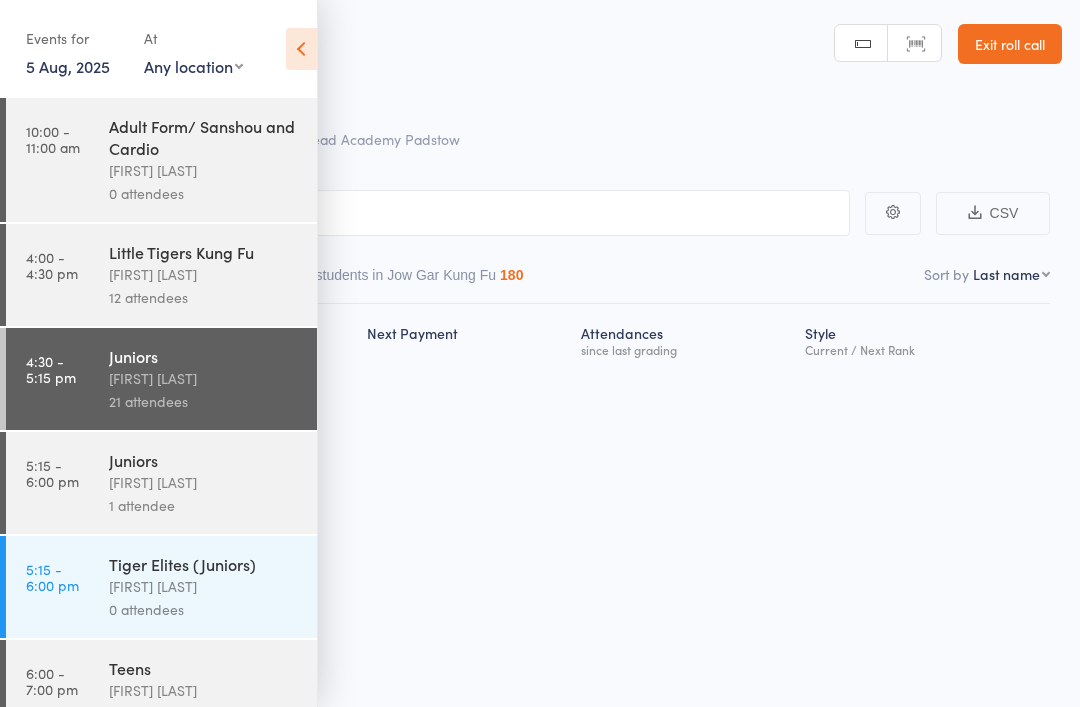 scroll, scrollTop: 0, scrollLeft: 0, axis: both 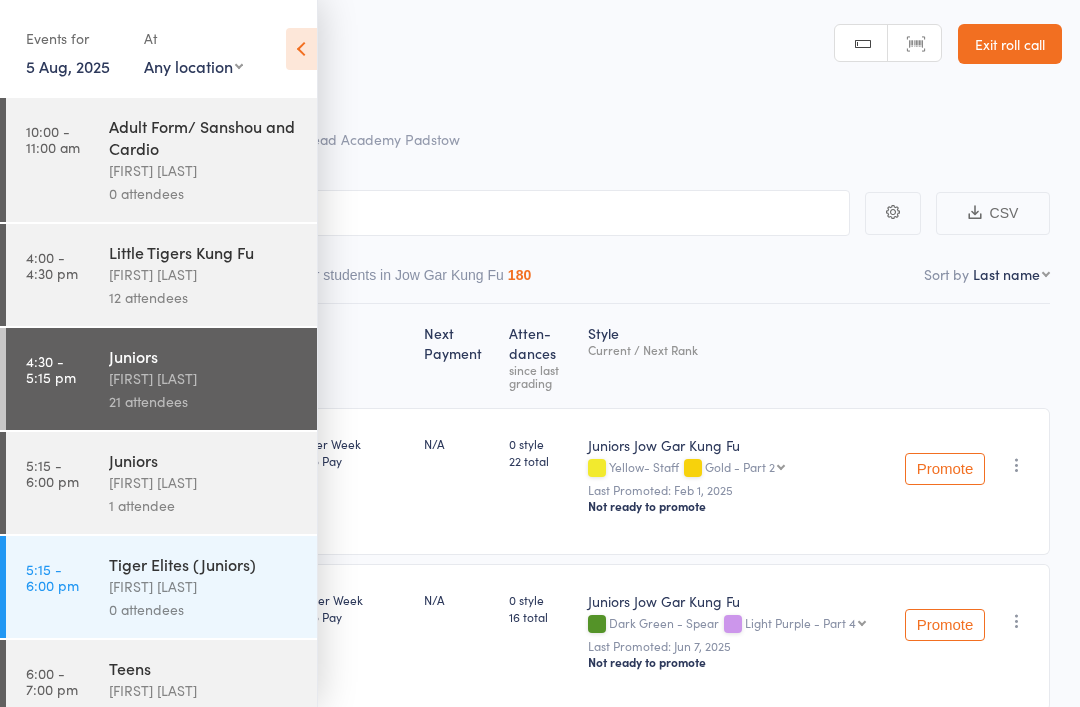 click on "[TIME] - [TIME] pm Juniors [FIRST] [LAST] [NUMBER] attendee" at bounding box center (161, 483) 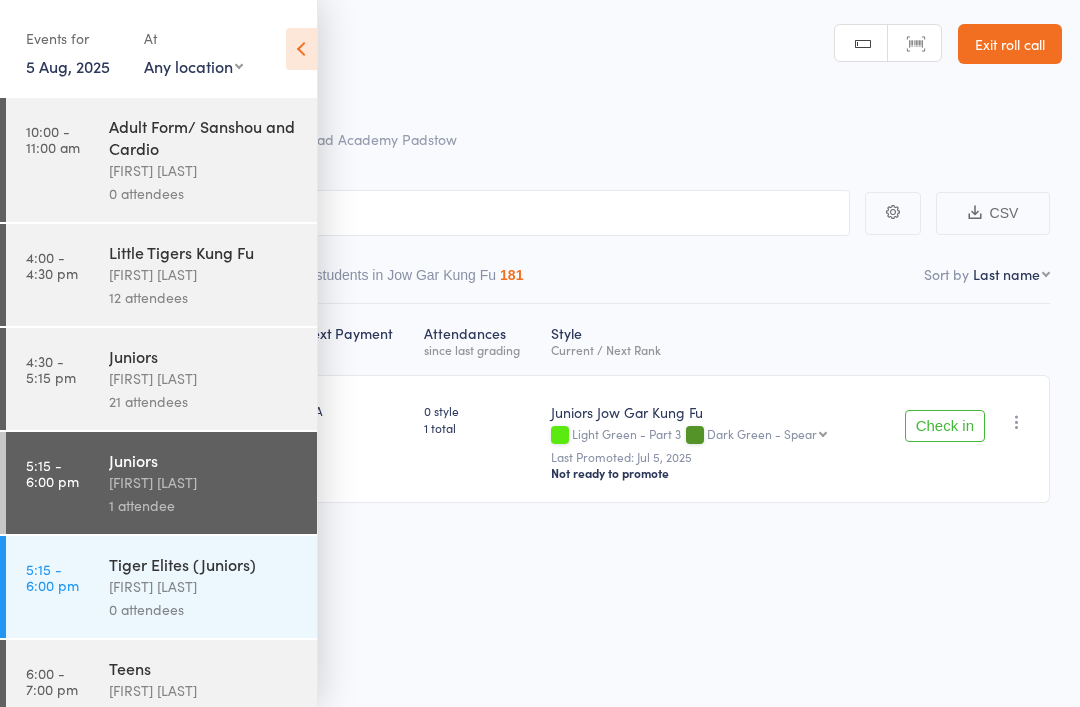 click at bounding box center (301, 49) 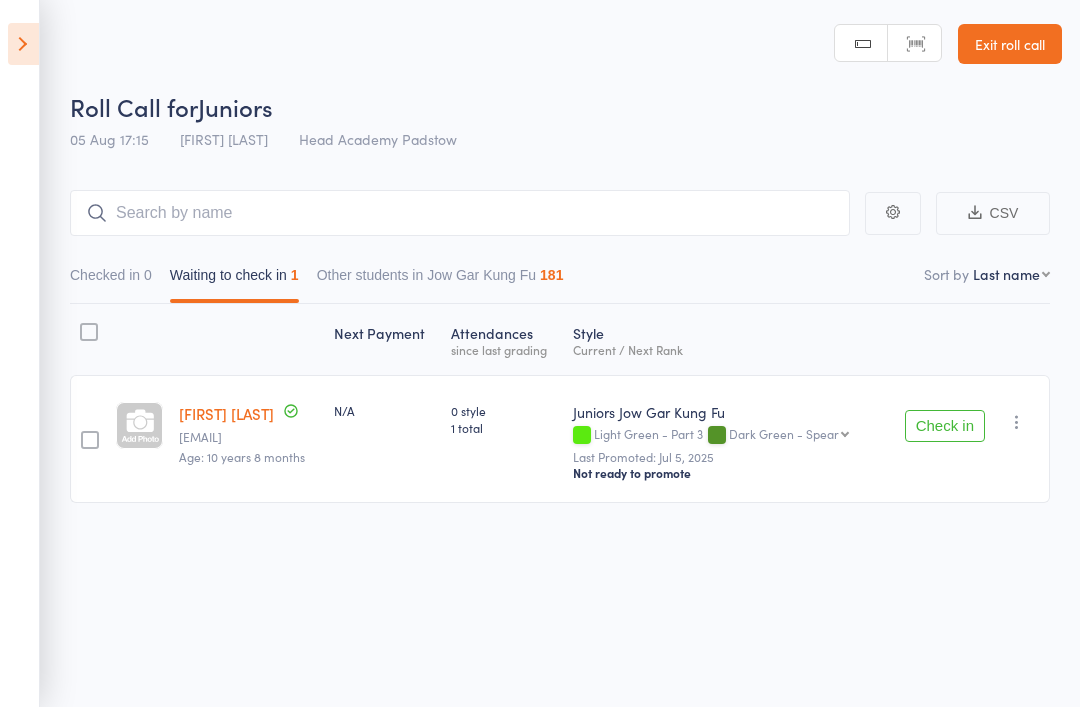 click on "Checked in 0 Waiting to check in 1 Other students in Jow Gar Kung Fu 181" at bounding box center (560, 270) 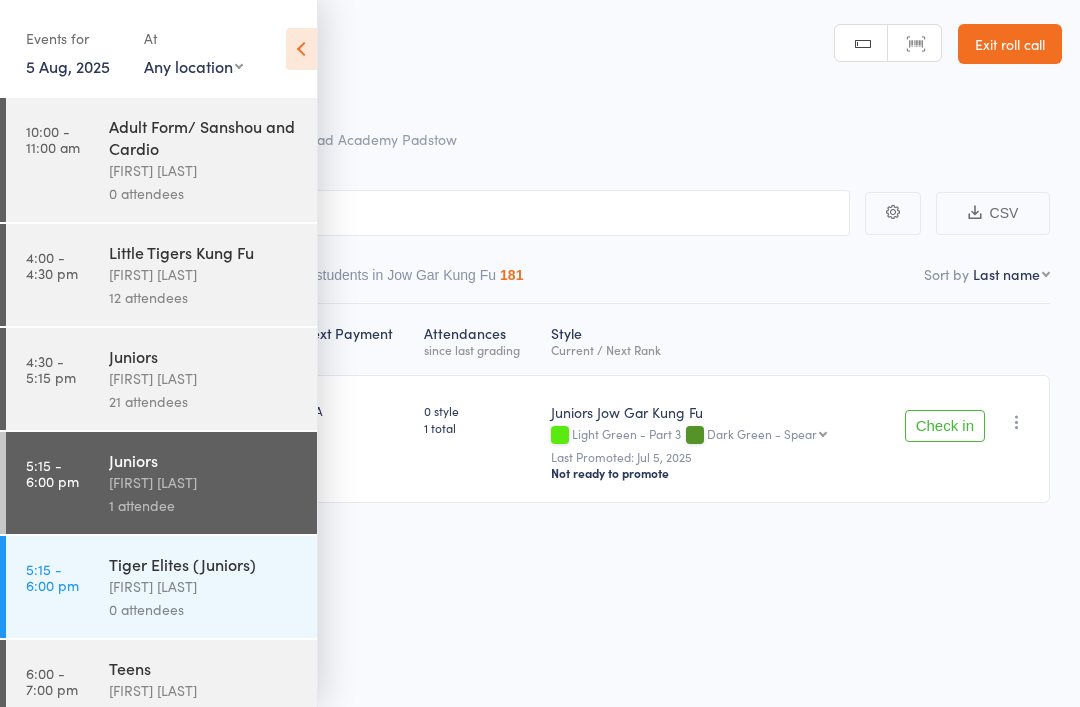 click on "4:30 - 5:15 pm" at bounding box center (51, 369) 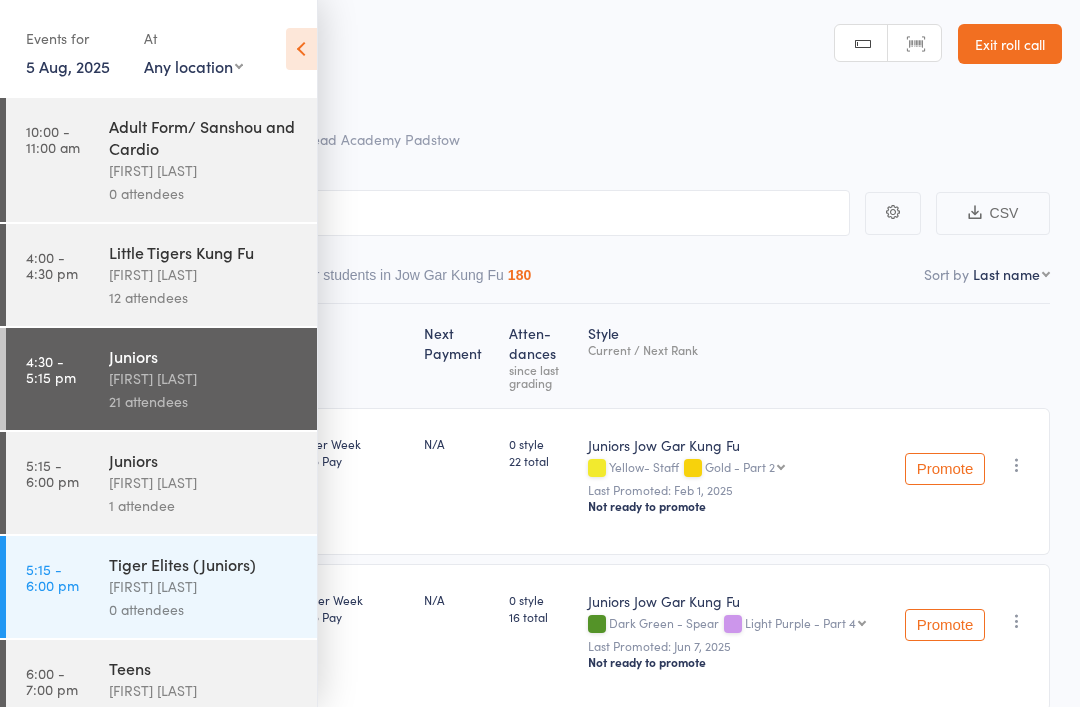 click at bounding box center [301, 49] 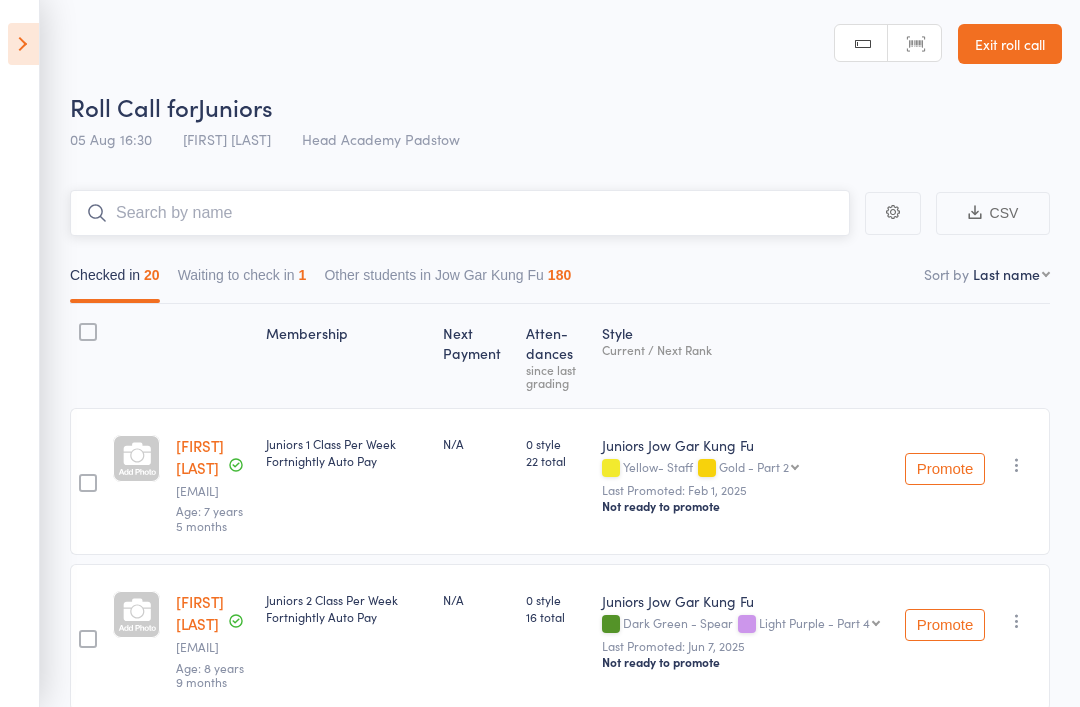 click at bounding box center [460, 213] 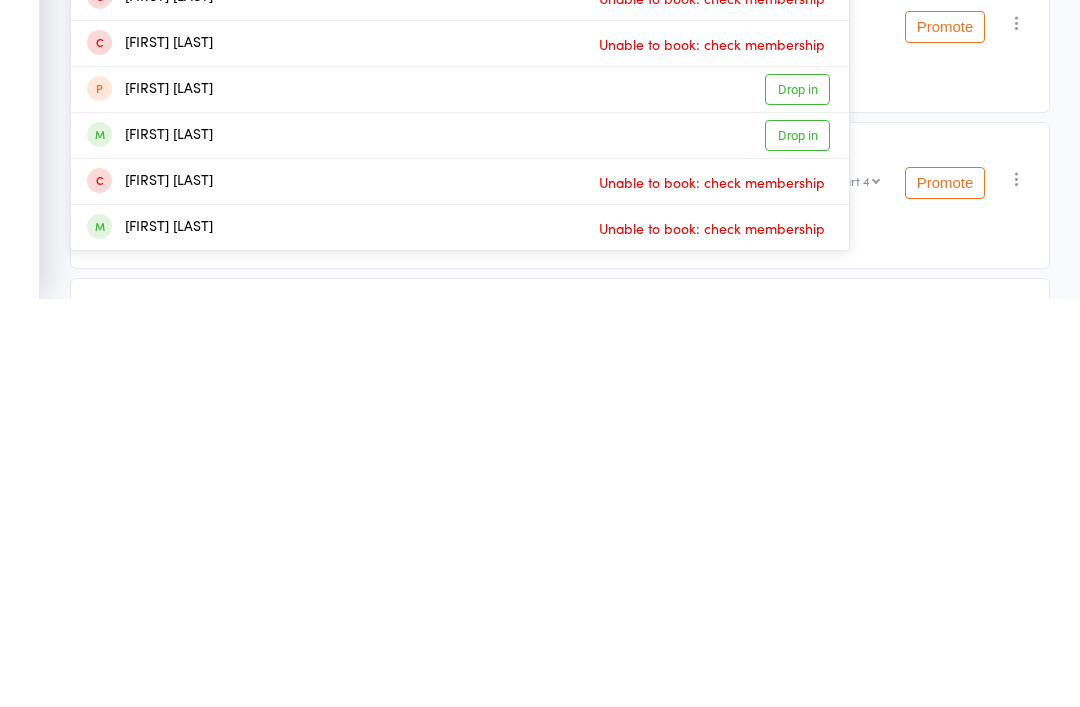 scroll, scrollTop: 47, scrollLeft: 0, axis: vertical 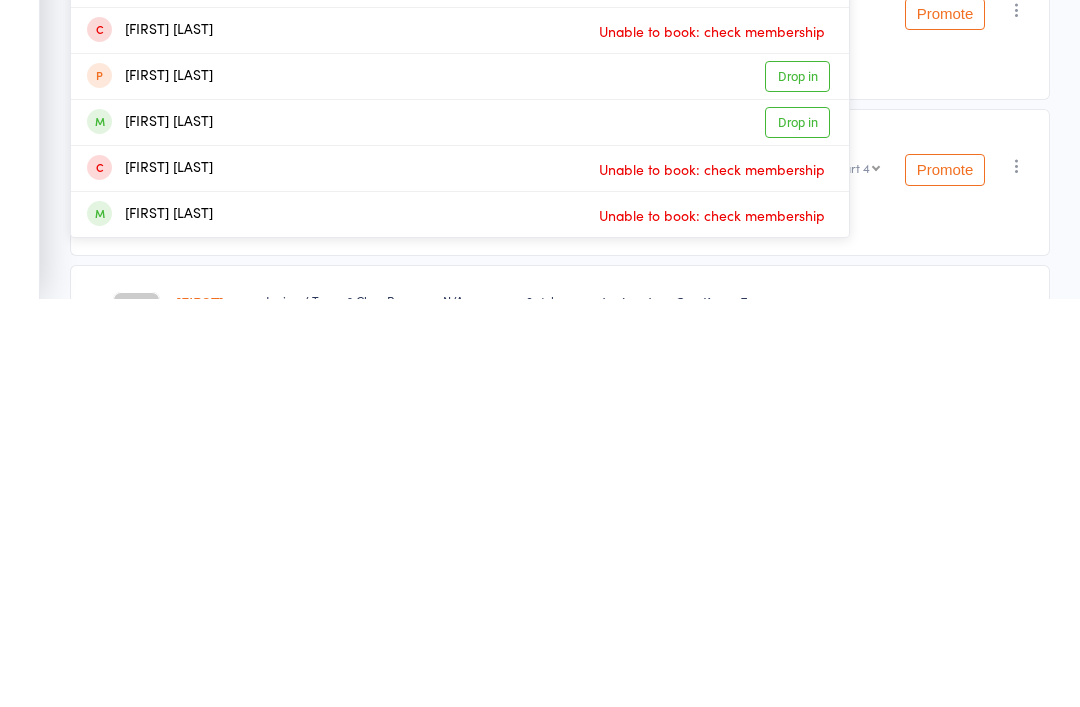 type on "Jordan" 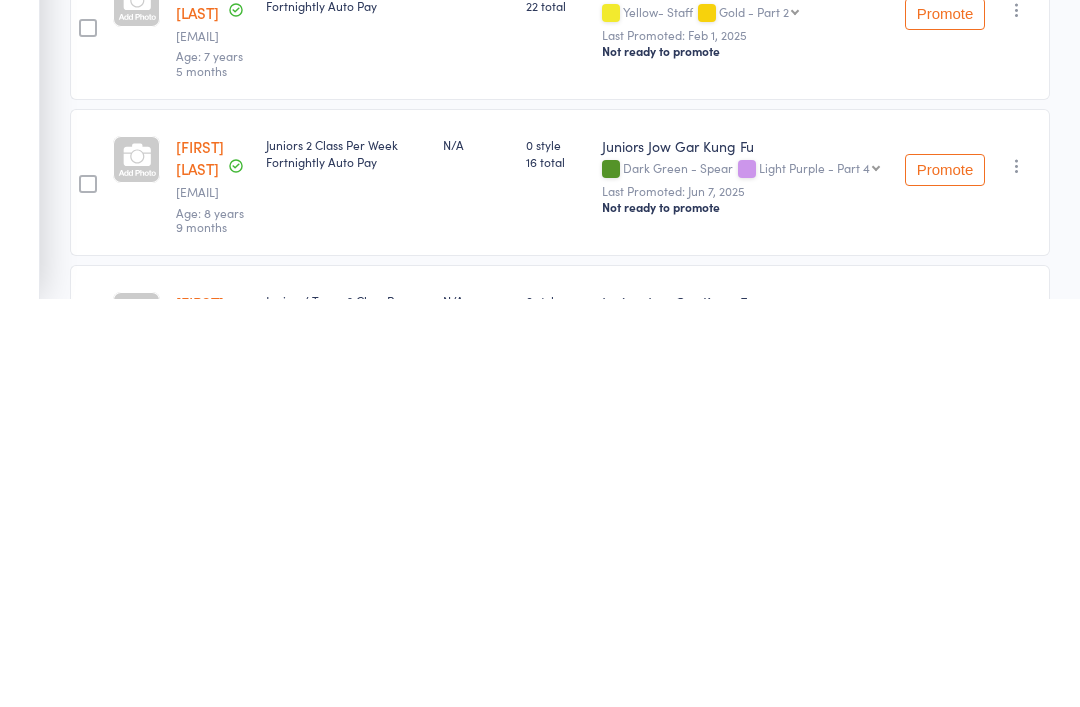type 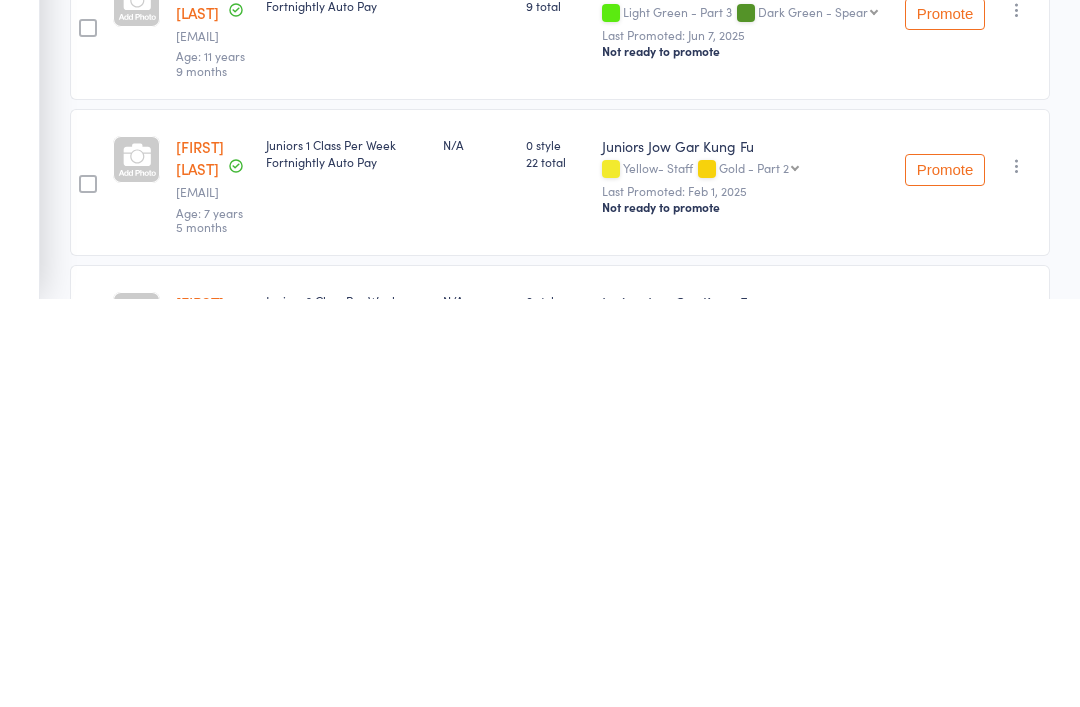click on "Events for 5 Aug, 2025 5 Aug, 2025
August 2025
Sun Mon Tue Wed Thu Fri Sat
31
27
28
29
30
31
01
02
32
03
04
05
06
07
08
09
33
10
11
12
13
14
15
16
34
17
18
19
20
21
22
23
35
24
25
26
27
28
29
30" at bounding box center [20, 353] 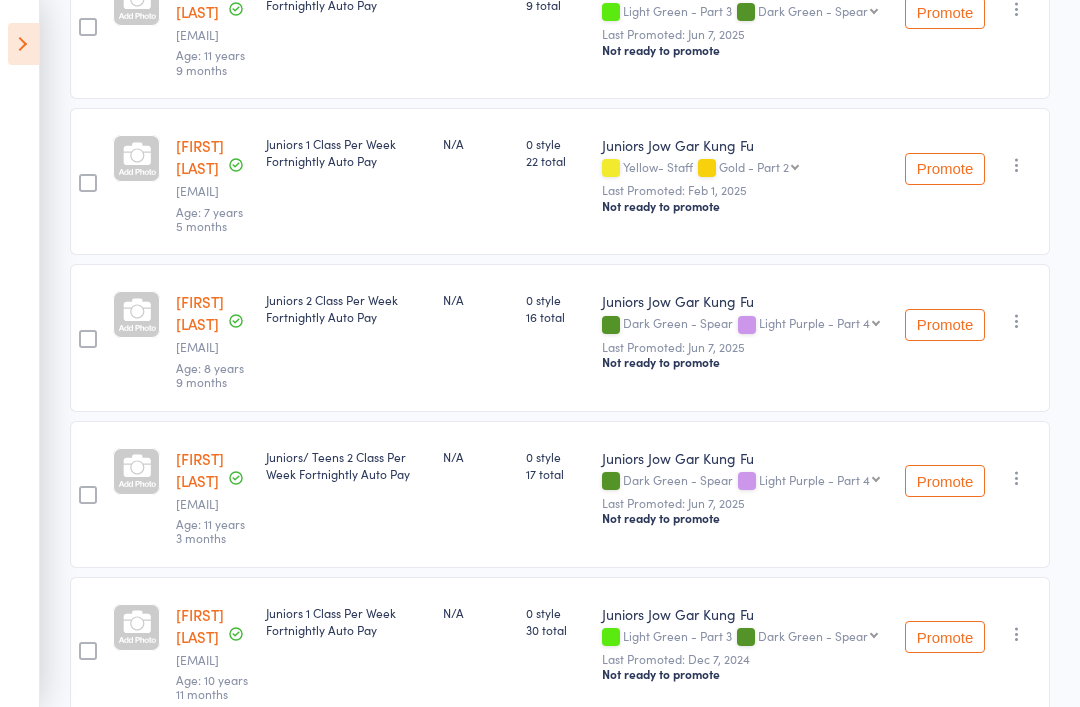 click on "Events for 5 Aug, 2025 5 Aug, 2025
August 2025
Sun Mon Tue Wed Thu Fri Sat
31
27
28
29
30
31
01
02
32
03
04
05
06
07
08
09
33
10
11
12
13
14
15
16
34
17
18
19
20
21
22
23
35
24
25
26
27
28
29
30" at bounding box center (20, 353) 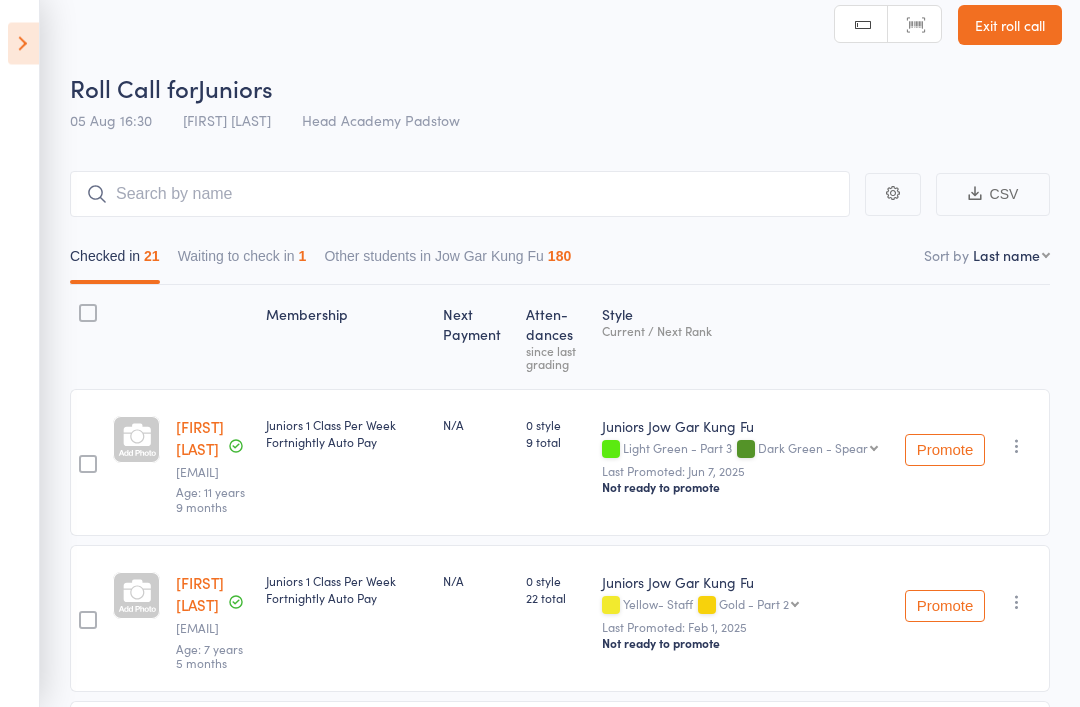 click at bounding box center [23, 44] 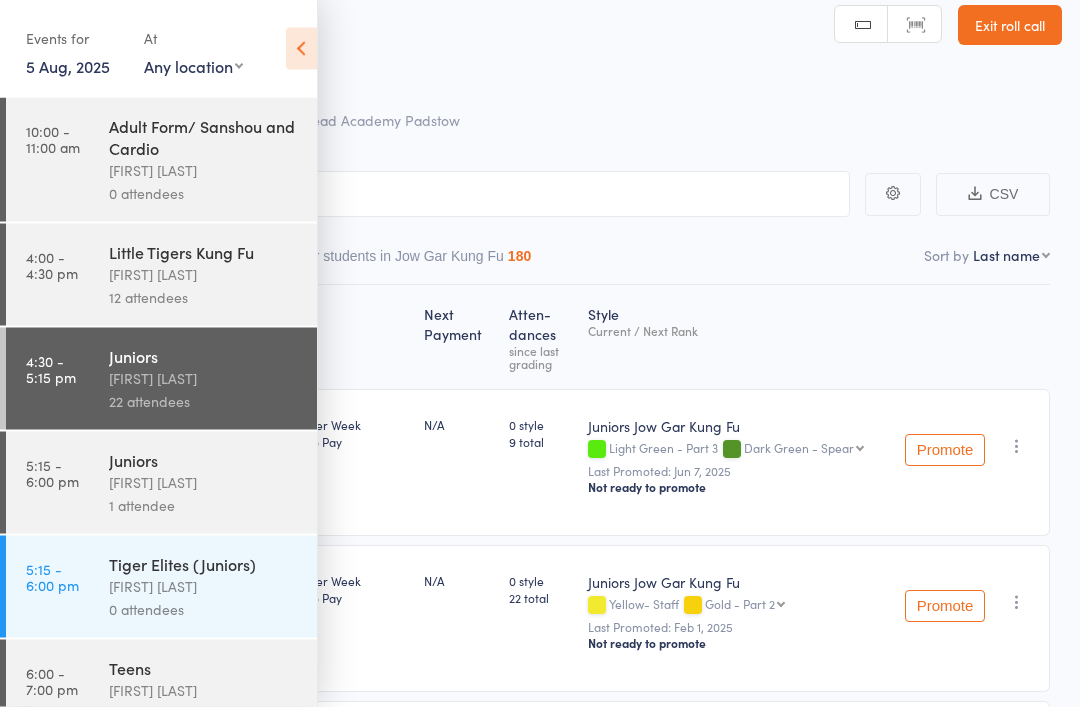 scroll, scrollTop: 19, scrollLeft: 0, axis: vertical 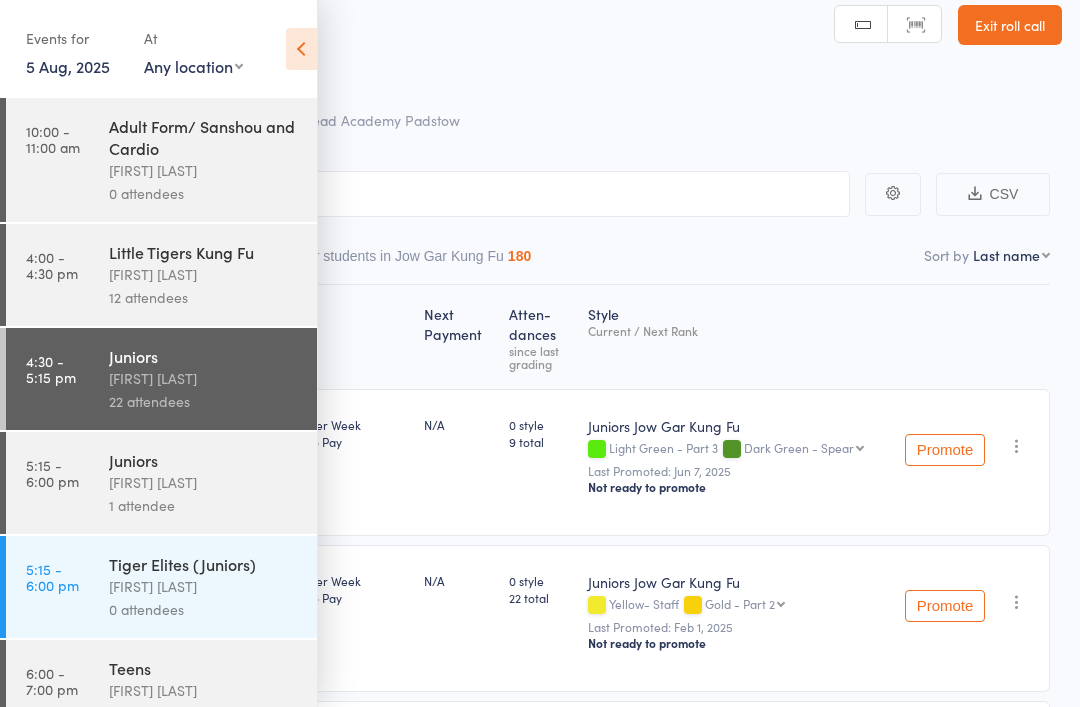 click on "[FIRST] [LAST]" at bounding box center (204, 482) 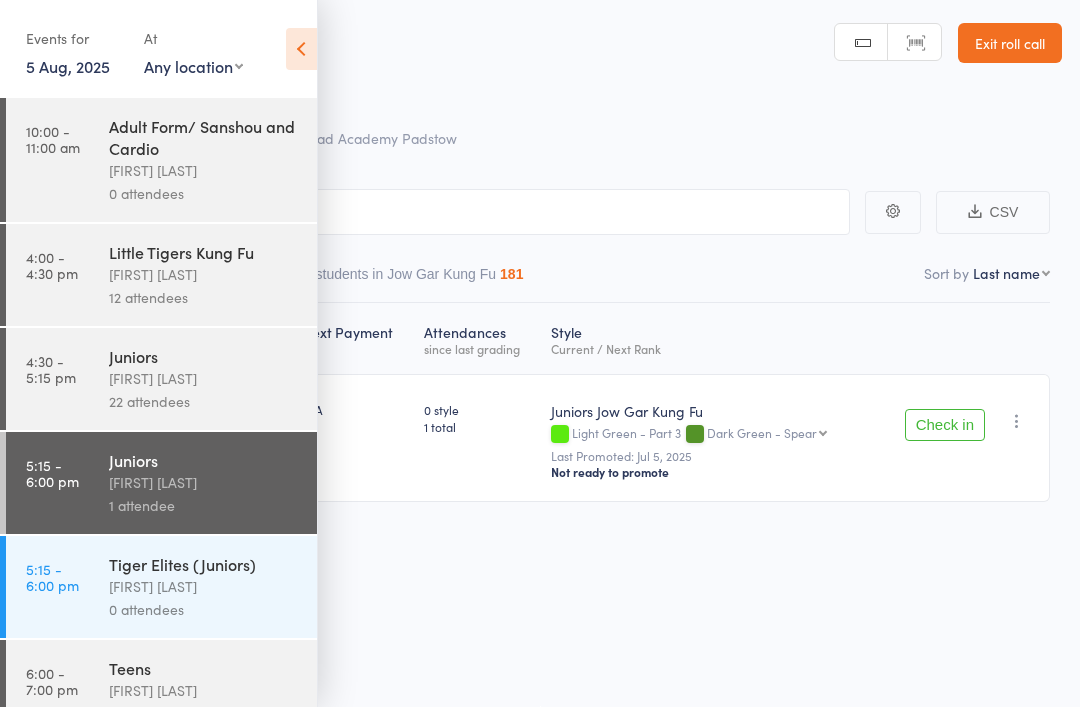click at bounding box center [301, 49] 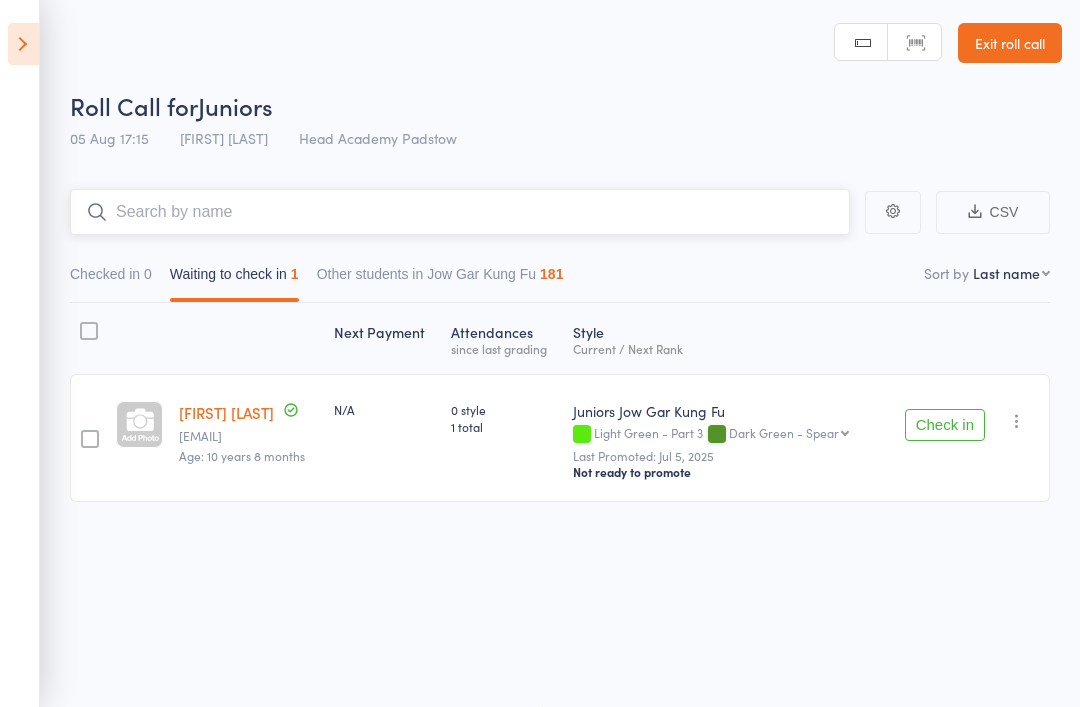 click at bounding box center (460, 212) 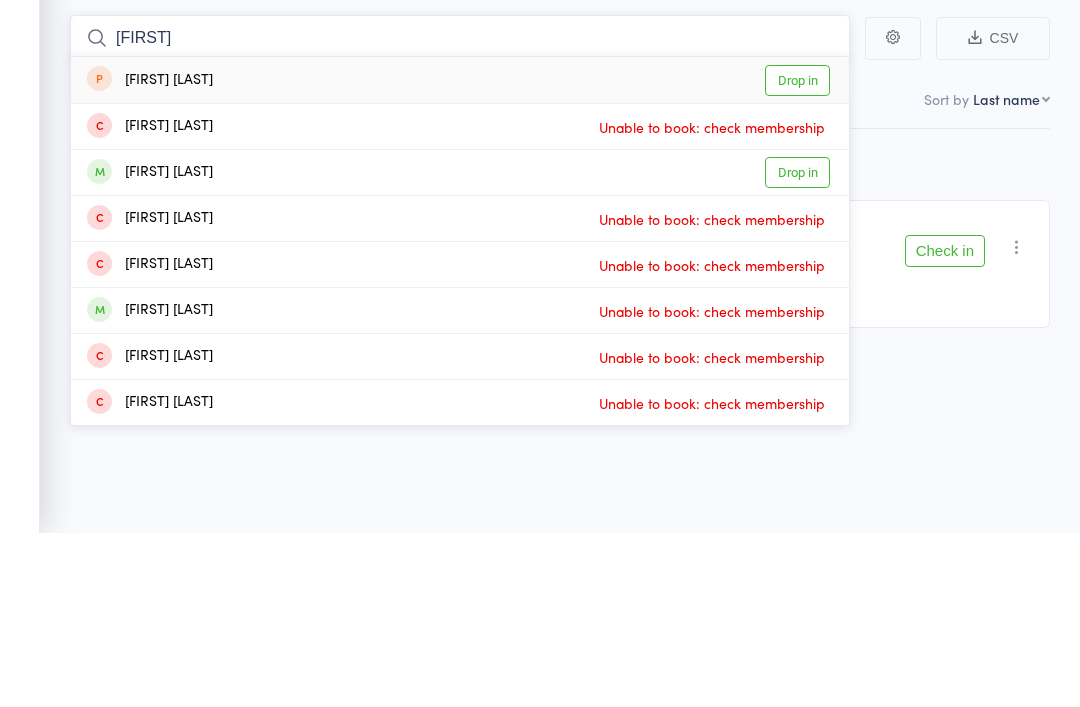 type on "[FIRST]" 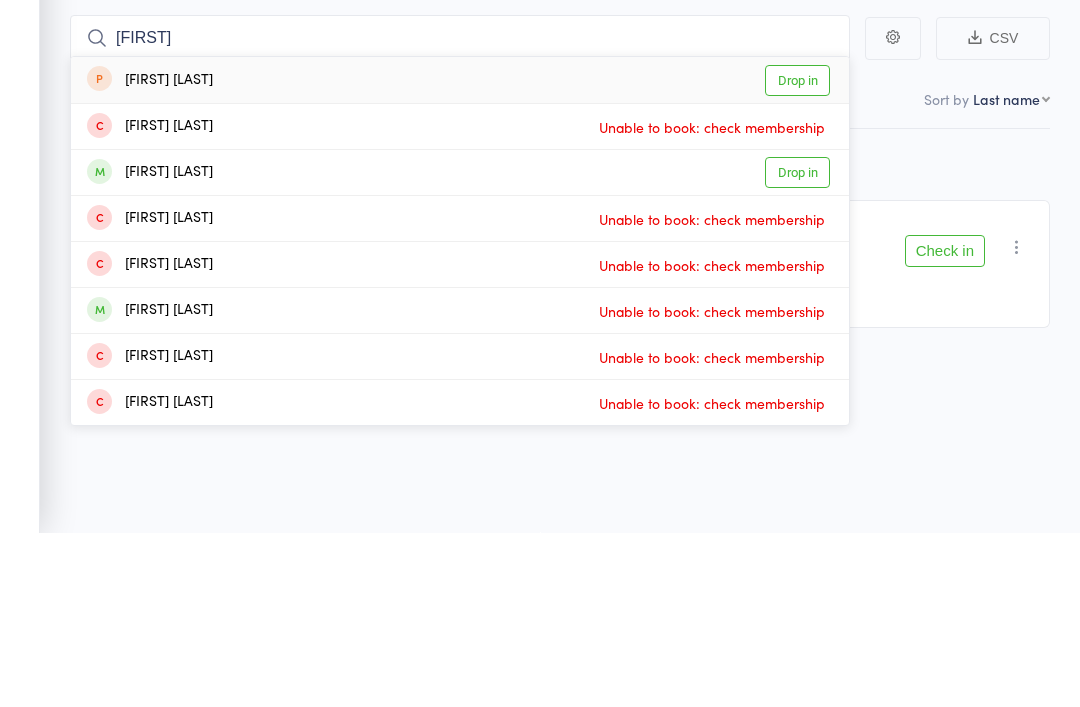 click on "[FIRST] [LAST]" at bounding box center [150, 346] 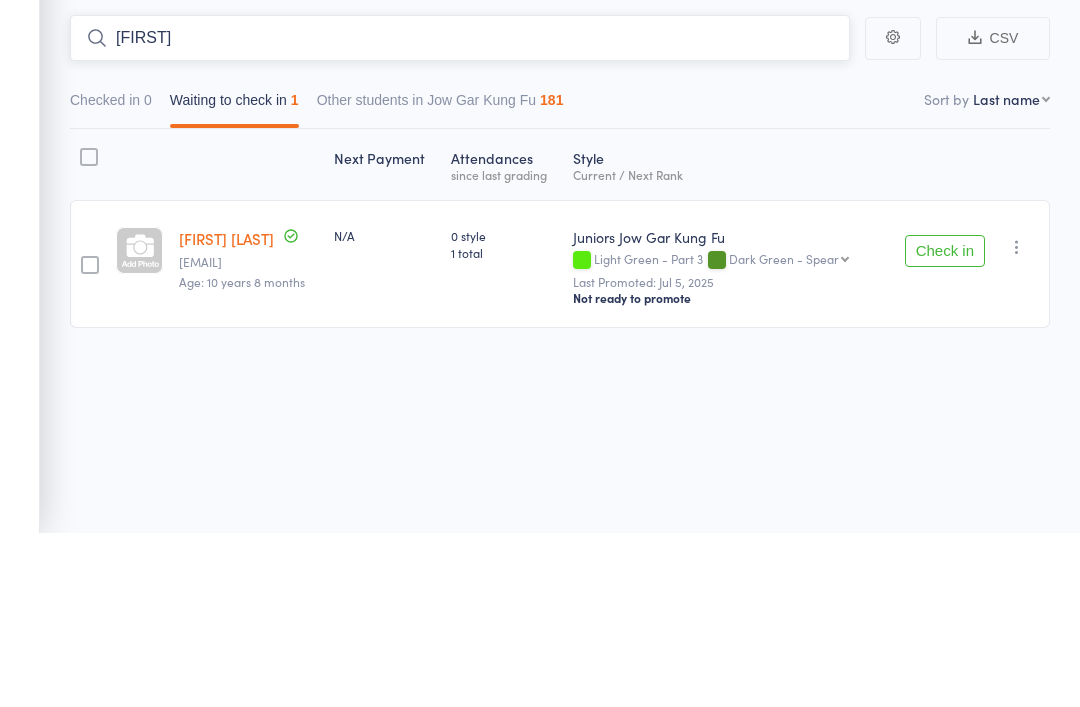 type 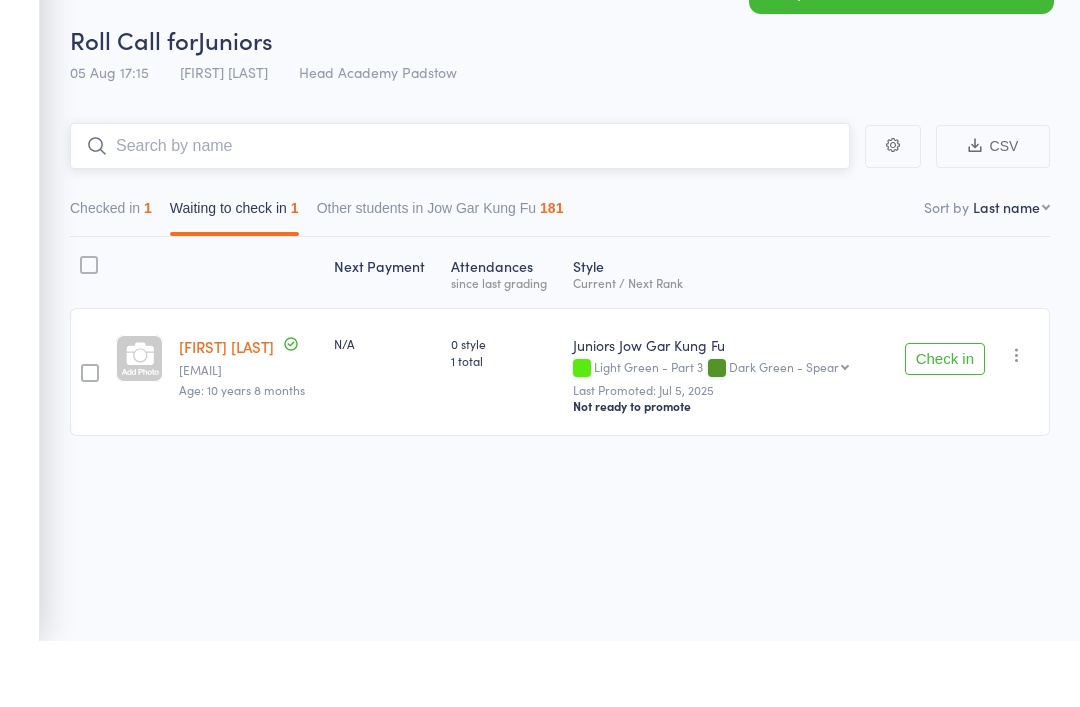 click at bounding box center [460, 212] 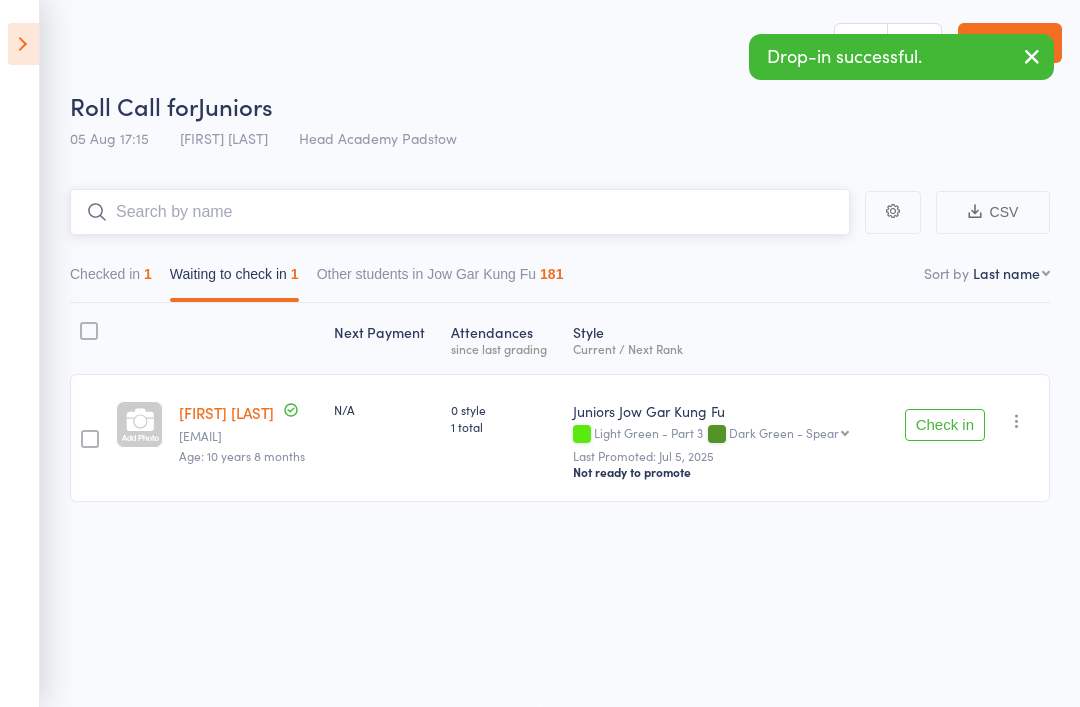 scroll, scrollTop: 0, scrollLeft: 0, axis: both 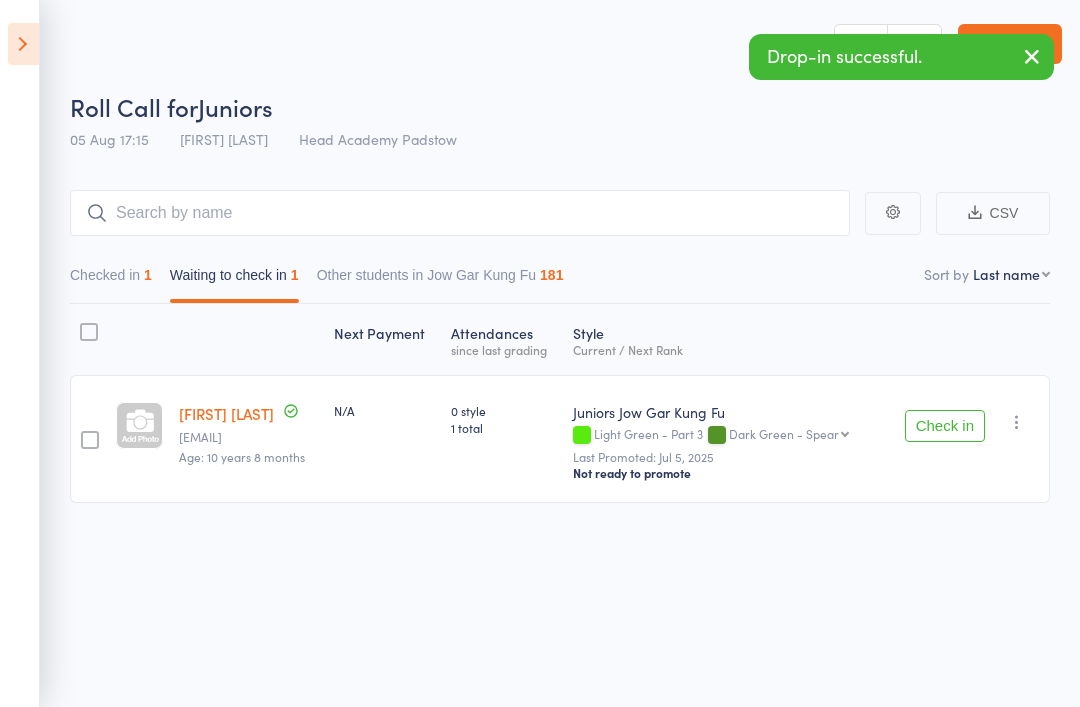 click at bounding box center (23, 44) 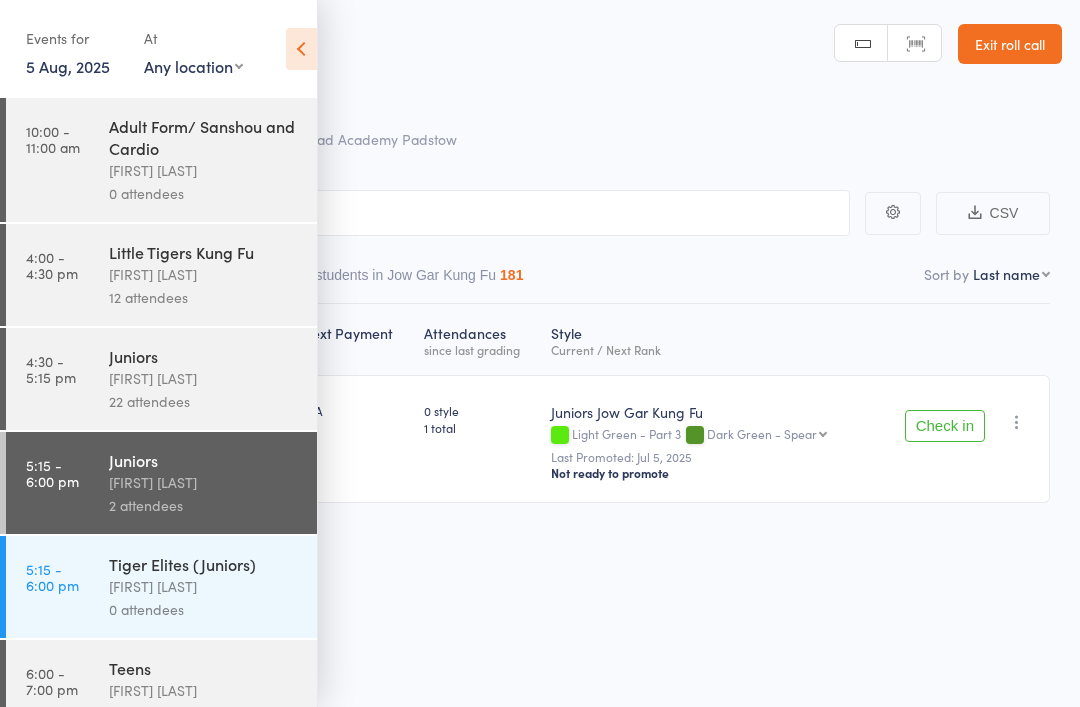 click on "0 attendees" at bounding box center [204, 609] 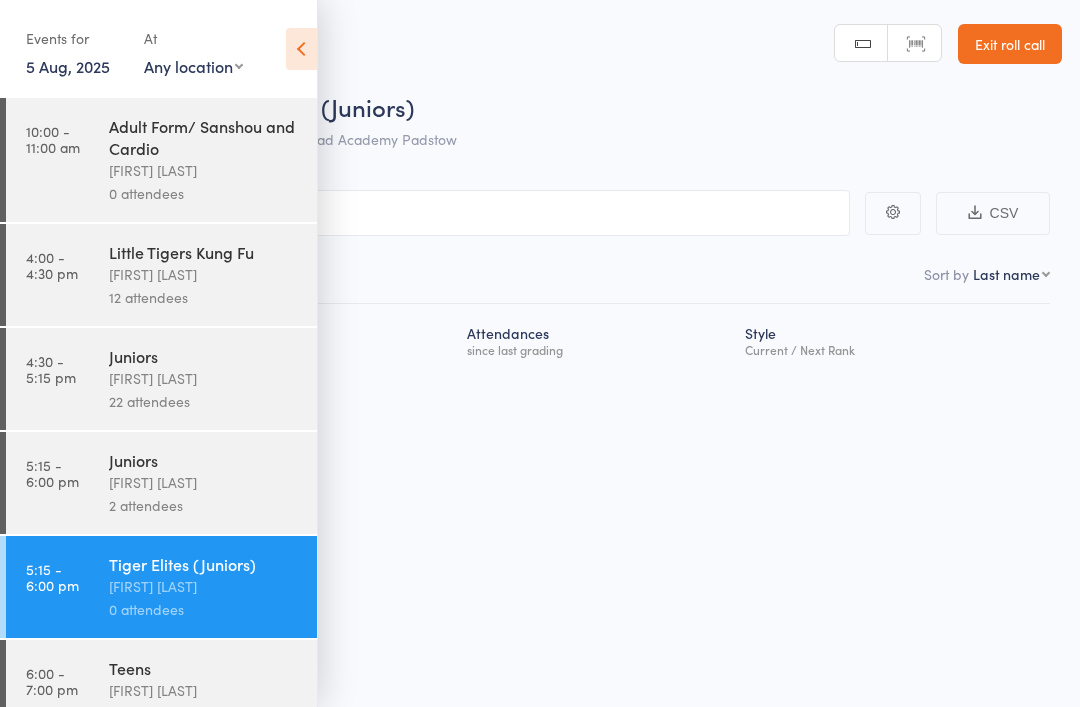 click at bounding box center [301, 49] 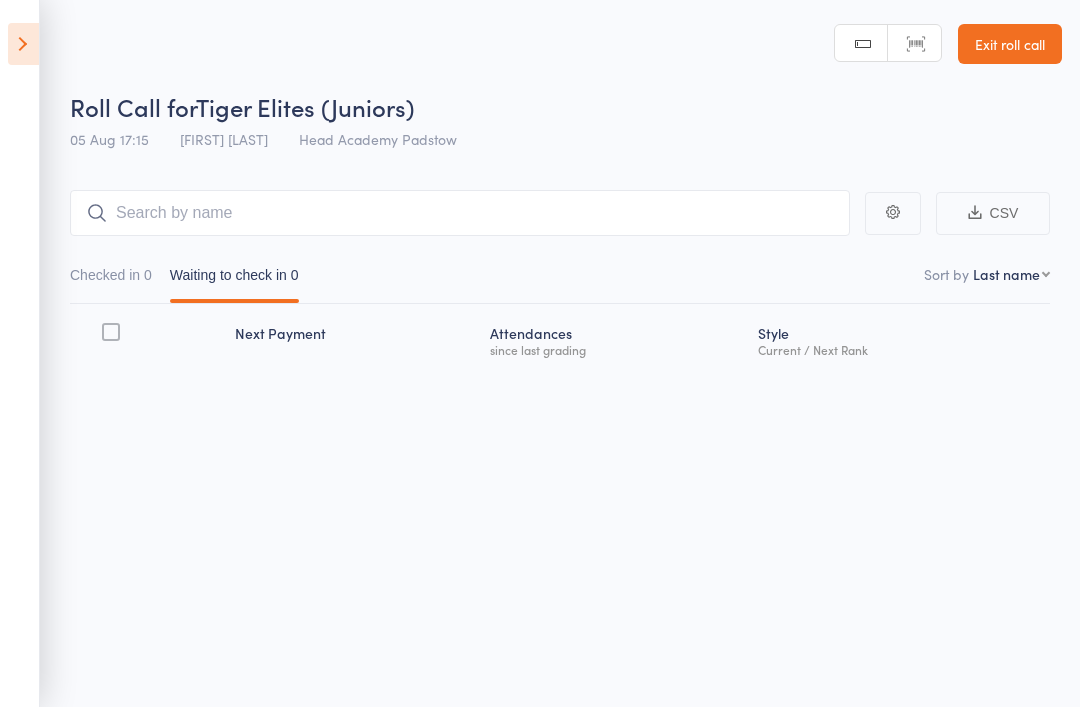 click on "CSV
Checked in 0 Waiting to check in 0
Sort by Last name First name Last name Birthday today? Behind on payments? Check in time Next payment date Next payment amount Membership name Membership expires Ready to grade Style and Rank Style attendance count All attendance count Last Promoted Next Payment Atten­dances since last grading Style Current / Next Rank" at bounding box center [540, 307] 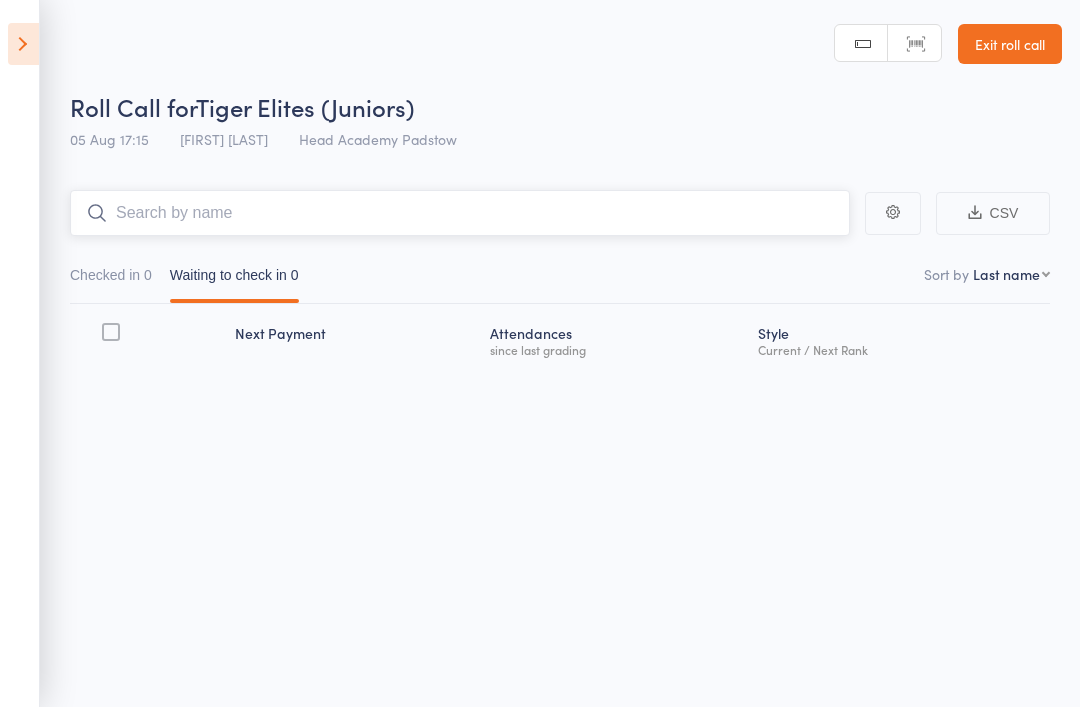 click at bounding box center (460, 213) 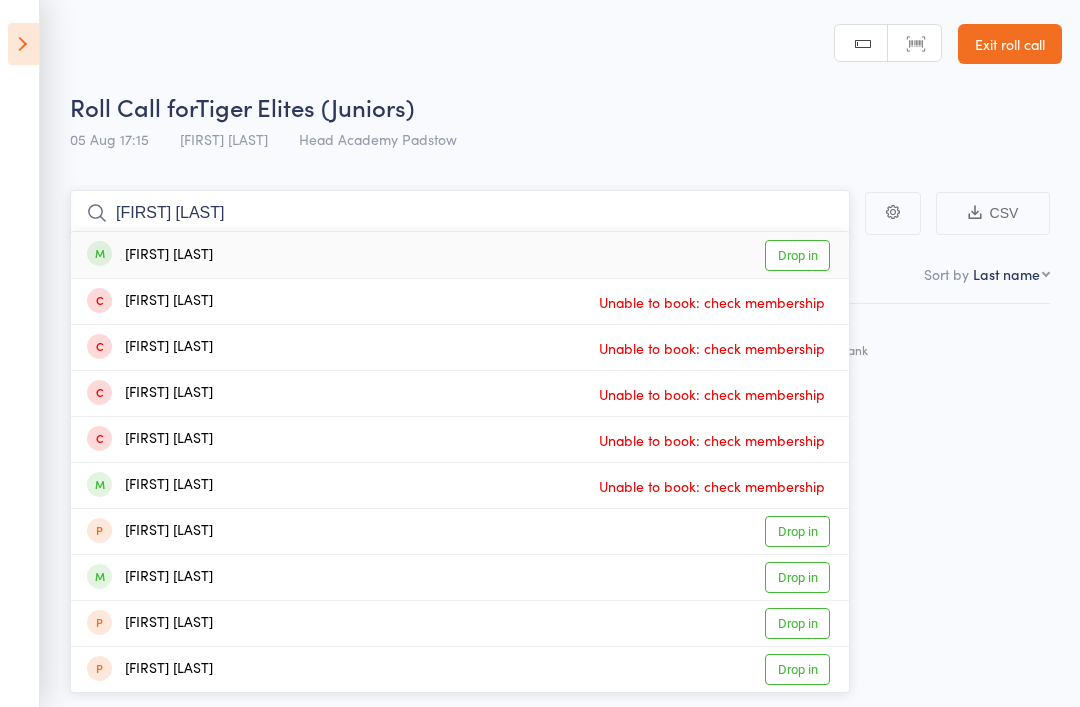 type on "[FIRST] [LAST]" 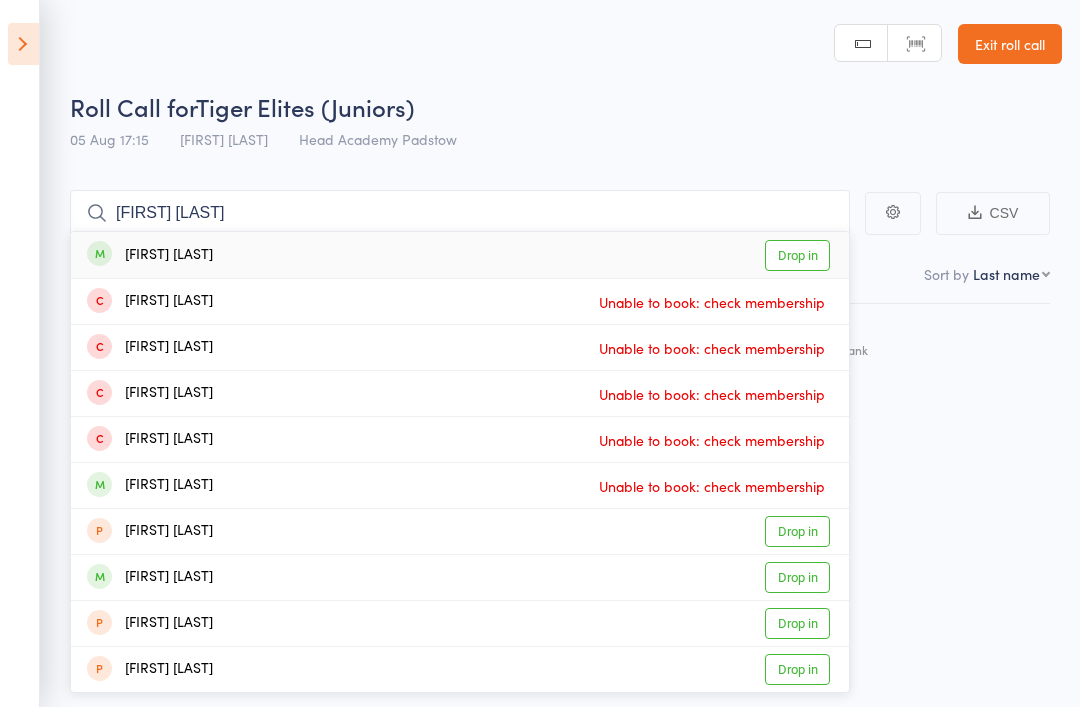 click on "[FIRST] [LAST]" at bounding box center [150, 255] 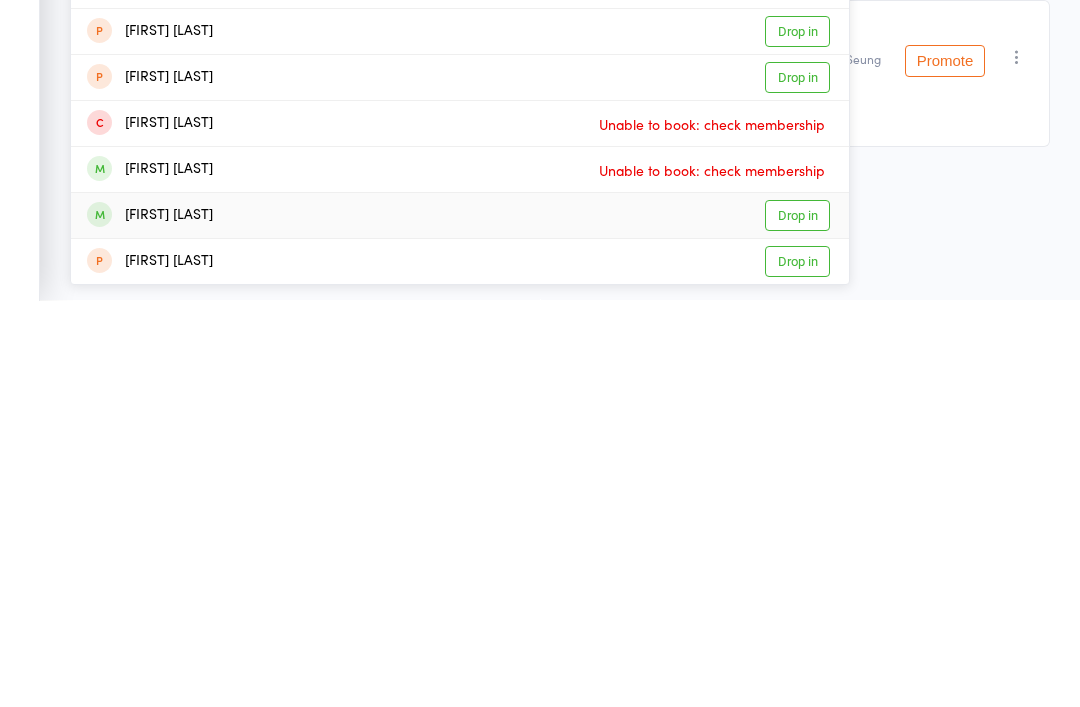 type on "Jack" 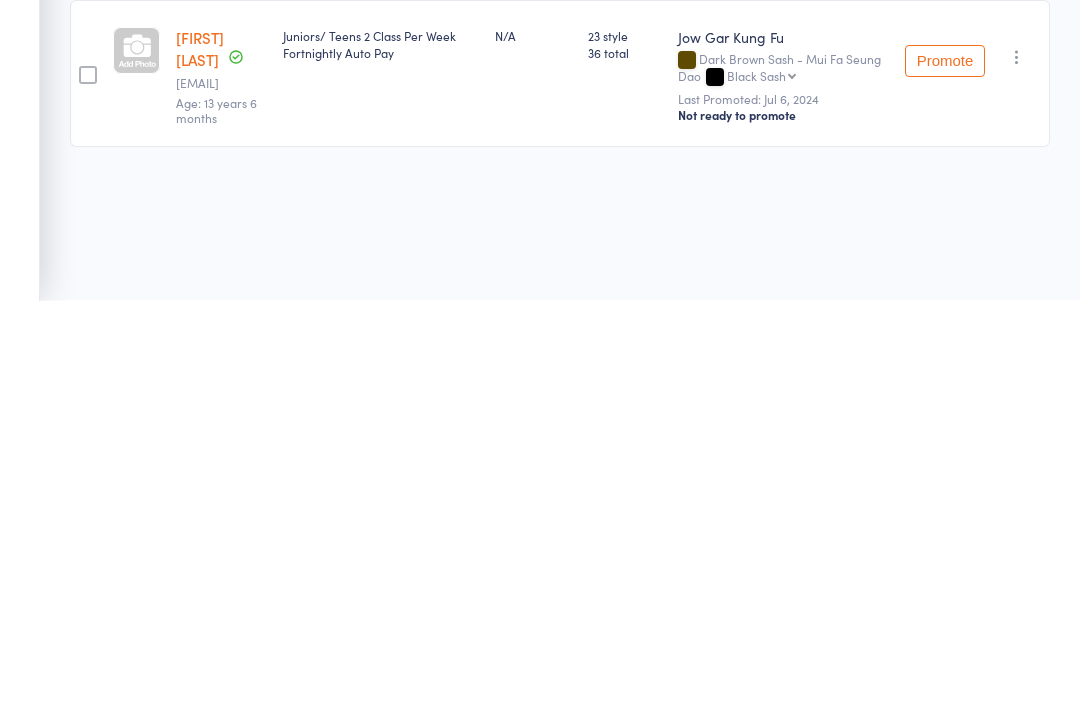 scroll, scrollTop: 14, scrollLeft: 0, axis: vertical 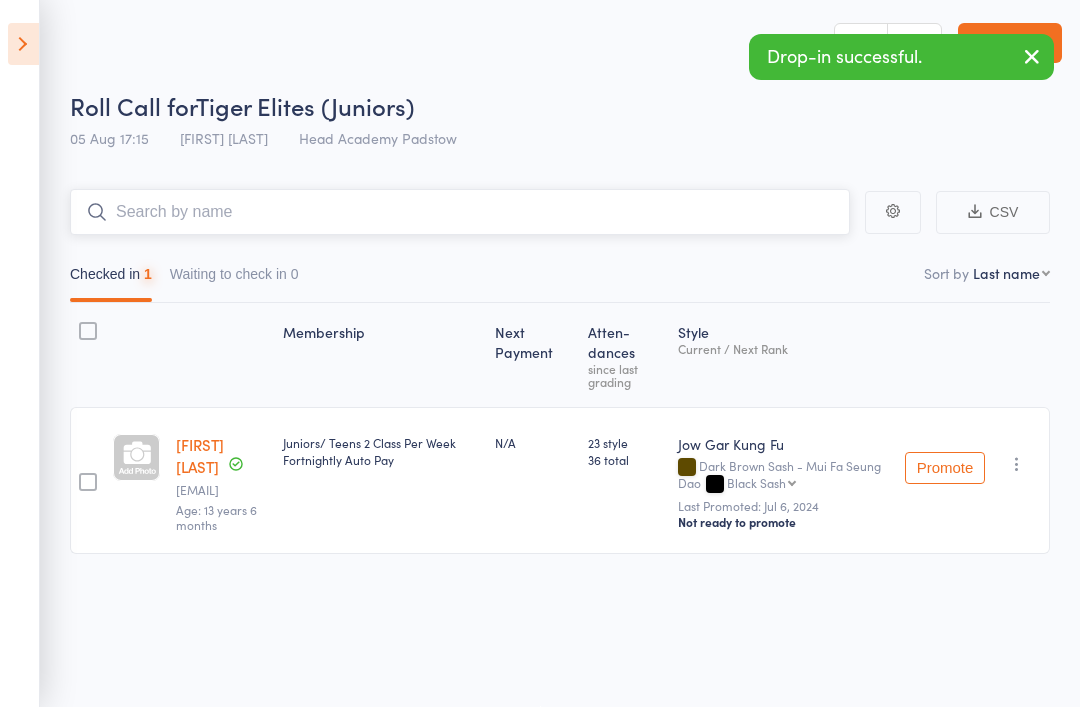 click at bounding box center [460, 212] 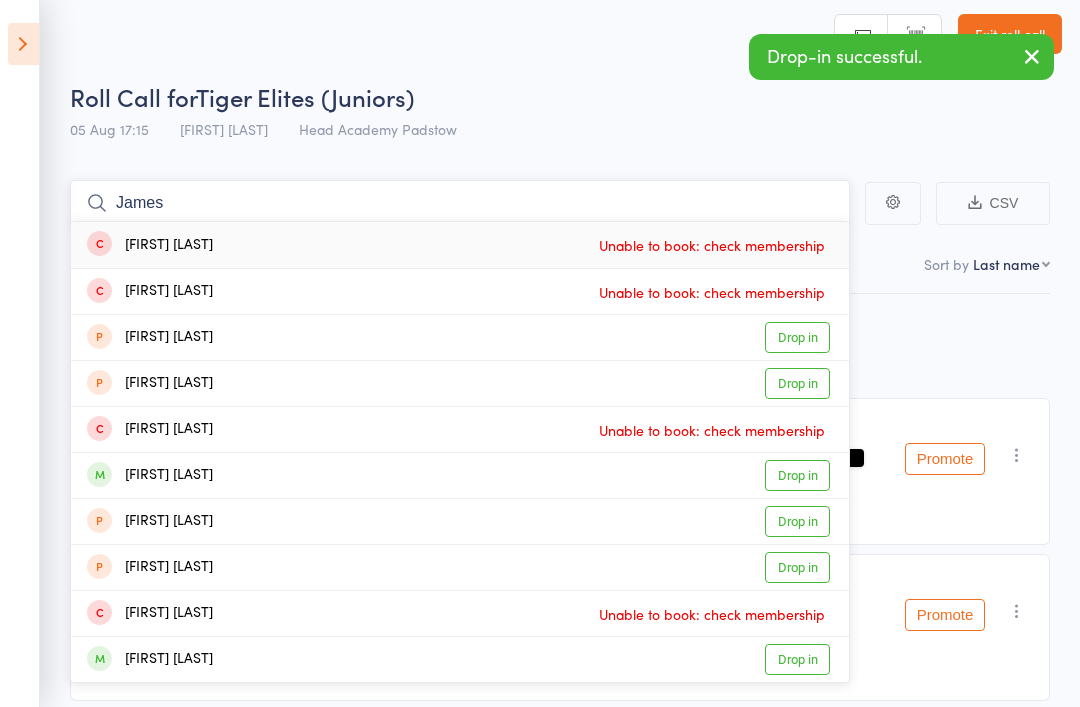 scroll, scrollTop: 9, scrollLeft: 0, axis: vertical 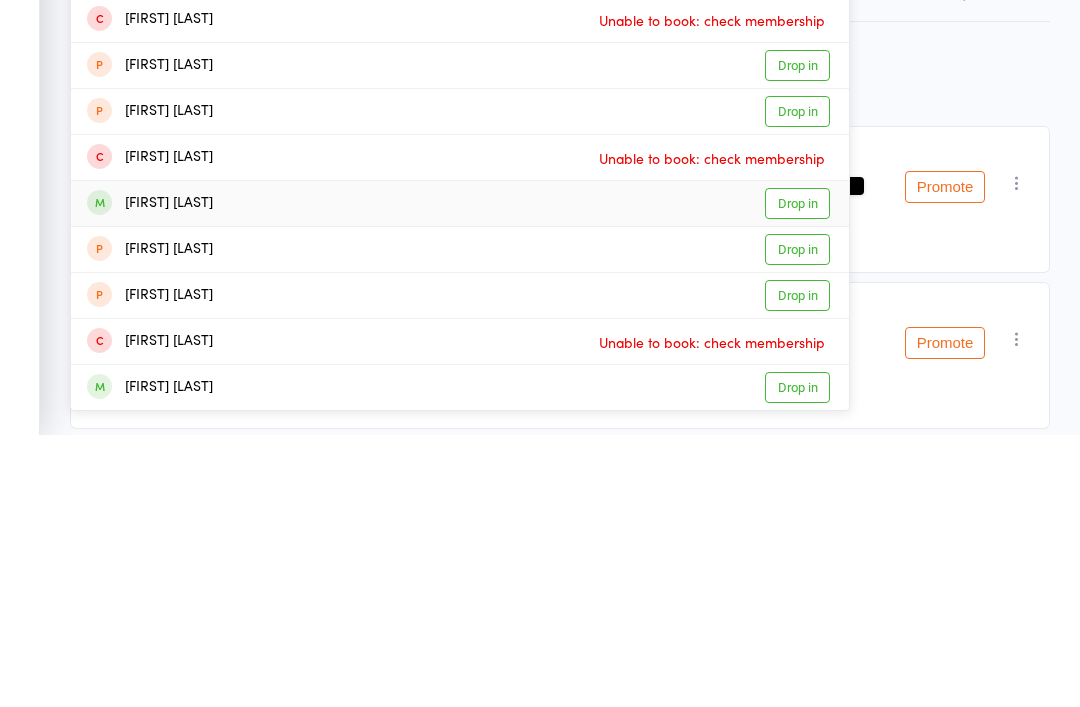 type on "James" 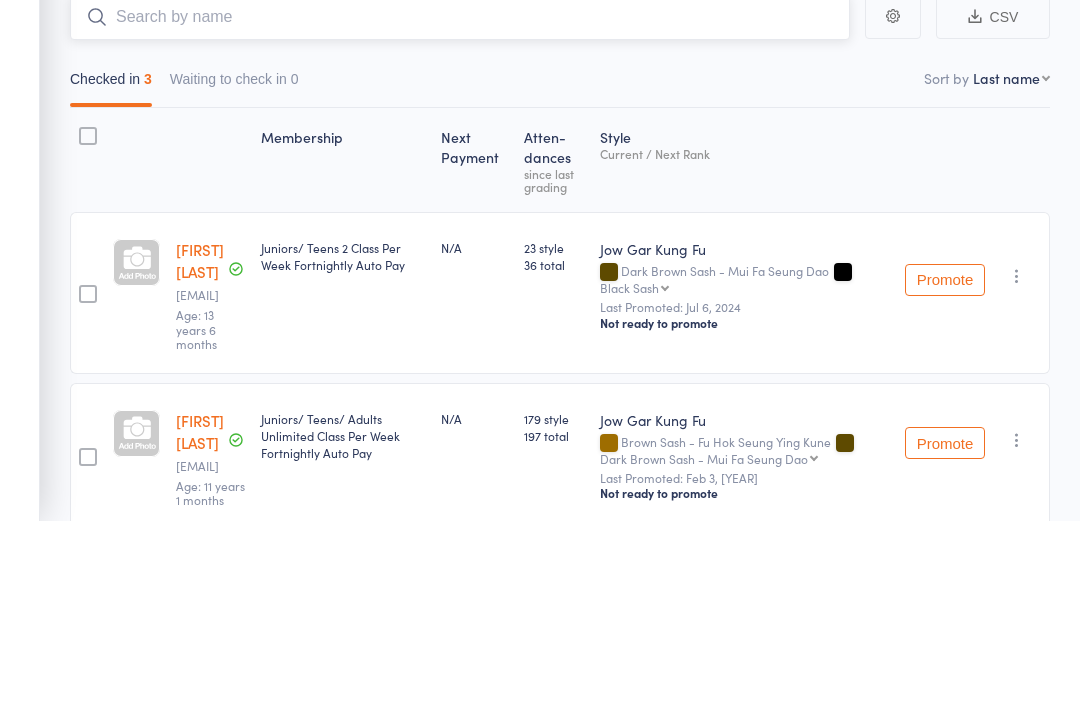 click on "Checked in  3" at bounding box center [111, 271] 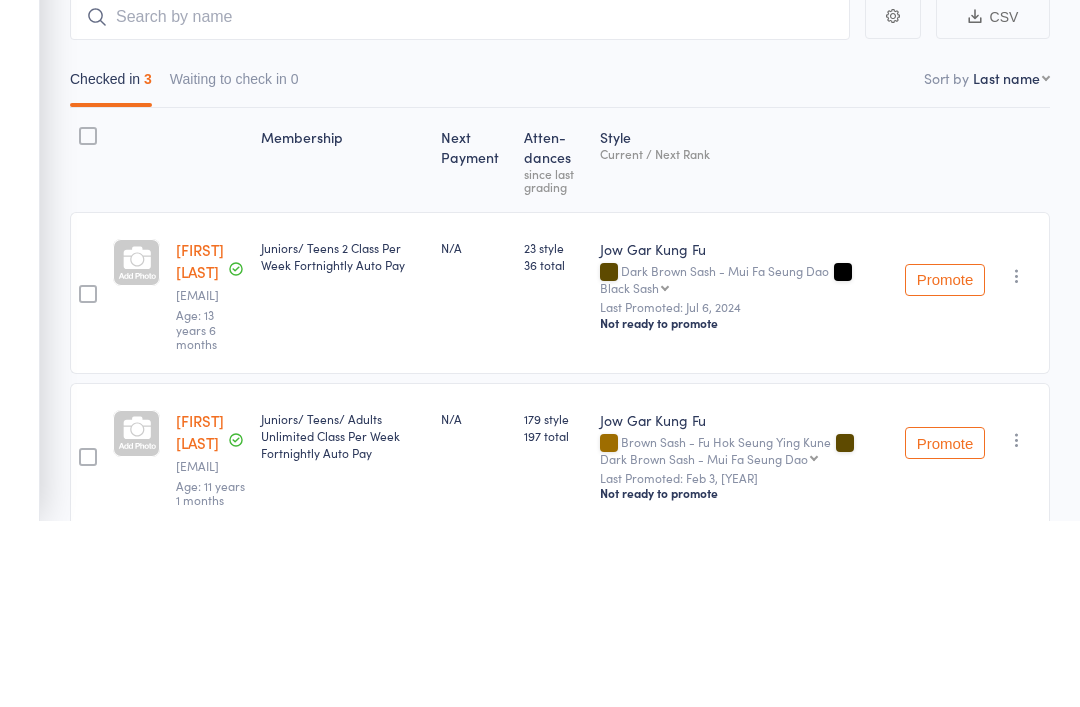 click on "Checked in  3 Waiting to check in  0" at bounding box center (560, 261) 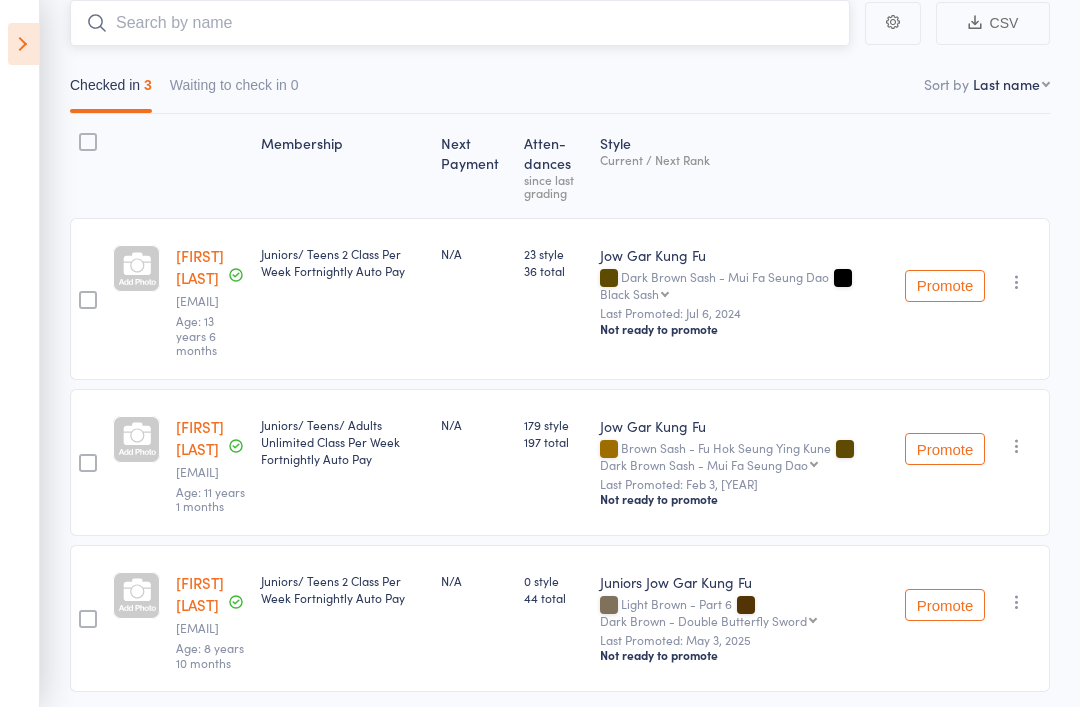 click at bounding box center (460, 23) 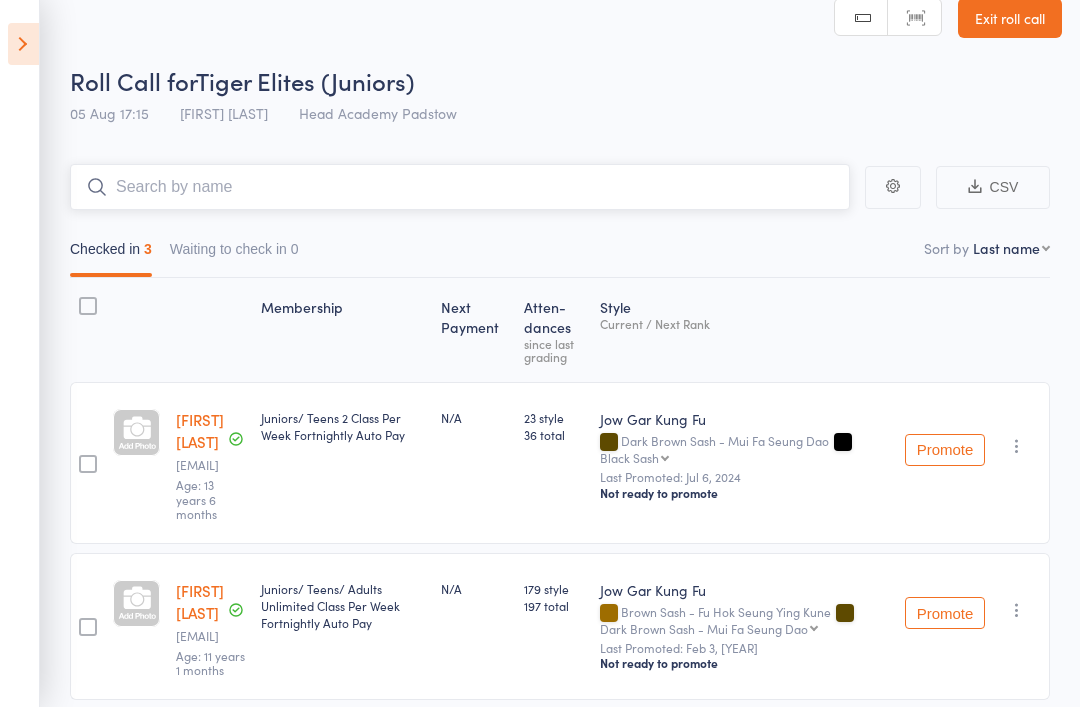 scroll, scrollTop: 0, scrollLeft: 0, axis: both 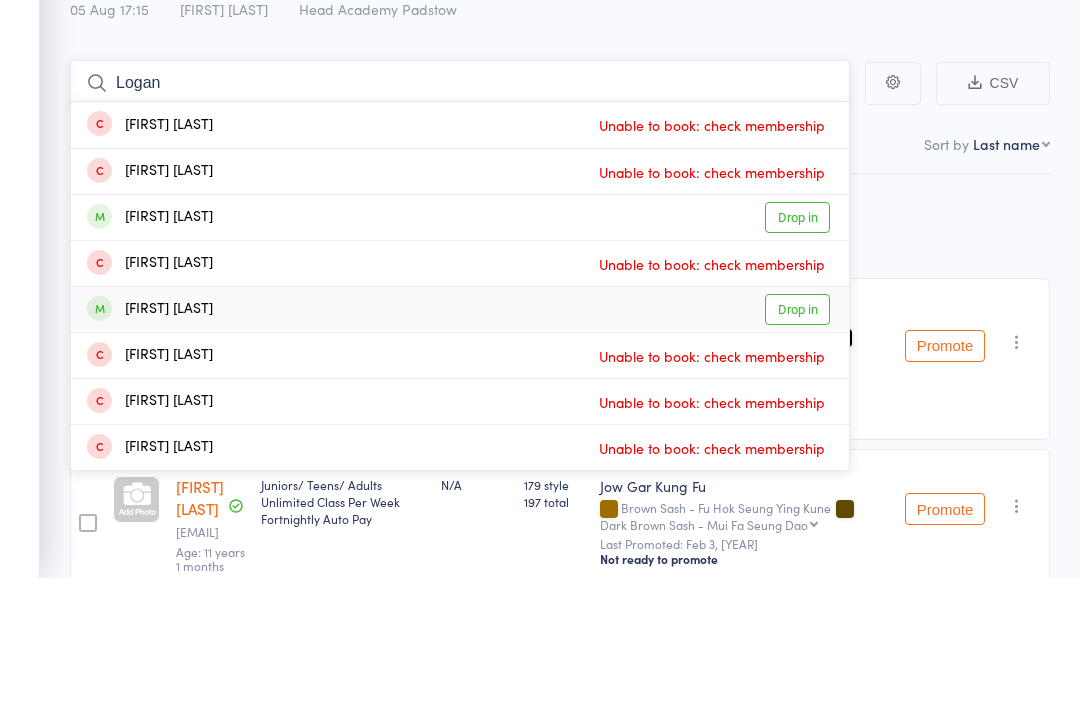 type on "Logan" 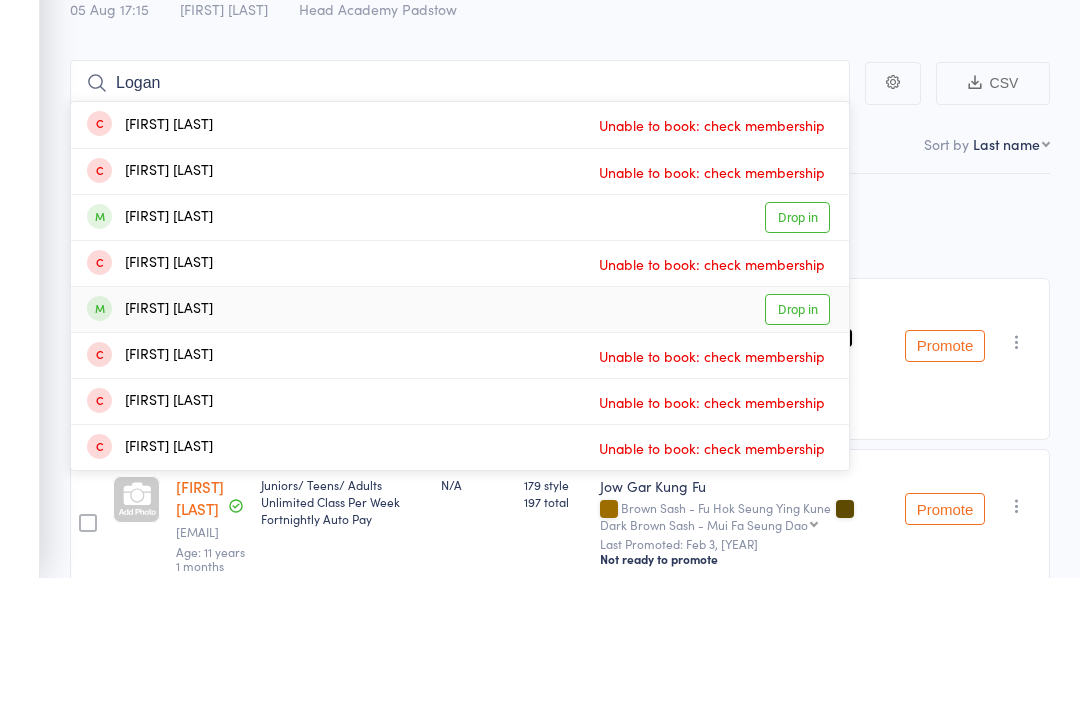 click on "[FIRST] [LAST]" at bounding box center [150, 439] 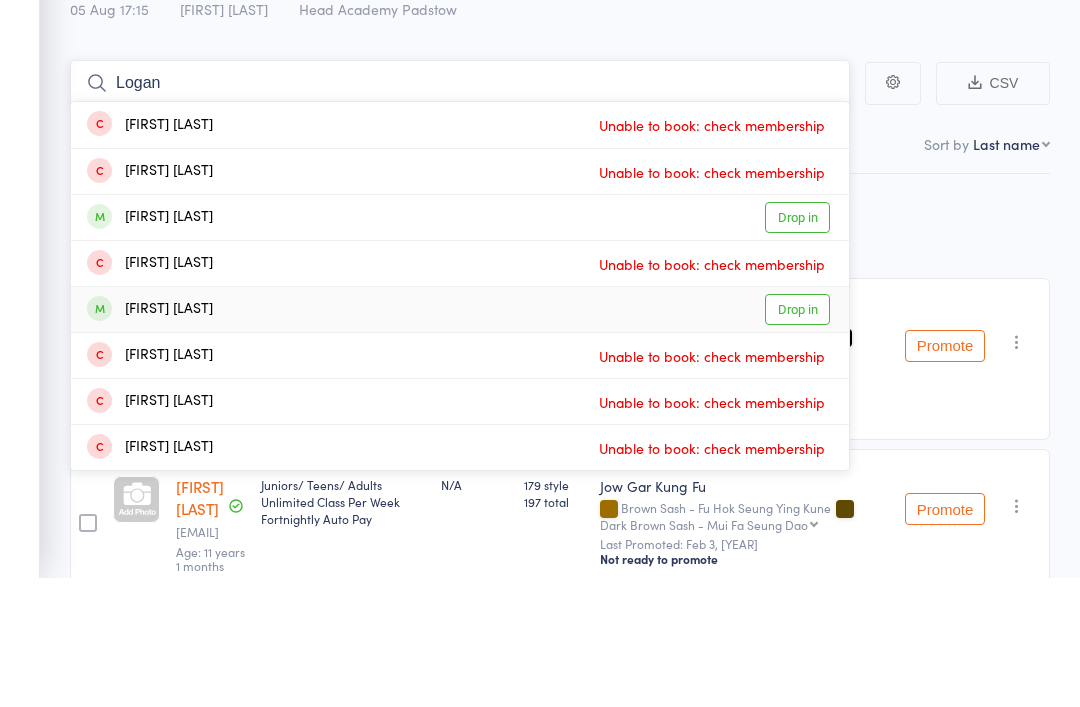type 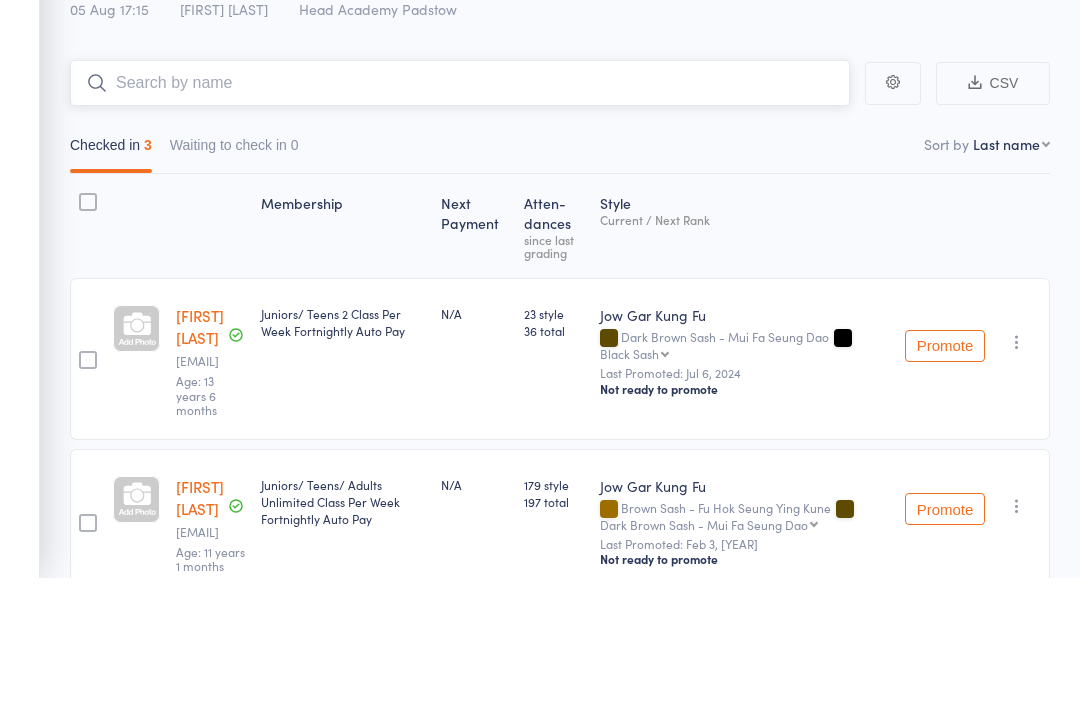 scroll, scrollTop: 130, scrollLeft: 0, axis: vertical 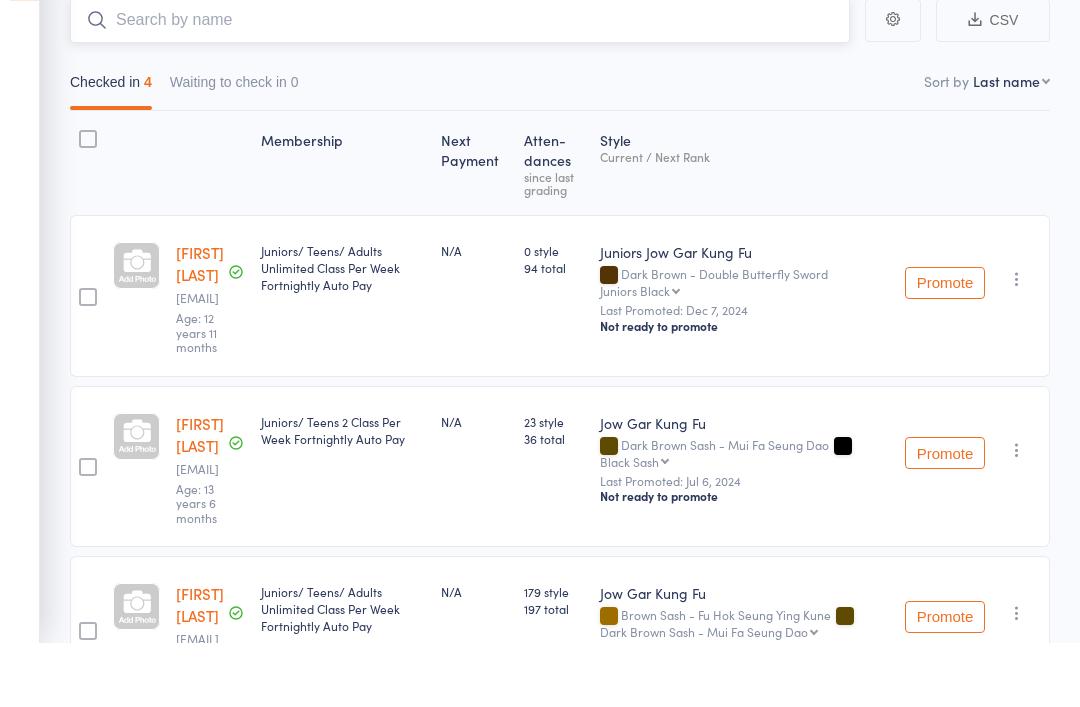 click on "Checked in  4 Waiting to check in  0" at bounding box center (560, 151) 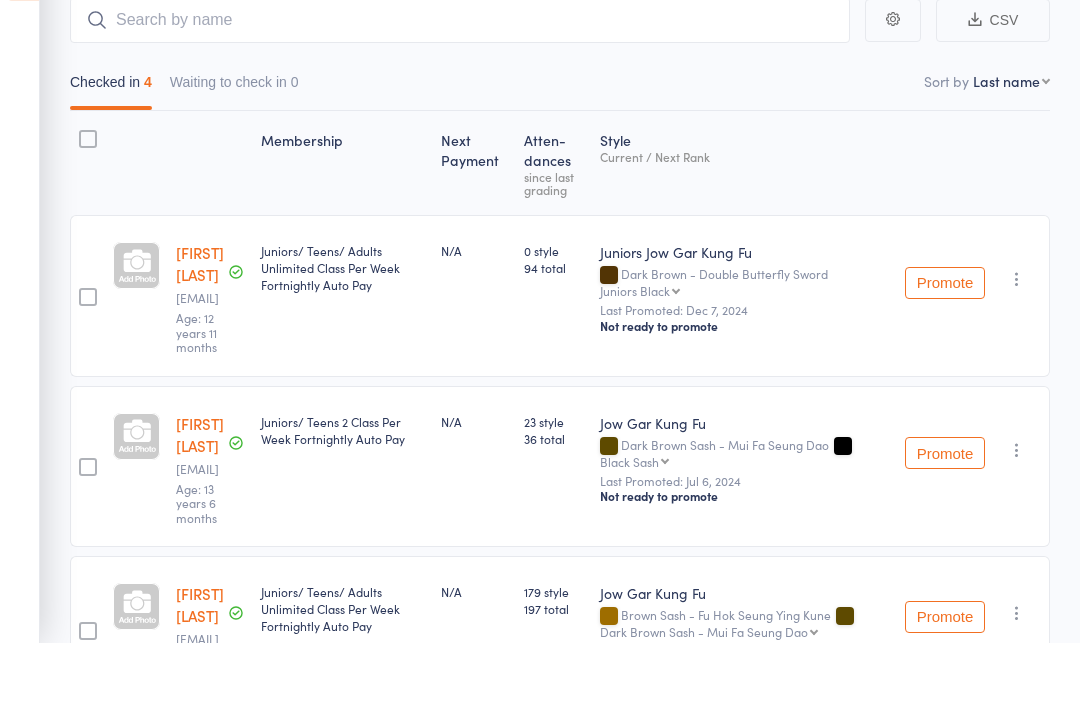 click on "Atten­dances since last grading" at bounding box center (554, 227) 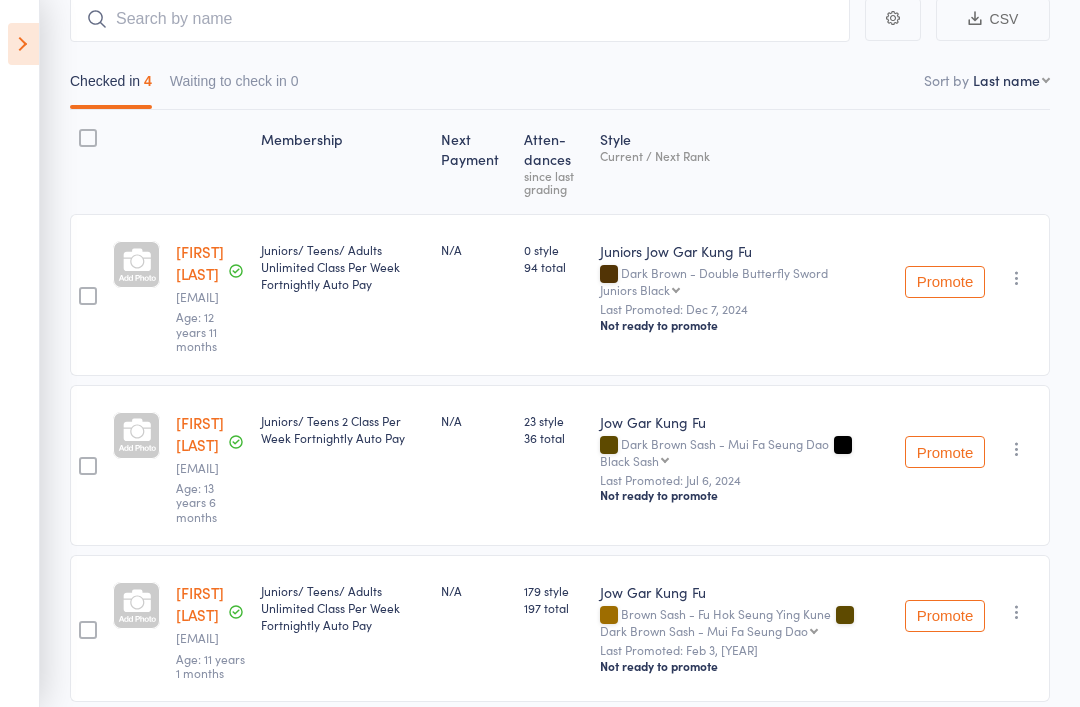 click at bounding box center (23, 44) 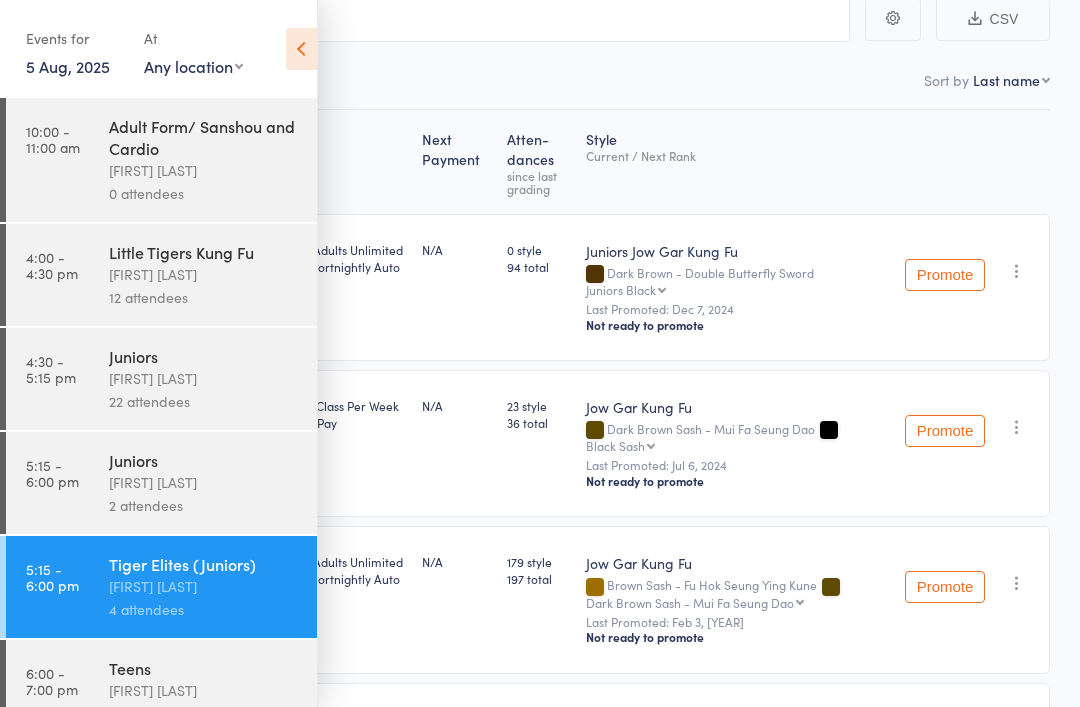 click on "Teens" at bounding box center (204, 668) 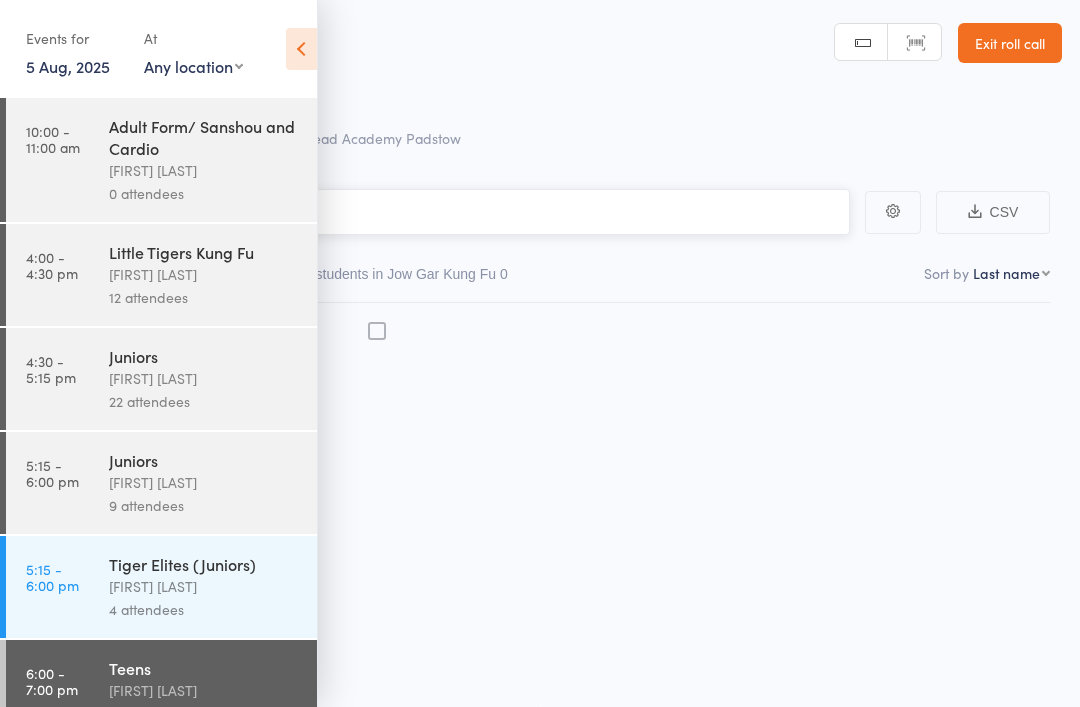scroll, scrollTop: 14, scrollLeft: 0, axis: vertical 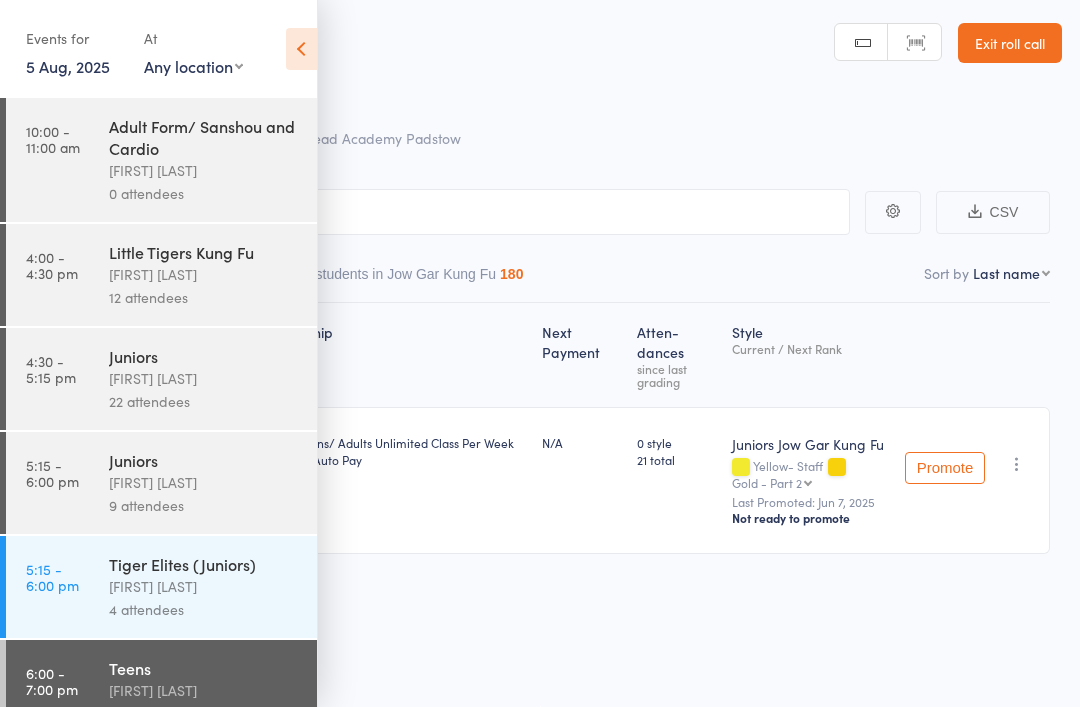 click at bounding box center [301, 49] 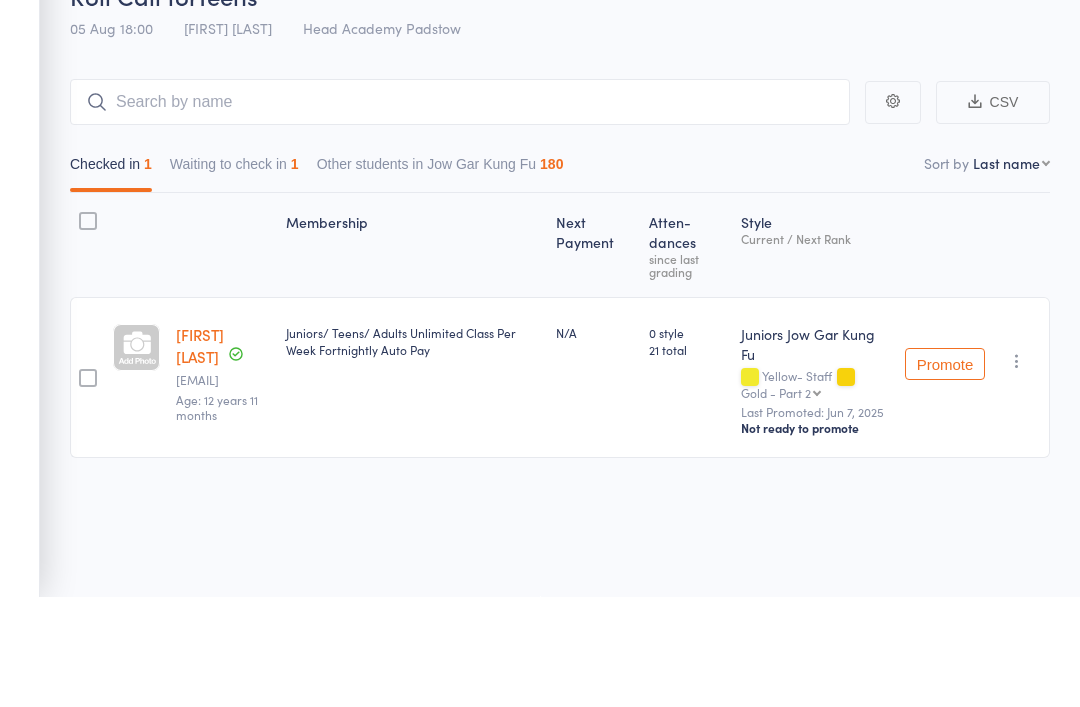 scroll, scrollTop: 0, scrollLeft: 0, axis: both 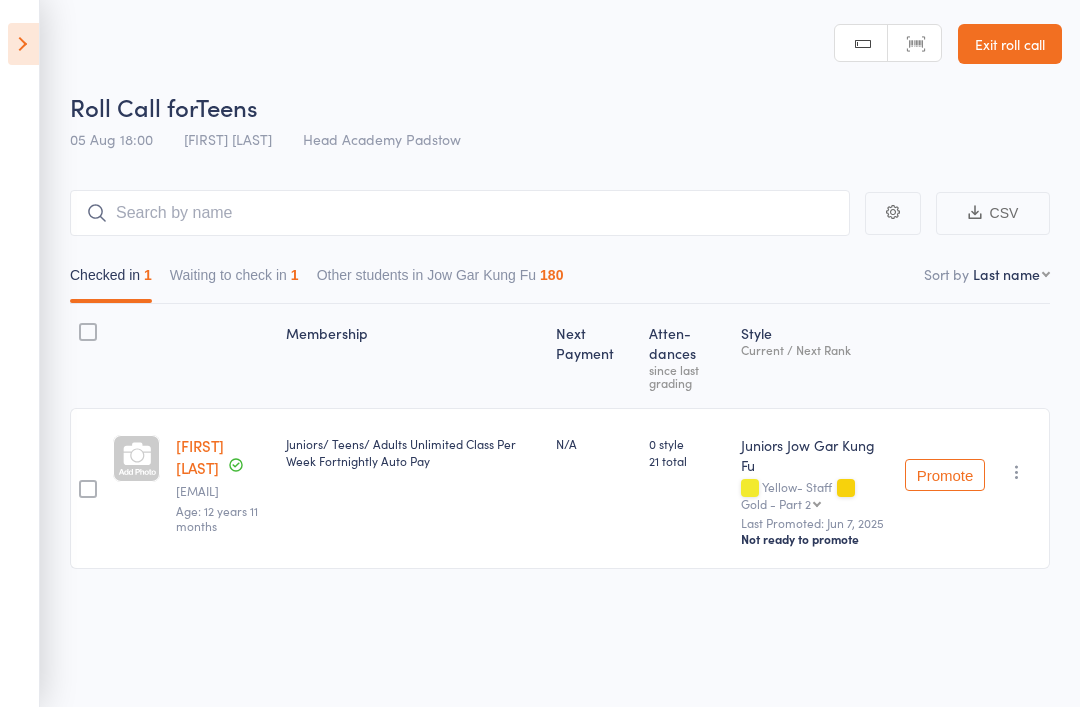 click on "Roll Call for Teens 05 Aug 18:00 [FIRST] [LAST] Head Academy Padstow Manual search Scanner input Exit roll call Events for 5 Aug, 2025 5 Aug, 2025
August 2025
Sun Mon Tue Wed Thu Fri Sat
31
27
28
29
30
31
01
02
32
03
04
05
06
07
08
09
33
10
11
12
13
14
15
16
34
17
18
19
20
21
22
23
35
24
25 26 27" at bounding box center (540, 353) 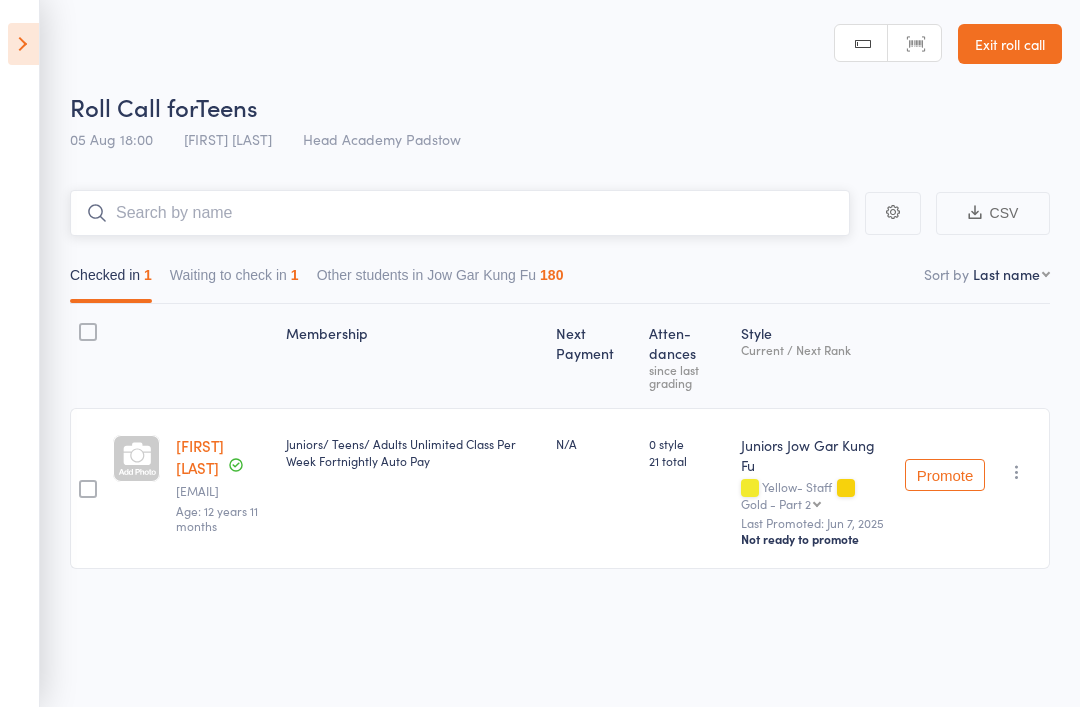 click at bounding box center (460, 213) 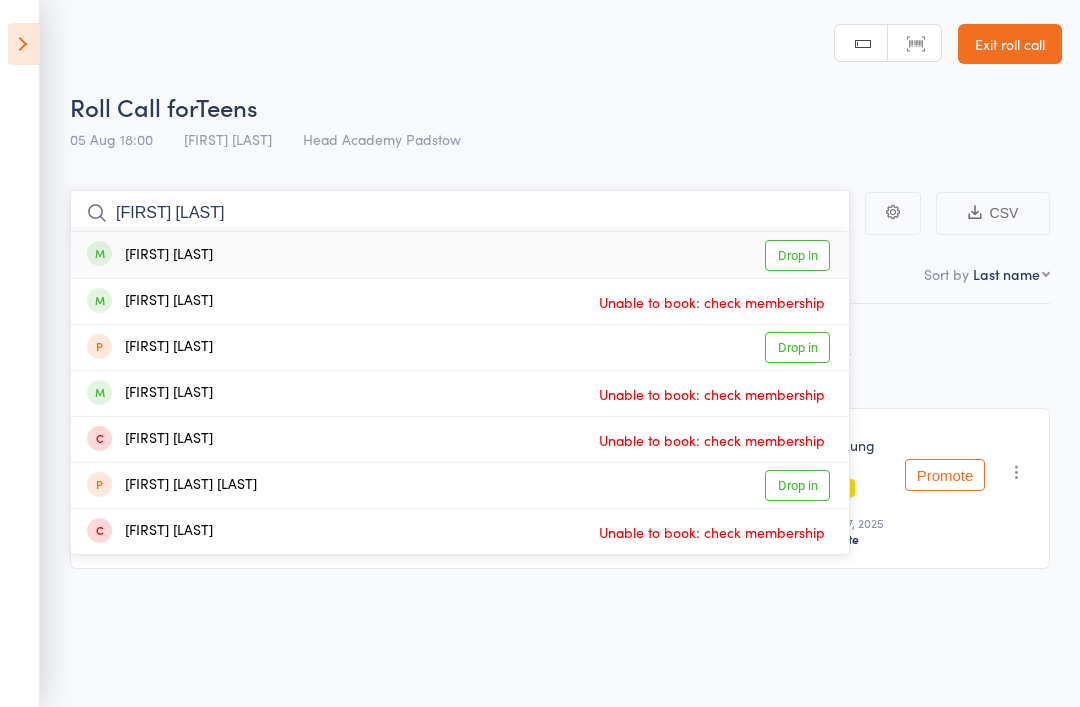 type on "[FIRST] [LAST]" 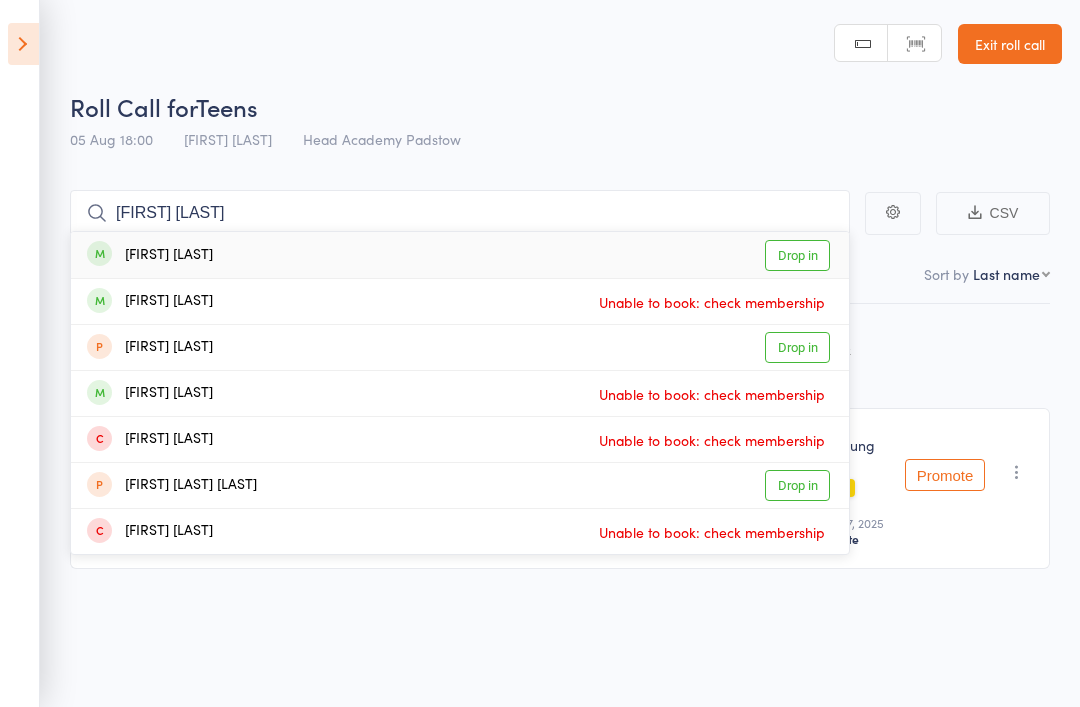 click on "[FIRST] [LAST]" at bounding box center [150, 255] 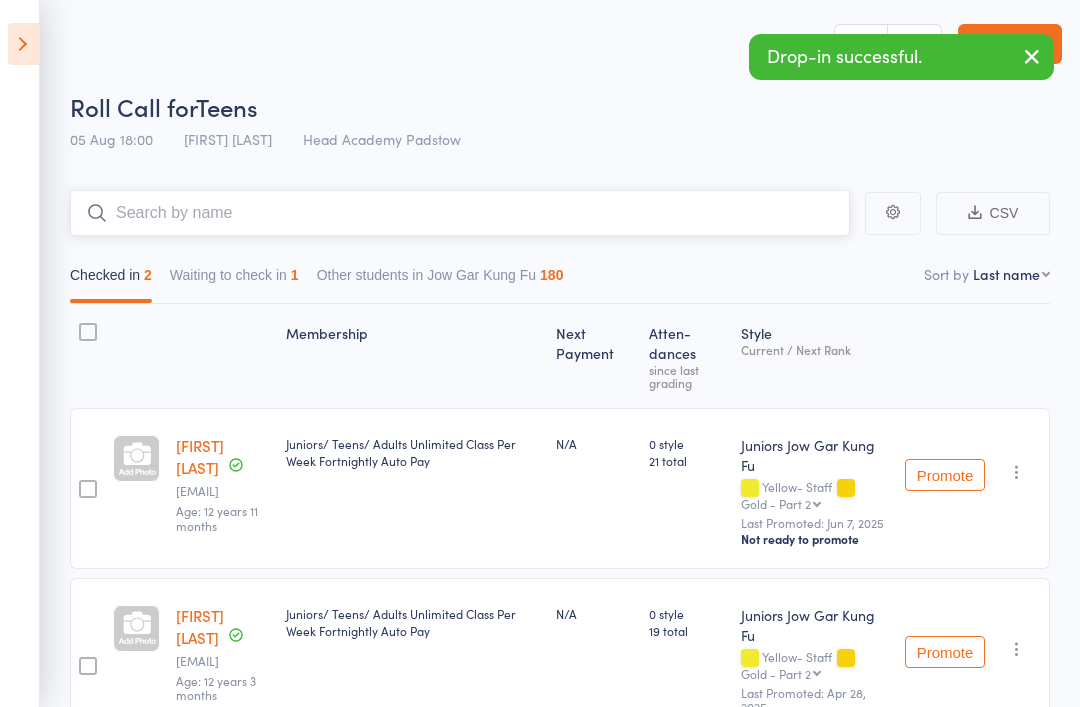 click at bounding box center (460, 213) 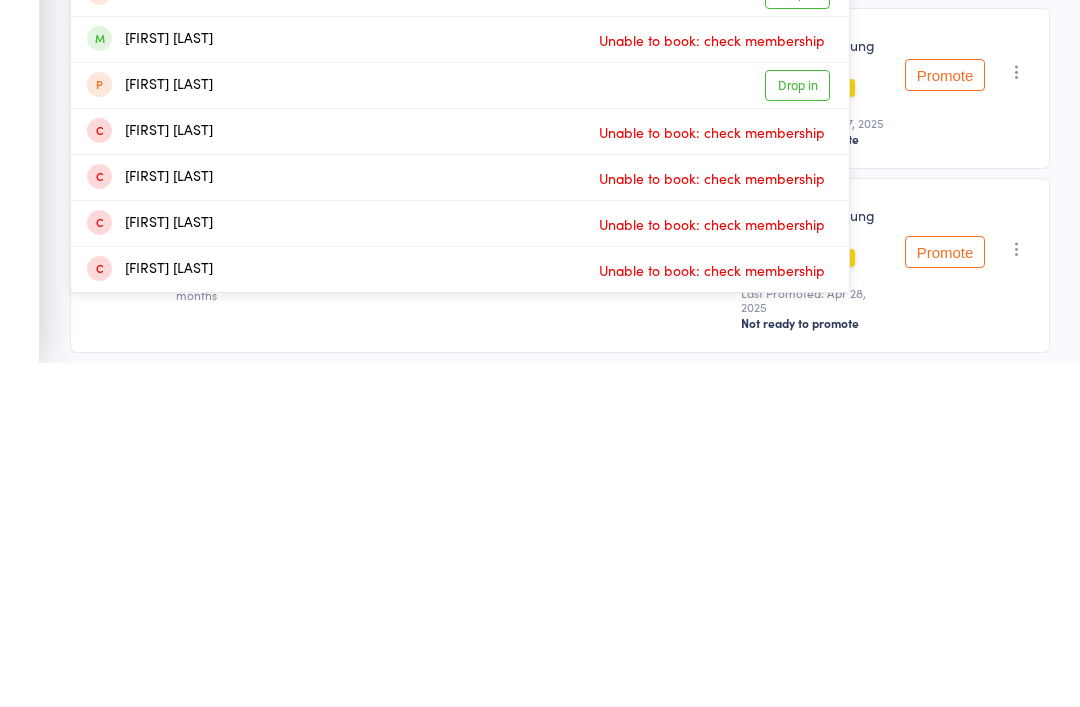 scroll, scrollTop: 33, scrollLeft: 0, axis: vertical 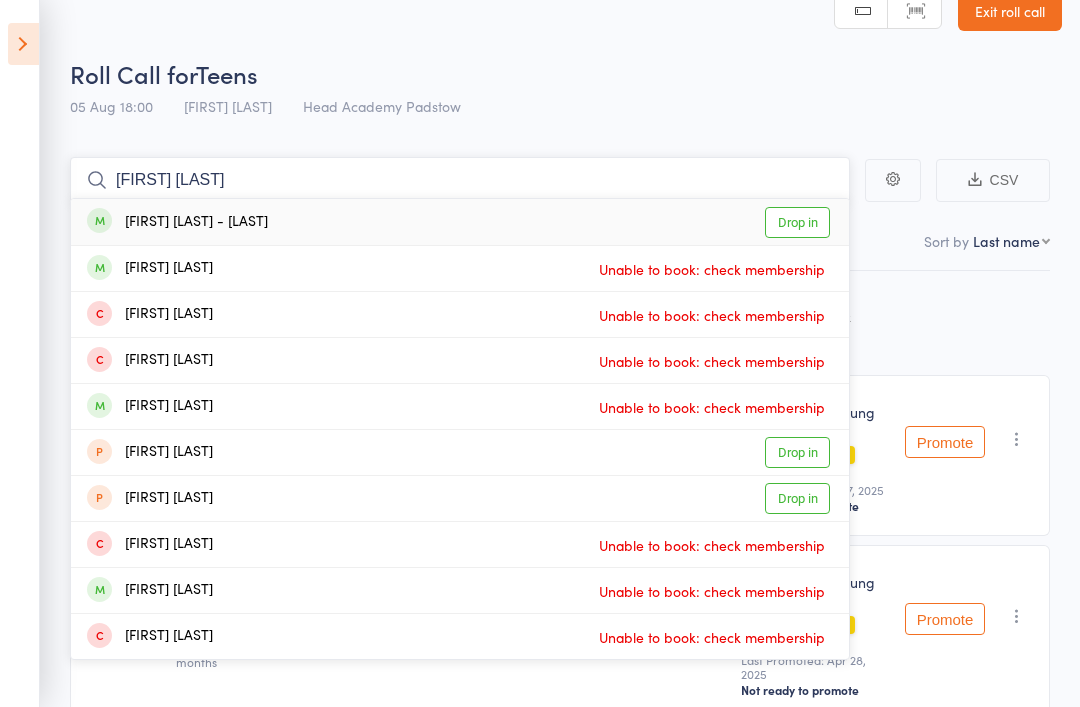 type on "[FIRST] [LAST]" 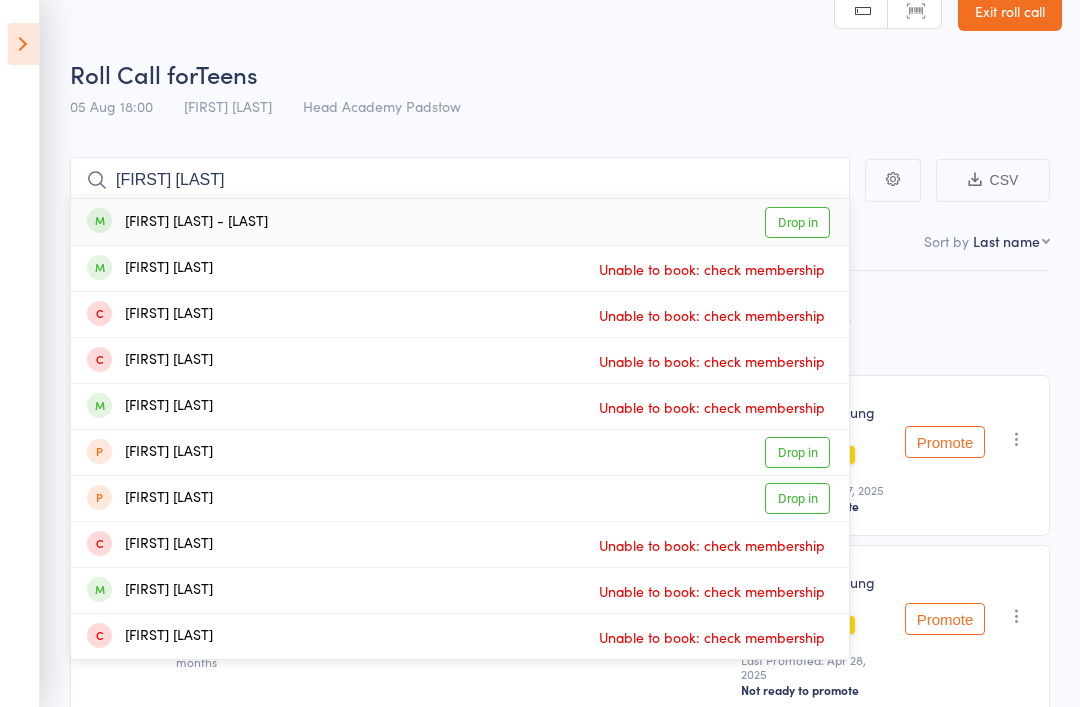 click on "[FIRST] [LAST] - [LAST]" at bounding box center [177, 222] 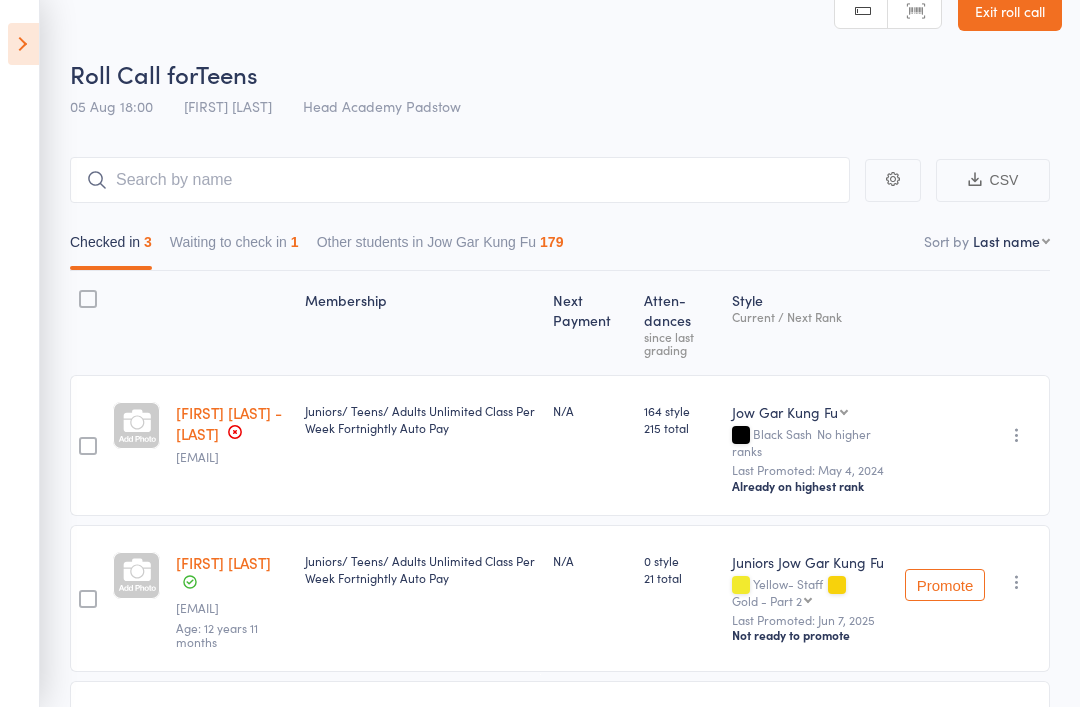 click on "CSV
Checked in 3 Waiting to check in 1 Other students in Jow Gar Kung Fu 179
Sort by Last name First name Last name Birthday today? Behind on payments? Check in time Next payment date Next payment amount Membership name Membership expires Ready to grade Style and Rank Style attendance count All attendance count Last Promoted Membership Next Payment Atten­dances since last grading Style Current / Next Rank [FIRST] [LAST] bartolo.stafford@gmail.com Juniors/ Teens/ Adults Unlimited Class Per Week Fortnightly Auto Pay N/A 164 style 215 total Jow Gar Kung Fu Juniors Jow Gar Kung Fu Jow Gar Kung Fu Black Sash No higher ranks Last Promoted: May 4, 2024 Already on highest rank Undo check-in Send message Add Note Add Task Add Flag Remove Mark absent
[FIRST] [LAST] tolroys@gmail.com Age: 12 years 11 months Juniors/ Teens/ Adults Unlimited Class Per Week Fortnightly Auto Pay N/A 0 style 21 total Juniors Jow Gar Kung Fu Yellow- Staff Gold - Part 2 Gold - Part 2 Orange- Single Stick Juniors Black" at bounding box center (540, 522) 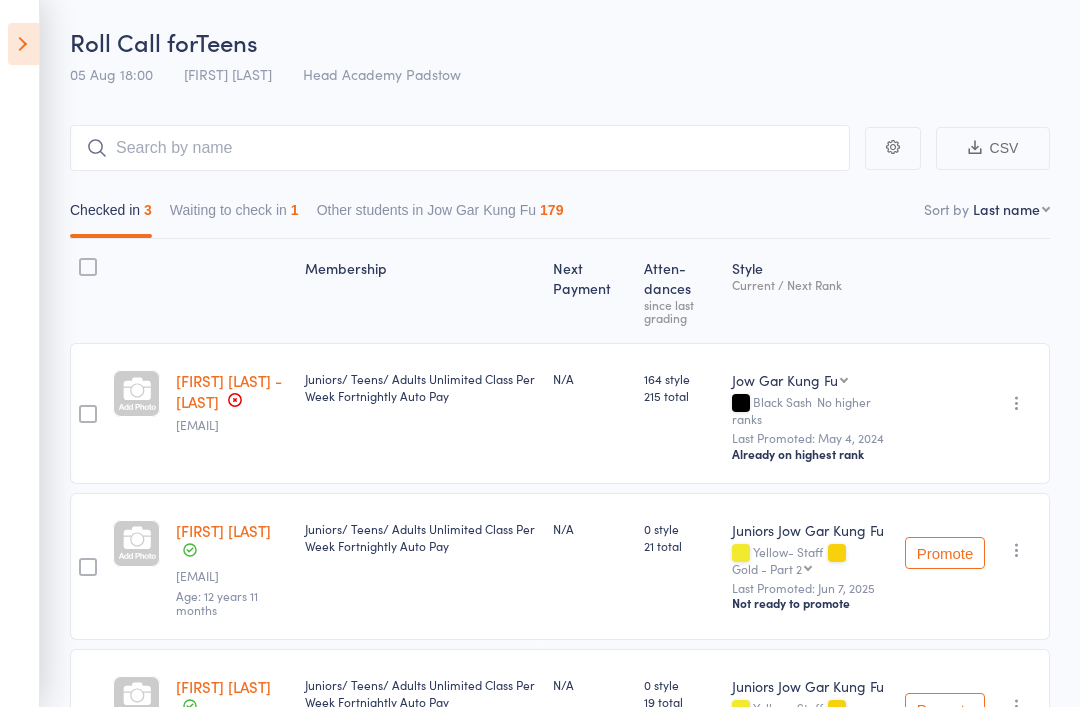 scroll, scrollTop: 53, scrollLeft: 0, axis: vertical 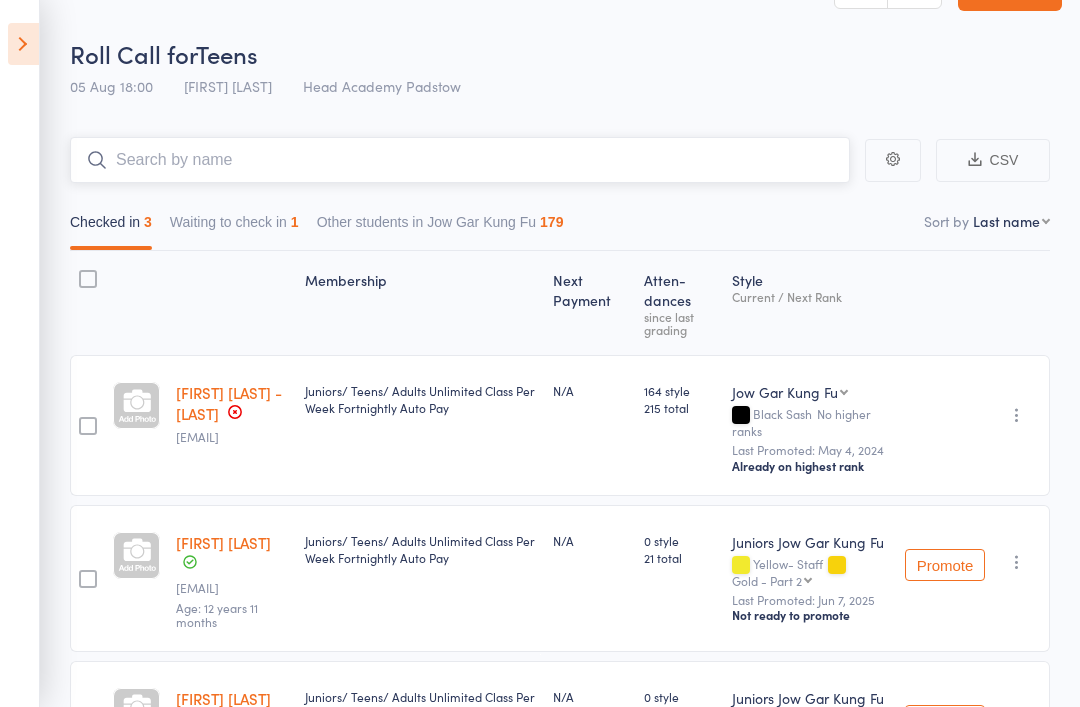 click at bounding box center [460, 160] 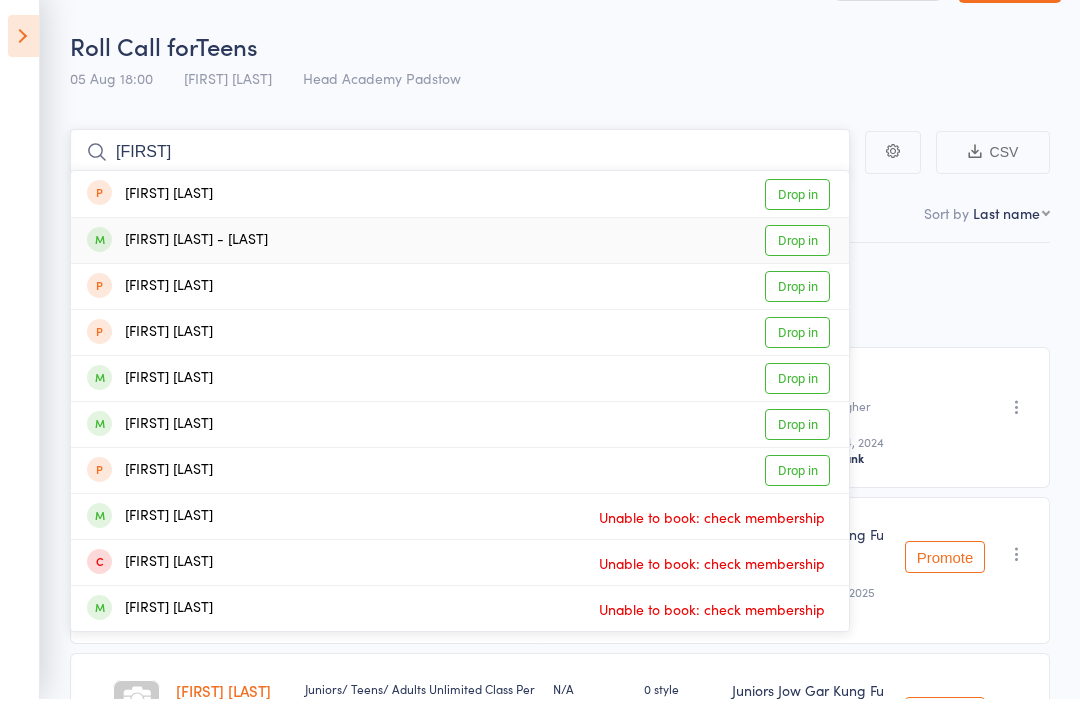 type on "[FIRST]" 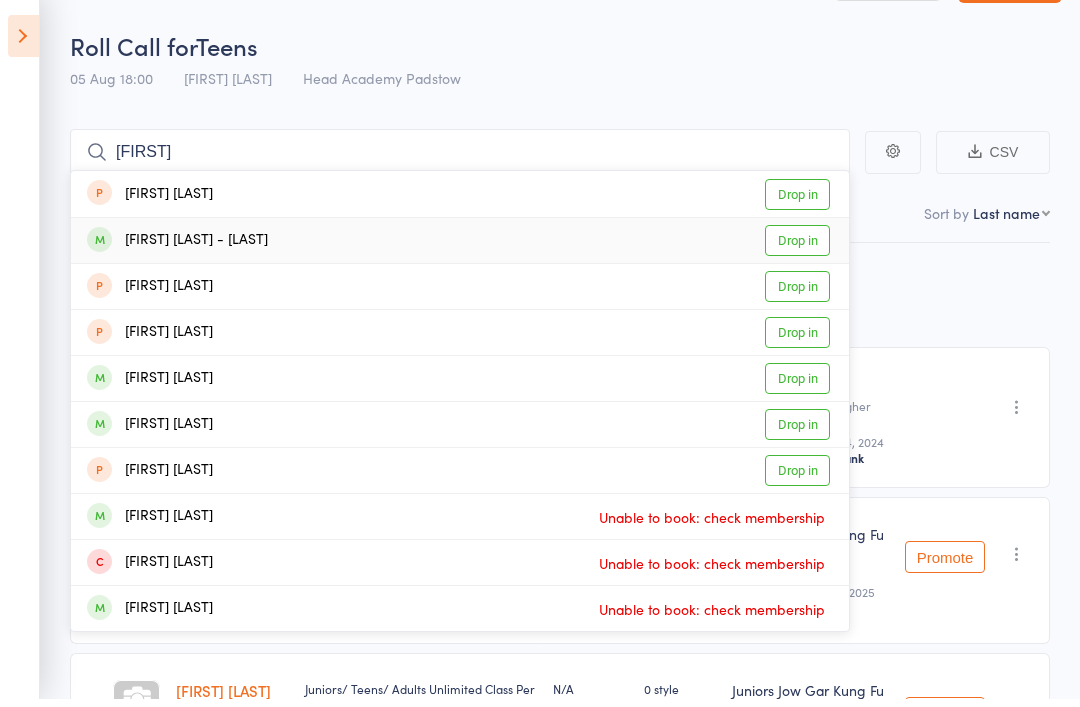 click on "[FIRST] [LAST] - [LAST]" at bounding box center [177, 248] 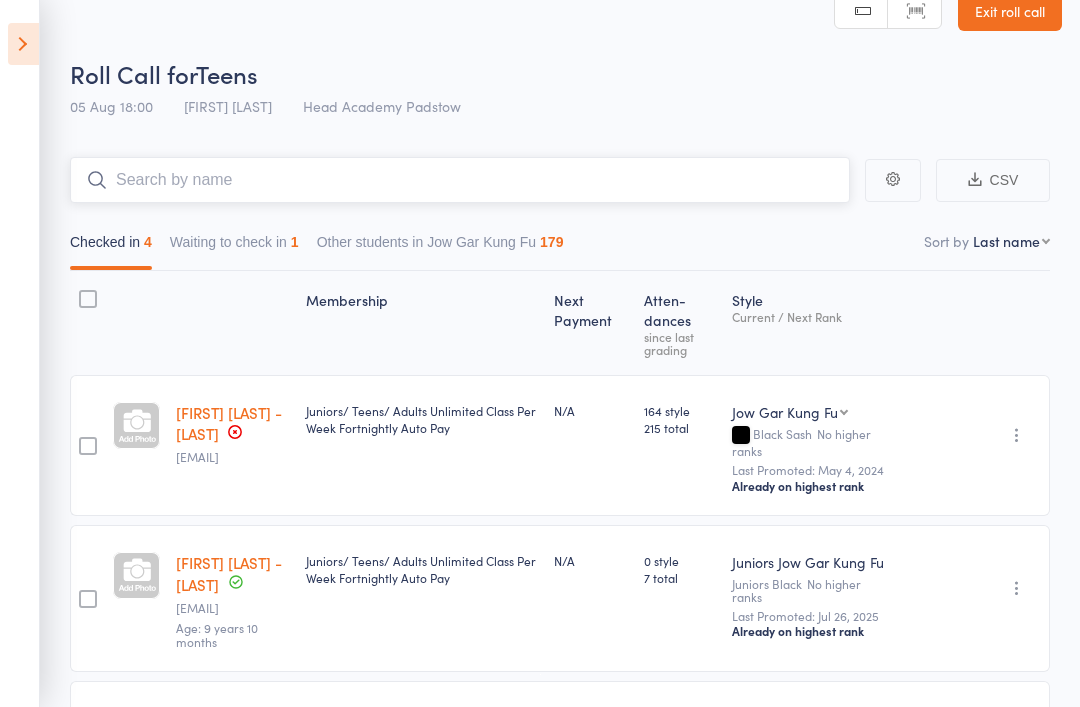scroll, scrollTop: 0, scrollLeft: 0, axis: both 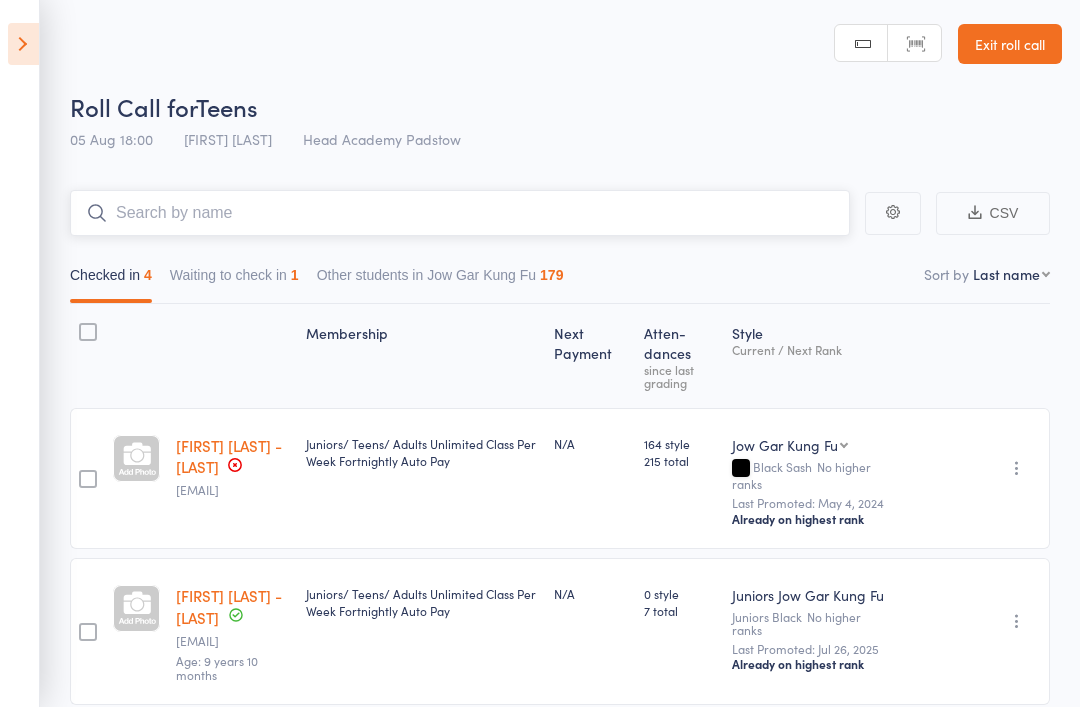 click at bounding box center (460, 213) 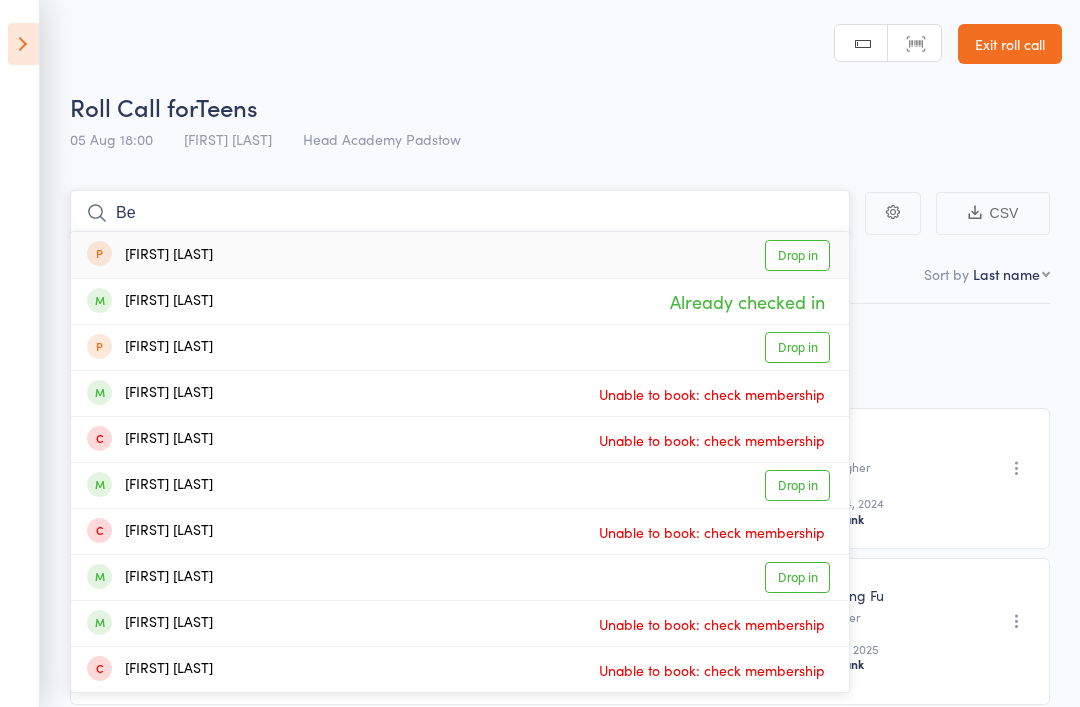 type on "B" 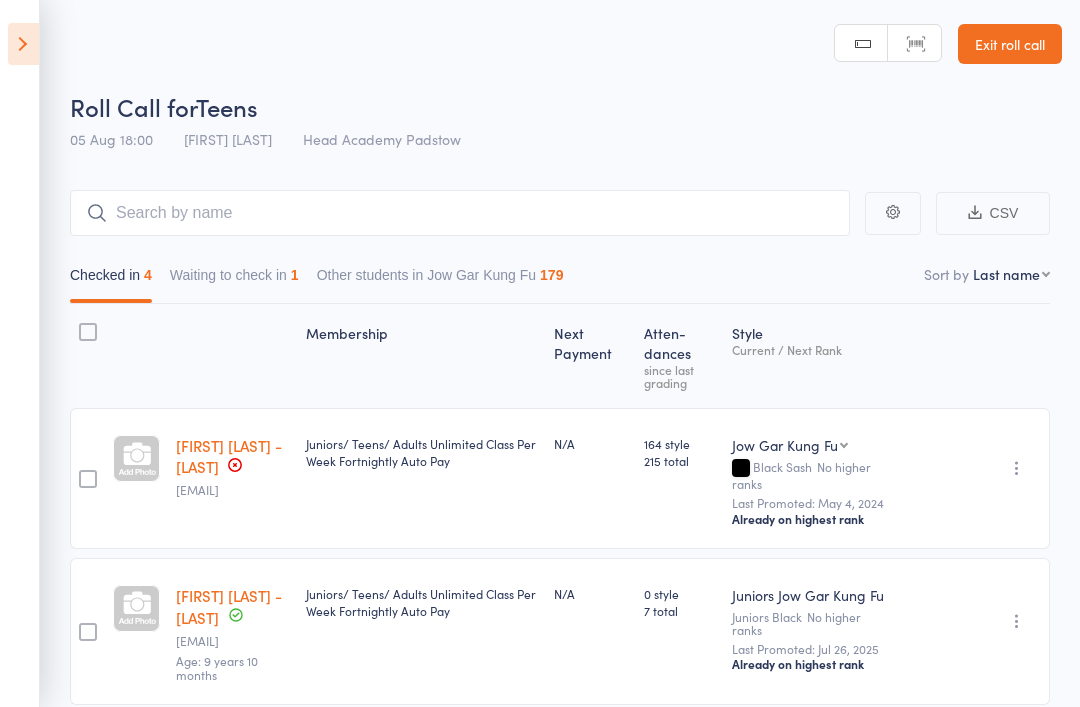 click on "Roll Call for Teens 05 Aug 18:00 [FIRST] [LAST] Head Academy Padstow" at bounding box center (566, 125) 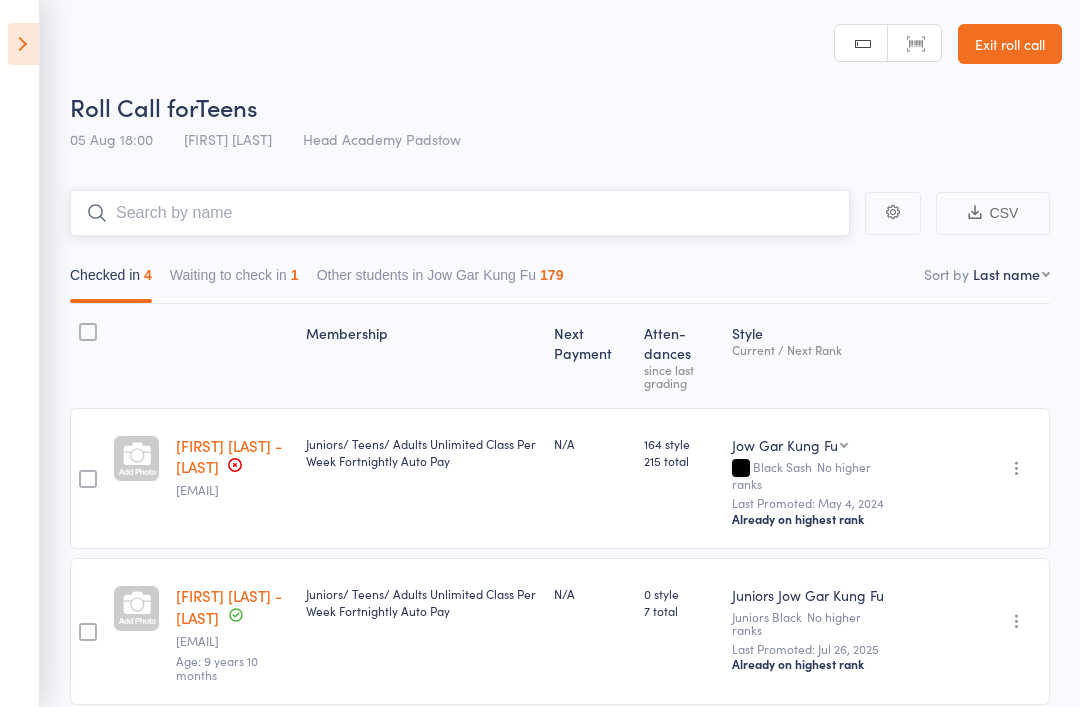click at bounding box center (460, 213) 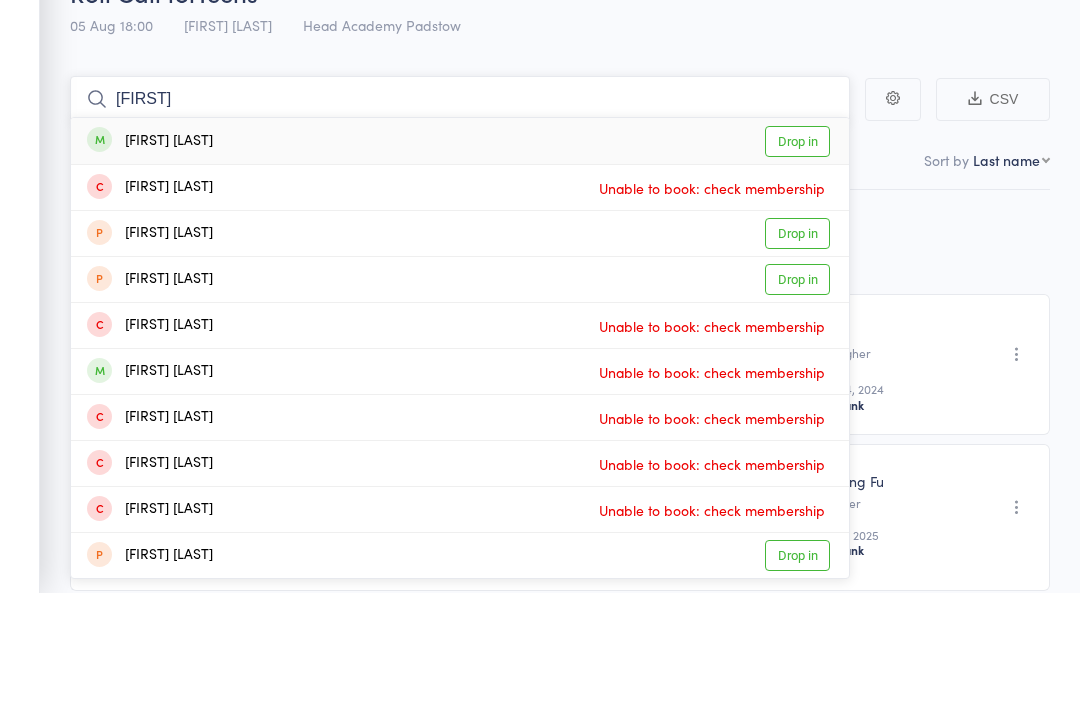 type on "[FIRST]" 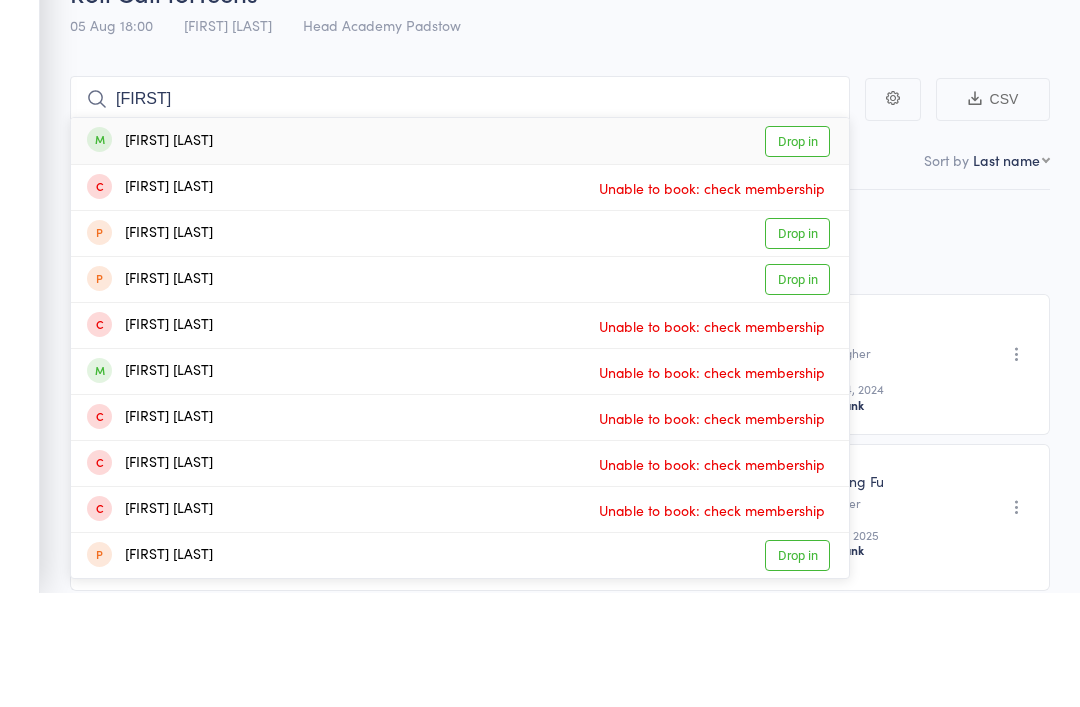 click on "[FIRST] [LAST]" at bounding box center (150, 255) 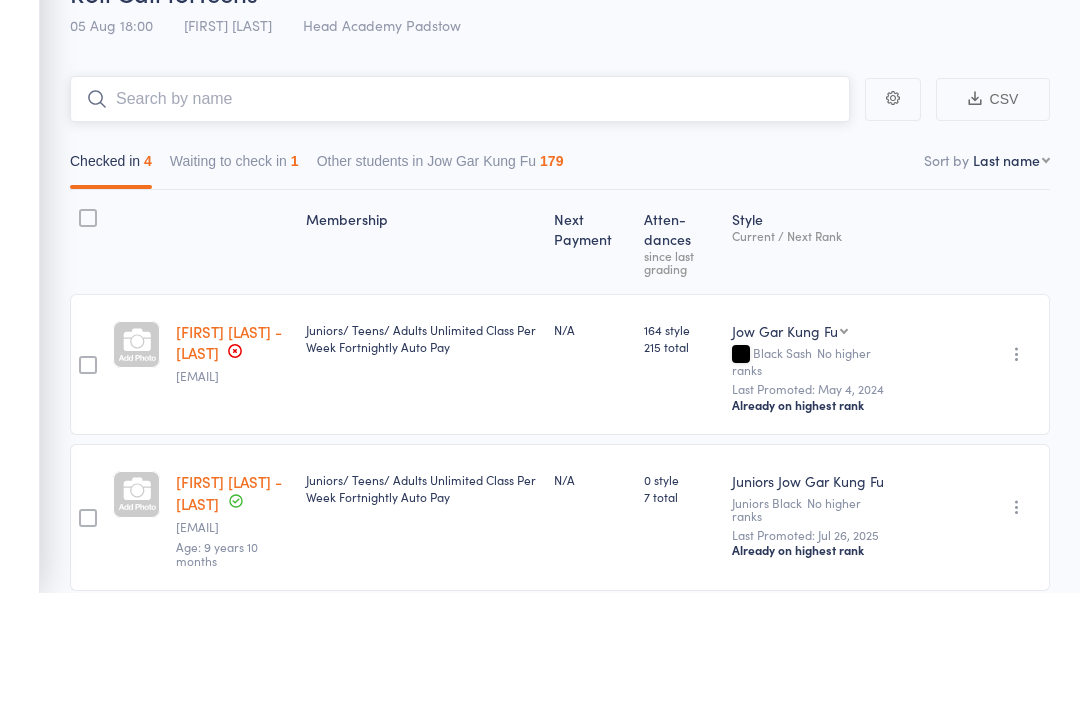 click at bounding box center (460, 213) 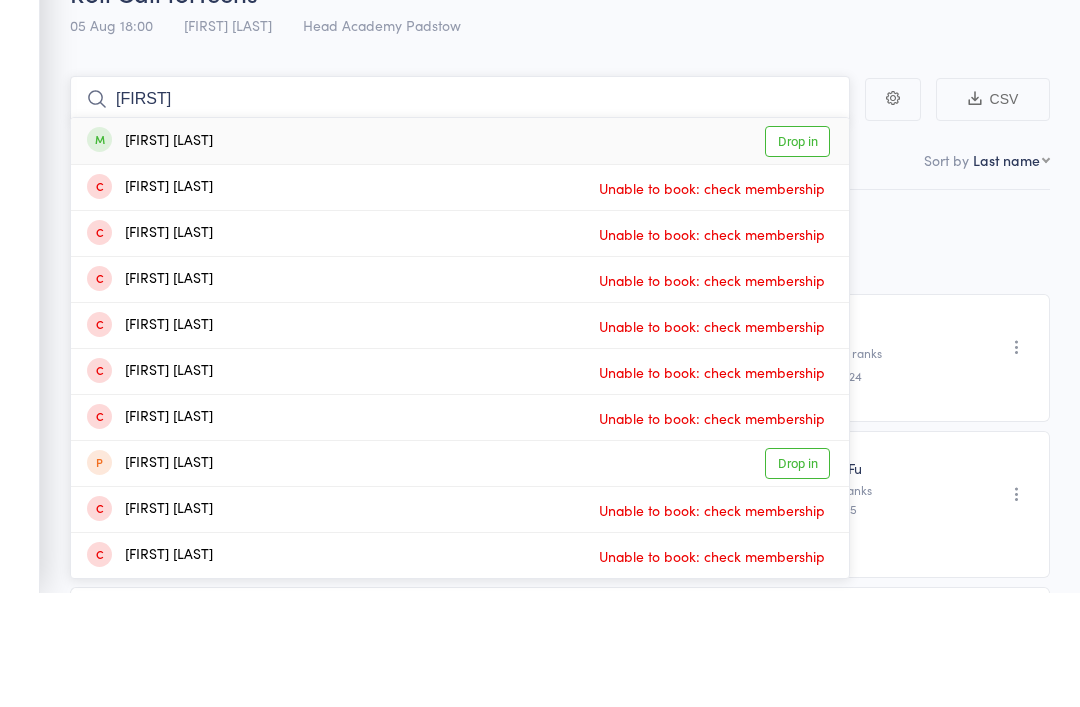 type on "[FIRST]" 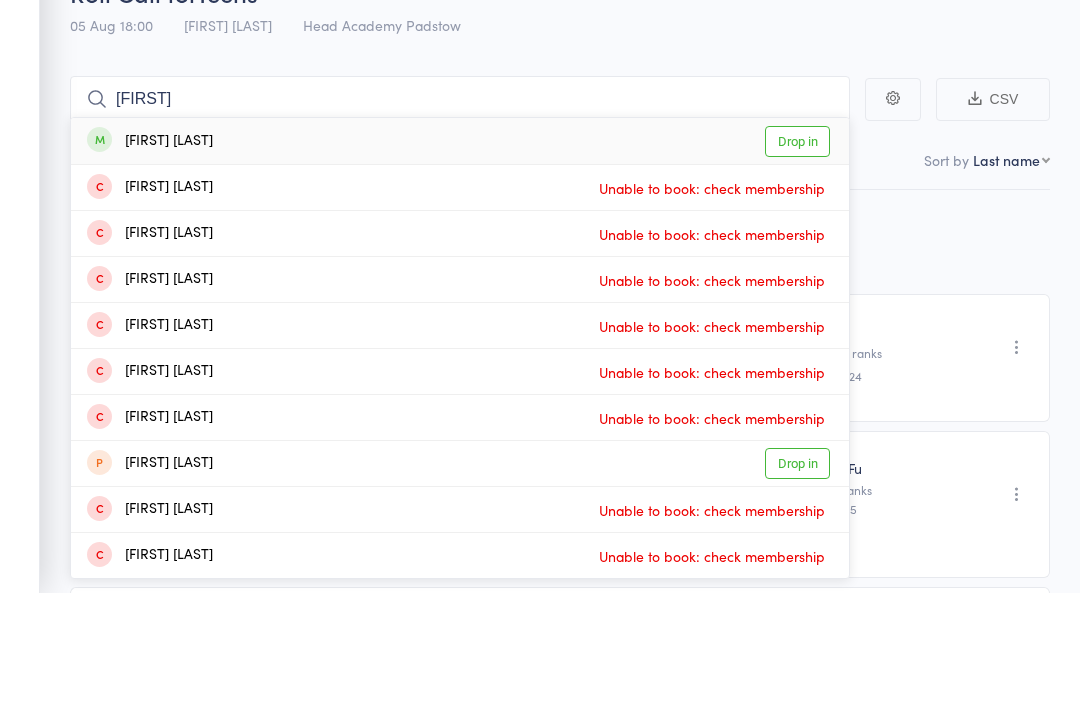 click on "[FIRST] [LAST]" at bounding box center [150, 255] 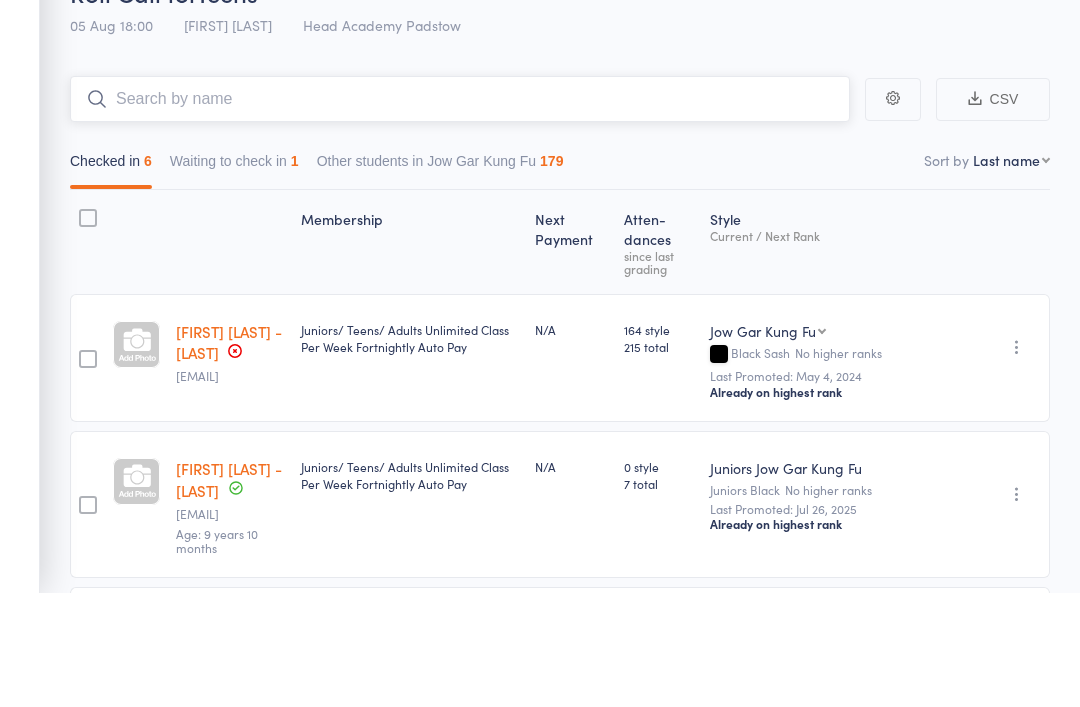 click at bounding box center (460, 213) 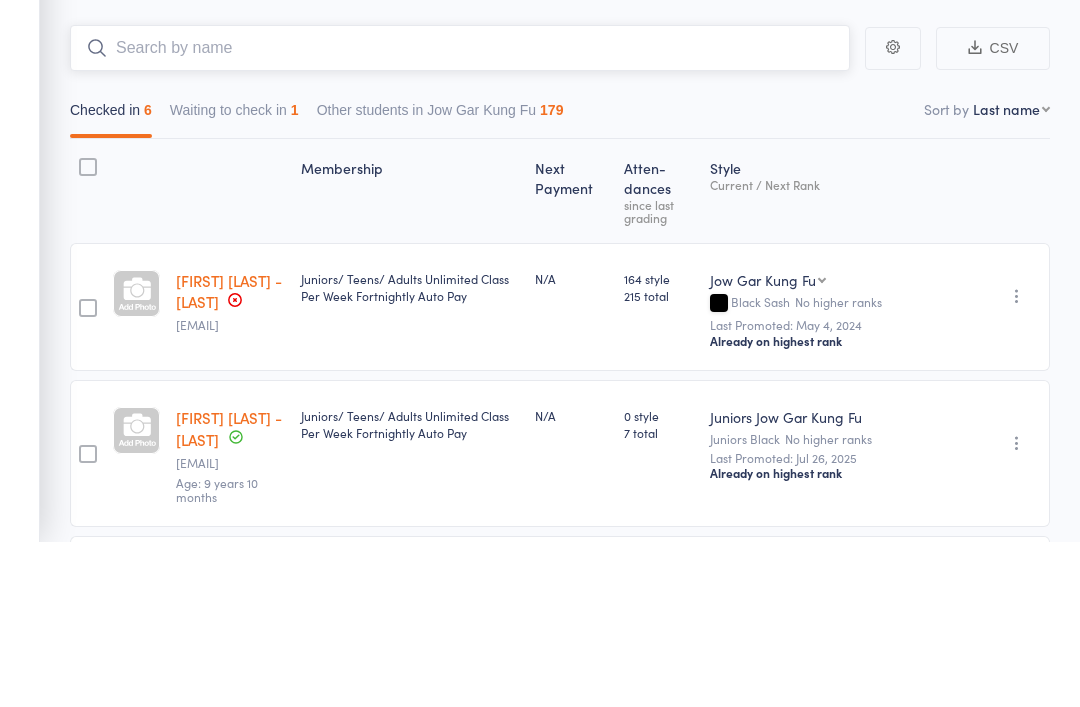 click at bounding box center [460, 213] 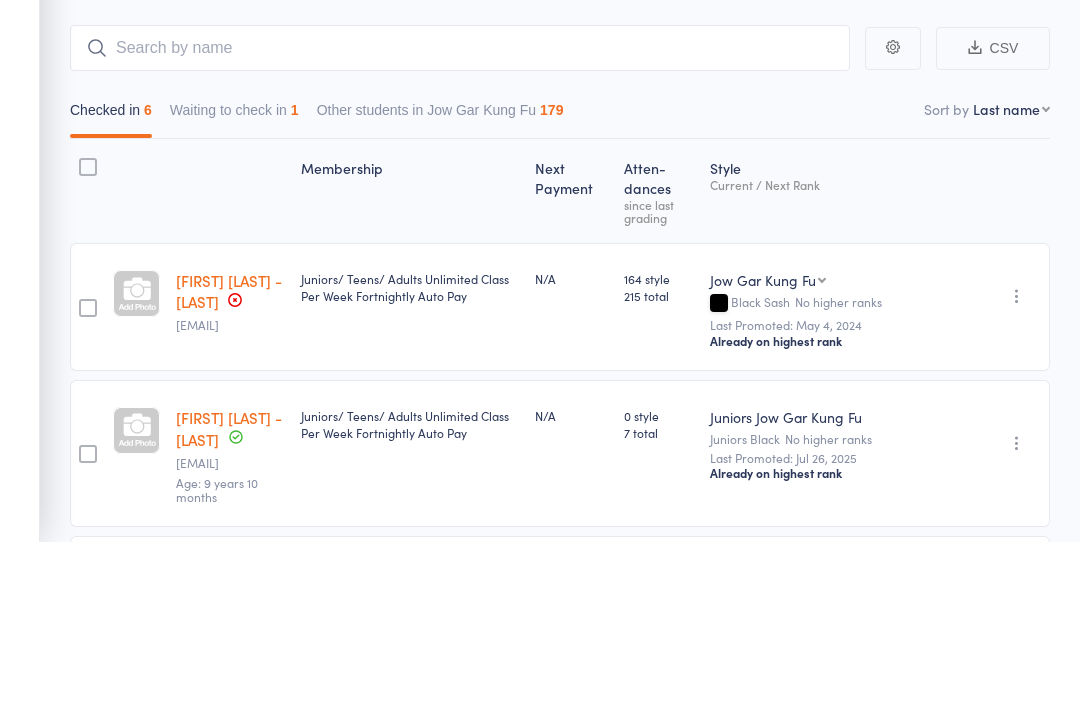 click at bounding box center (230, 356) 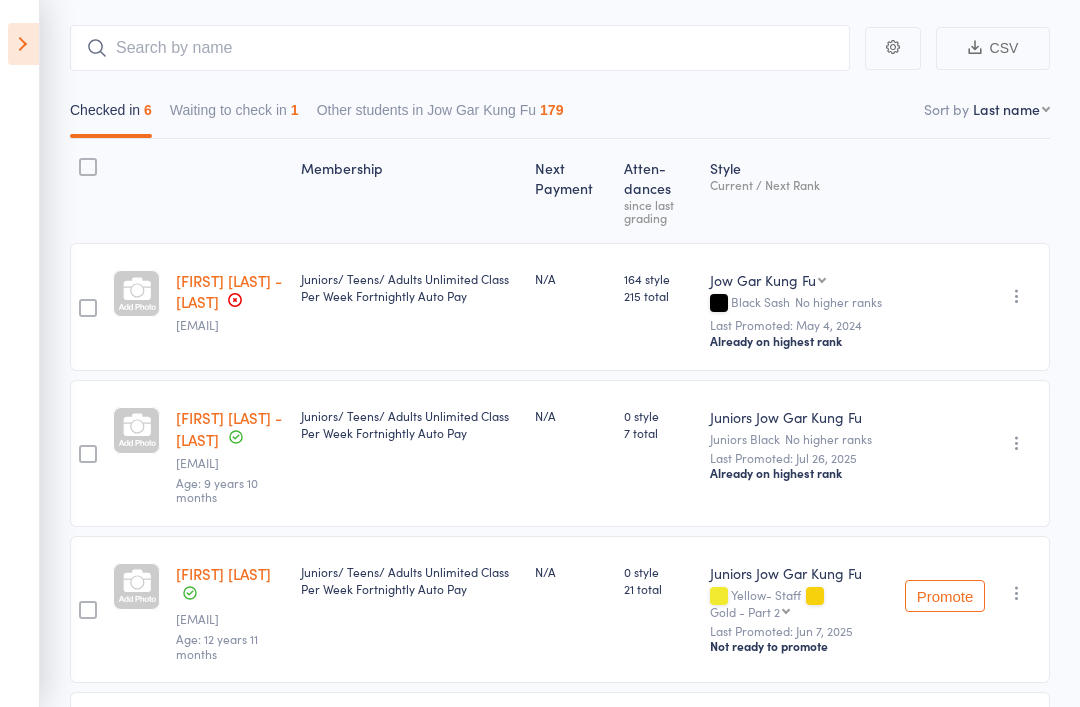 click on "Checked in  6" at bounding box center (111, 115) 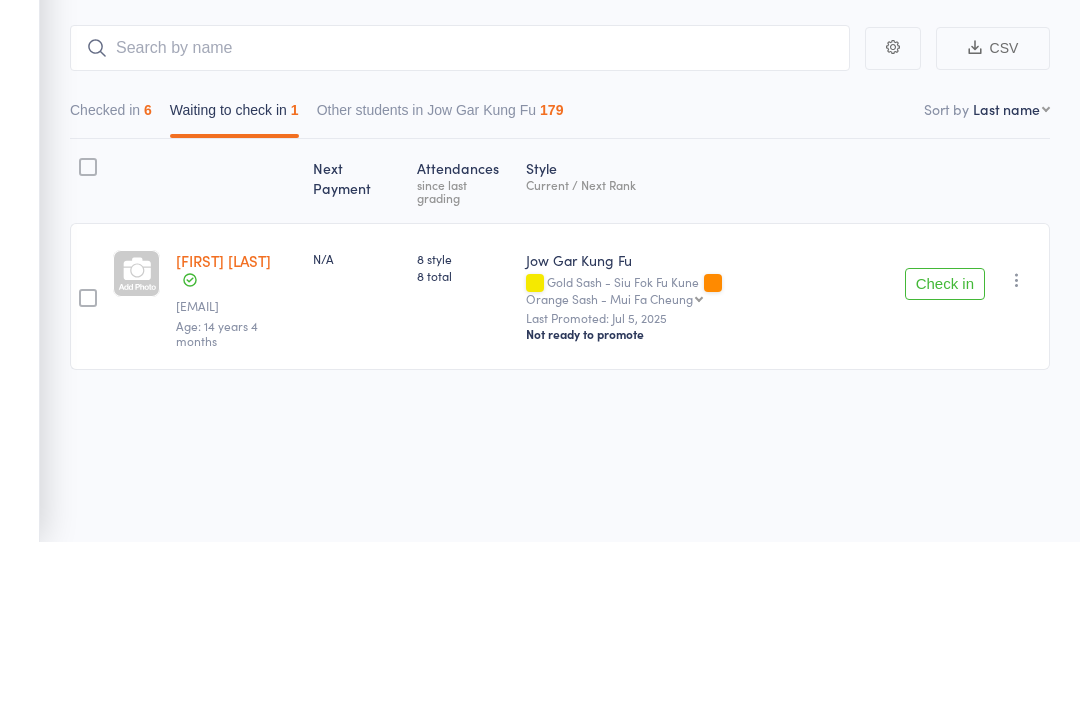scroll, scrollTop: 14, scrollLeft: 0, axis: vertical 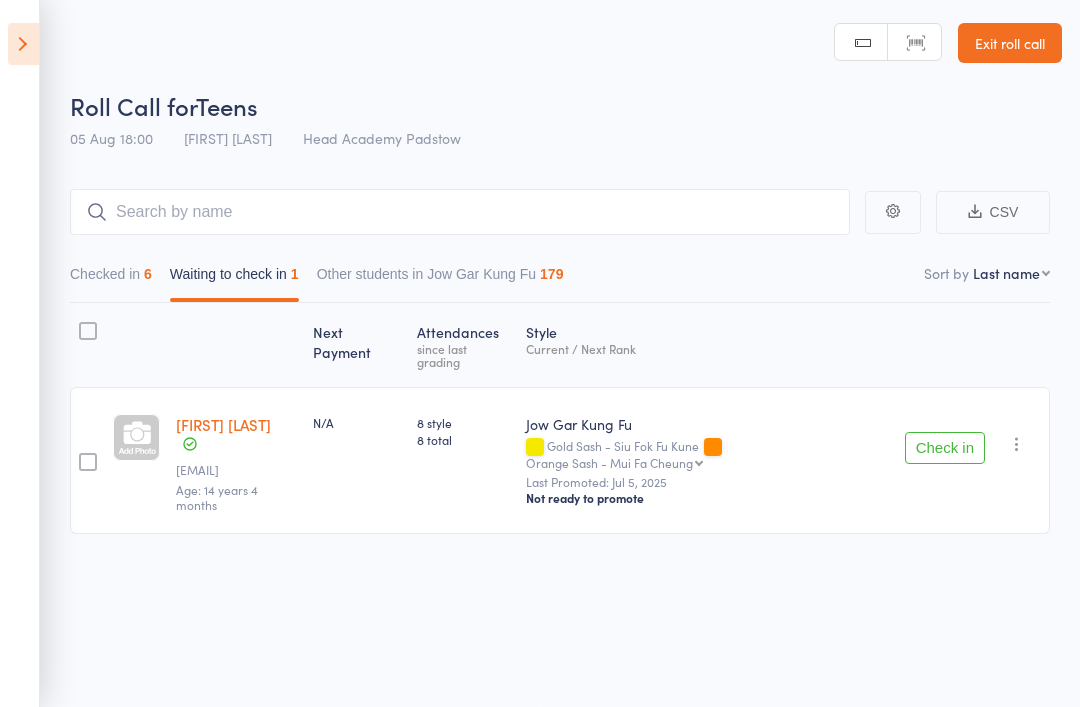 click on "Checked in  6" at bounding box center [111, 279] 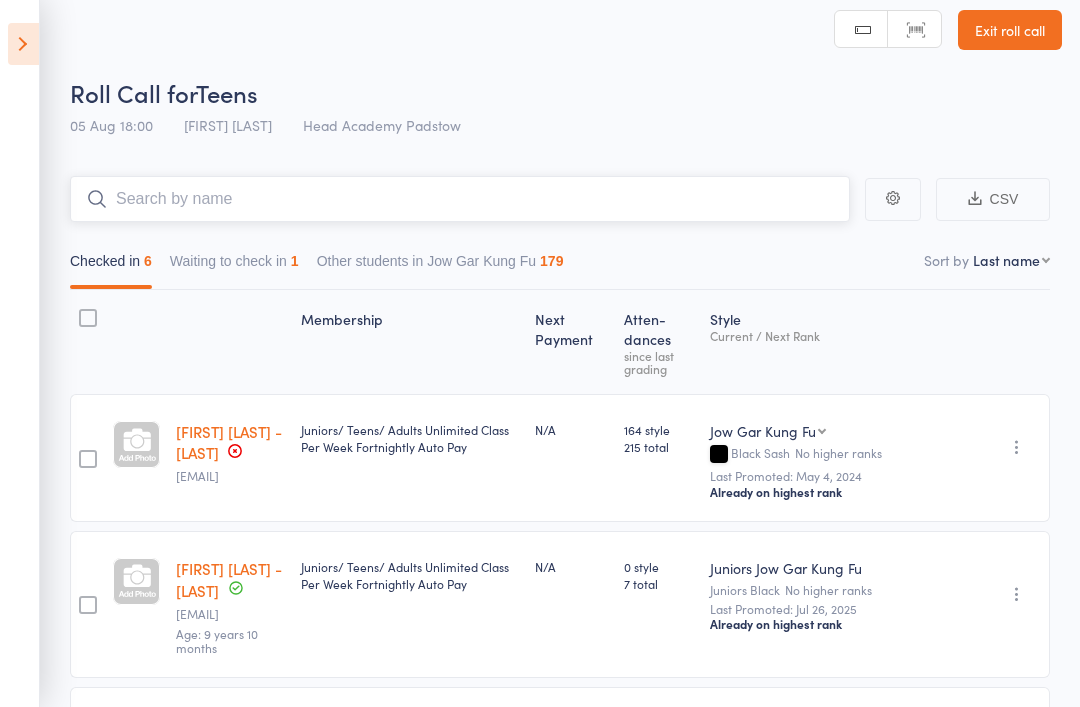 click at bounding box center (460, 199) 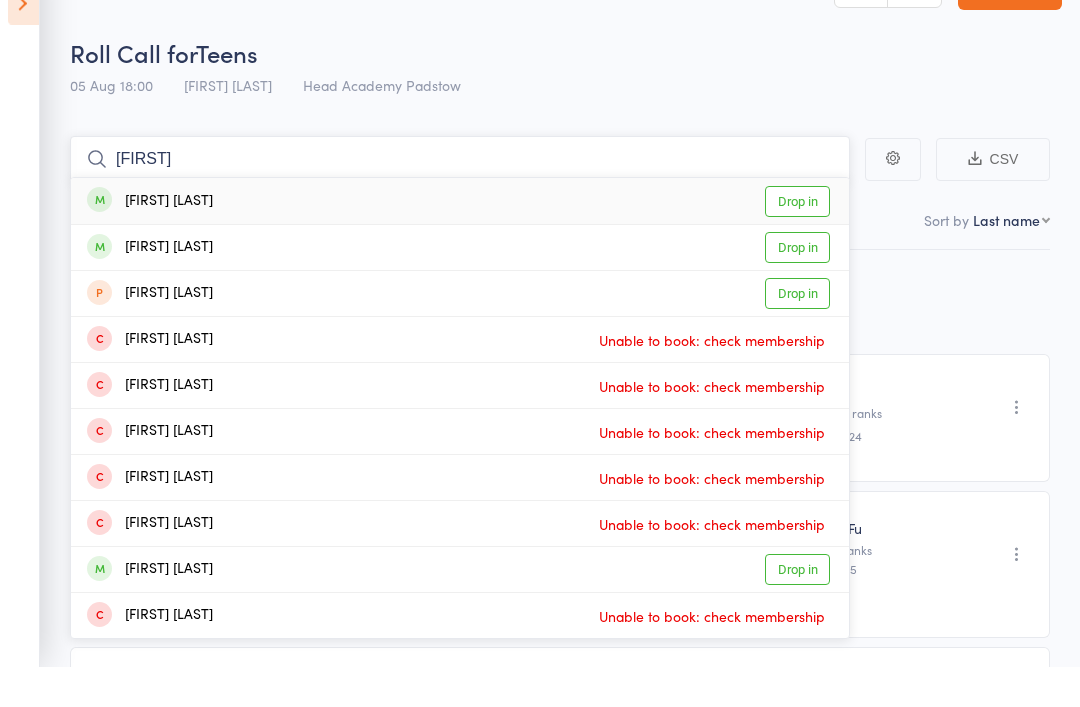 type on "[FIRST]" 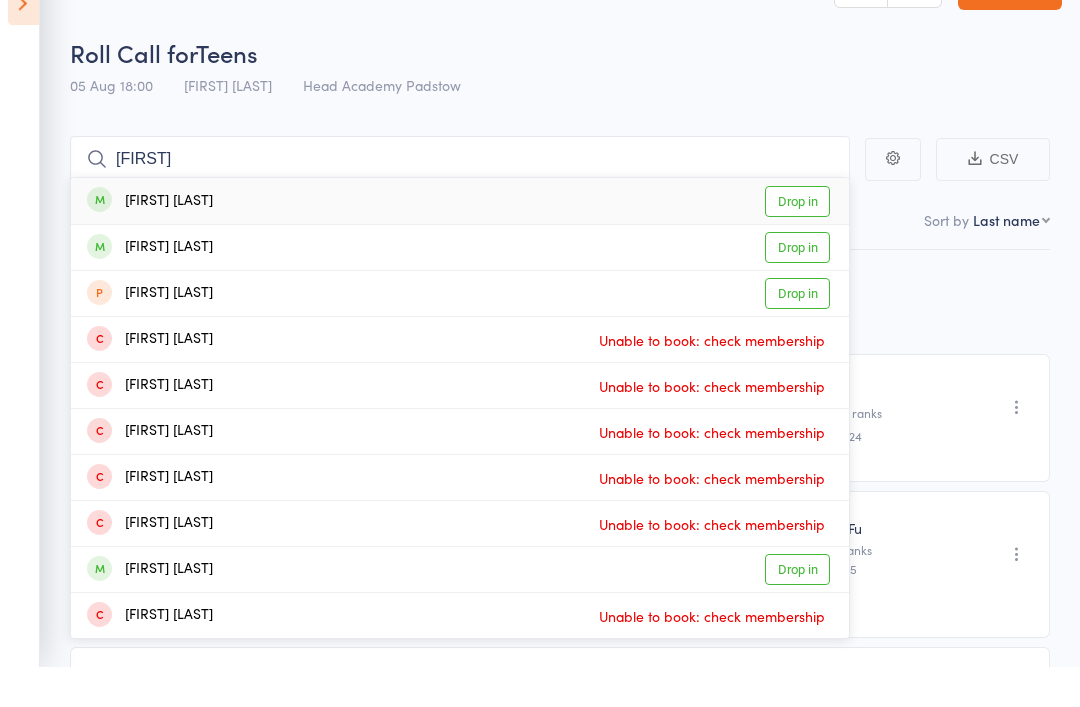 click on "[FIRST] [LAST]" at bounding box center [150, 242] 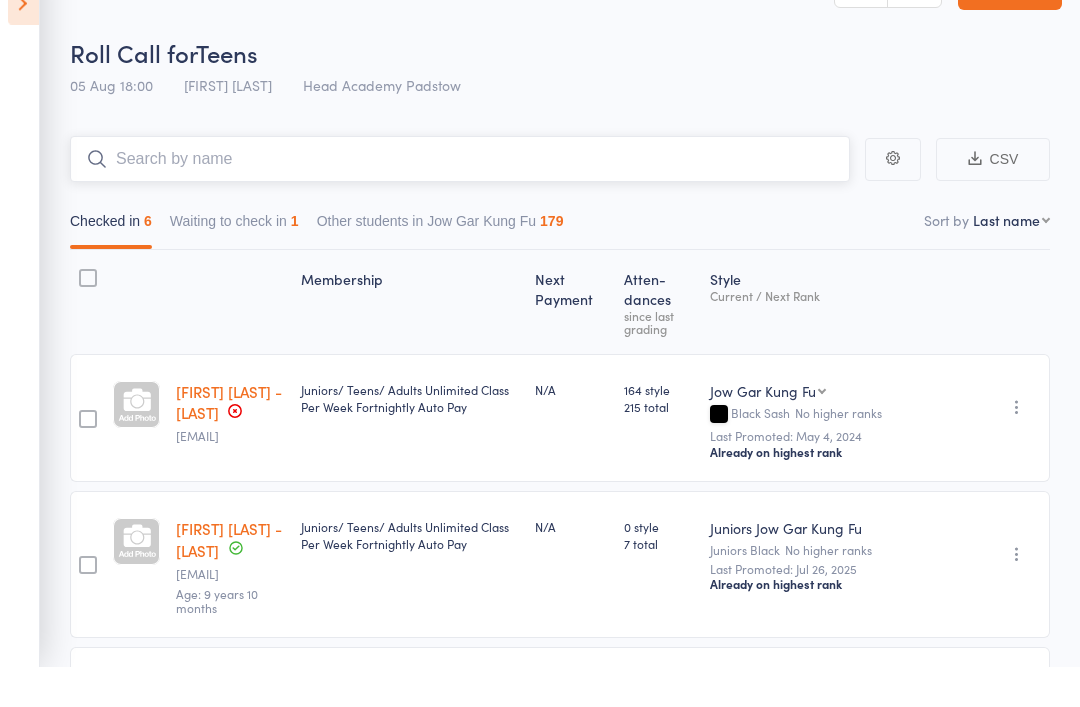 scroll, scrollTop: 54, scrollLeft: 0, axis: vertical 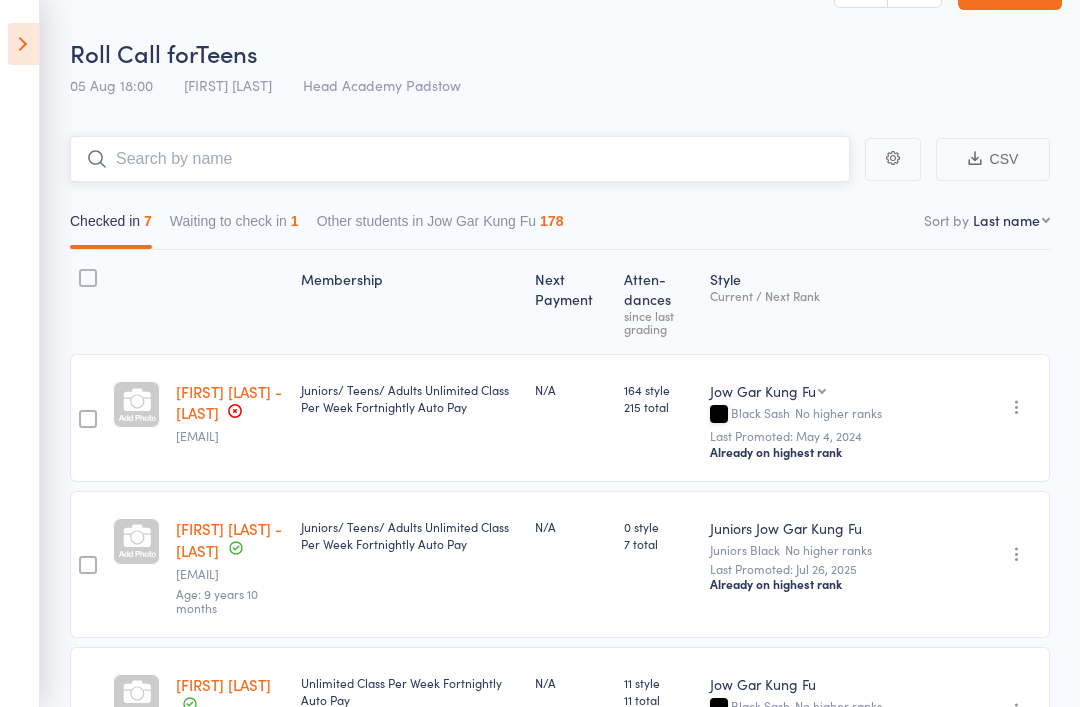click on "Checked in 7 Waiting to check in 1 Other students in Jow Gar Kung Fu 178" at bounding box center [560, 226] 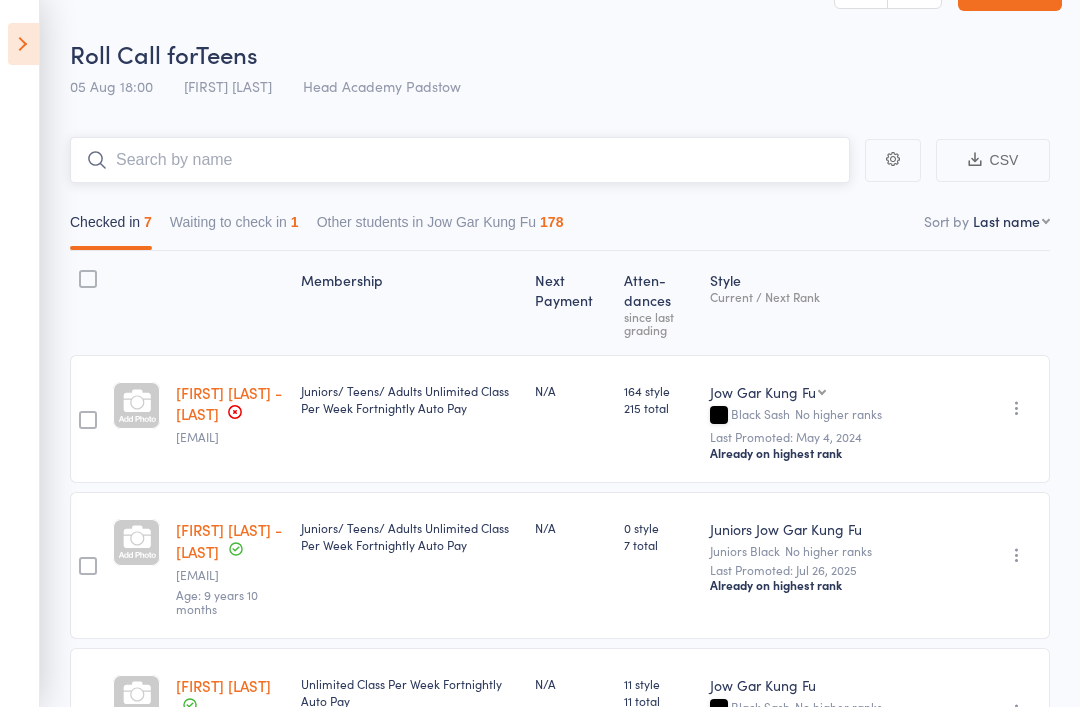 click at bounding box center [460, 160] 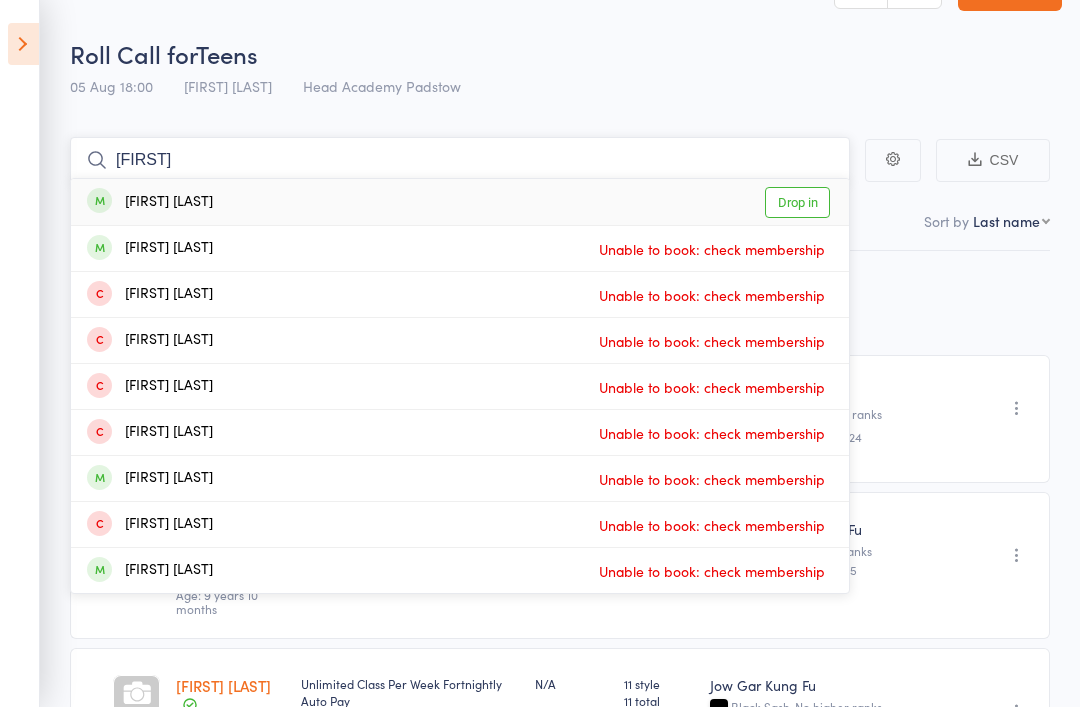 type on "[FIRST]" 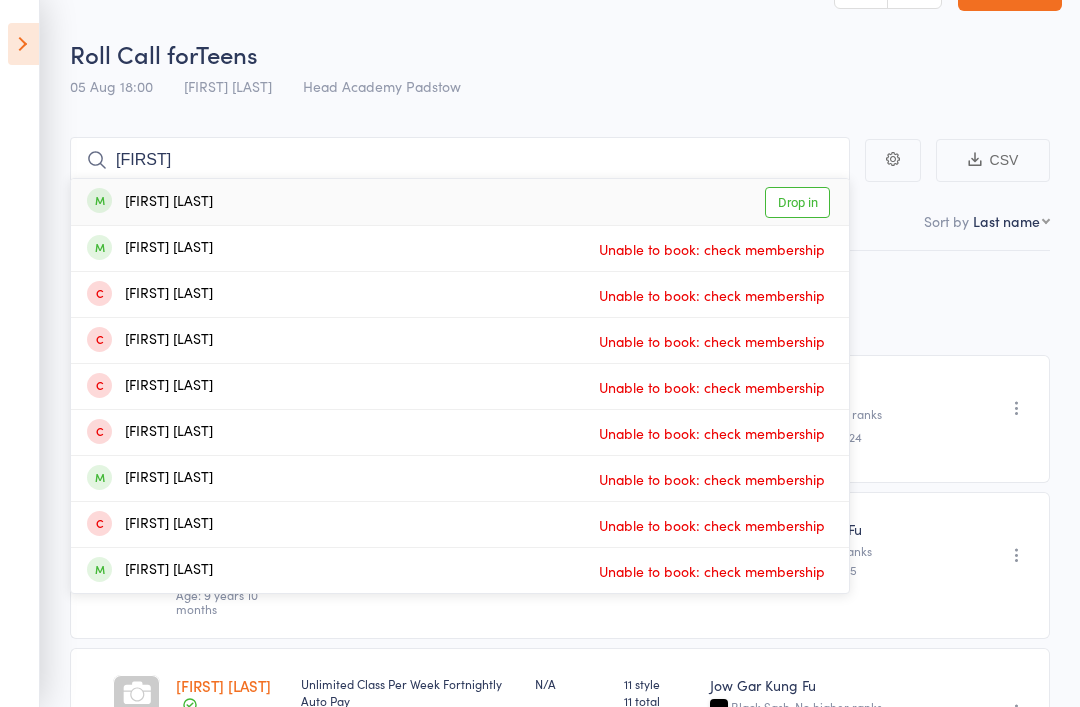 click on "[FIRST] [LAST]" at bounding box center (150, 202) 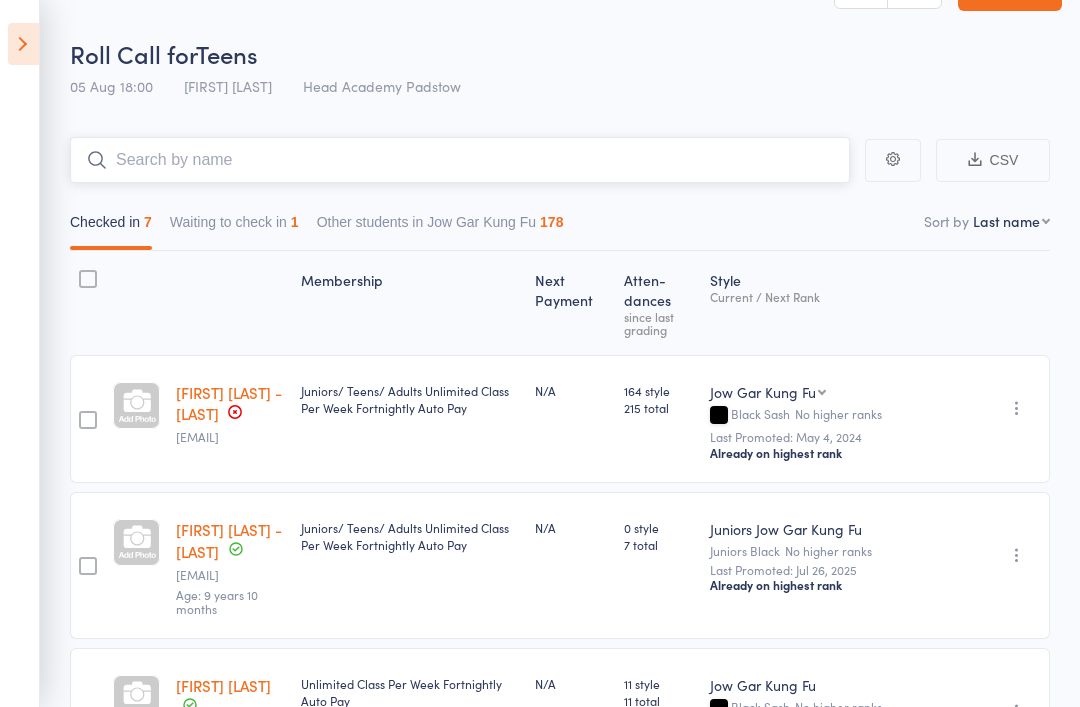 click at bounding box center (460, 160) 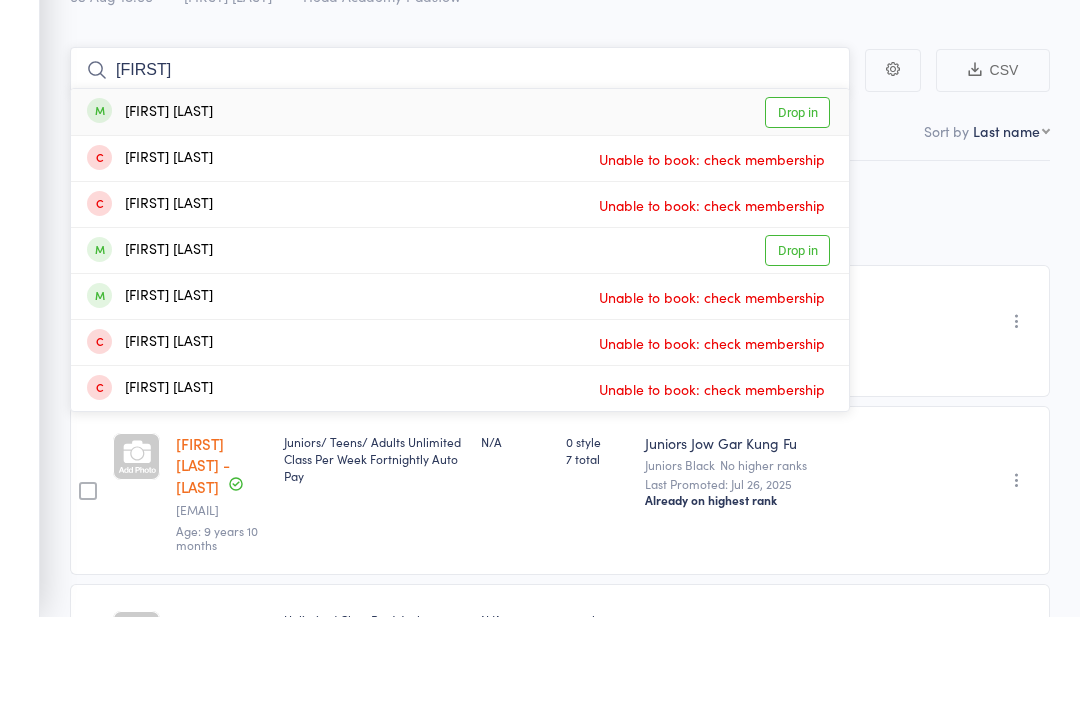type on "[FIRST]" 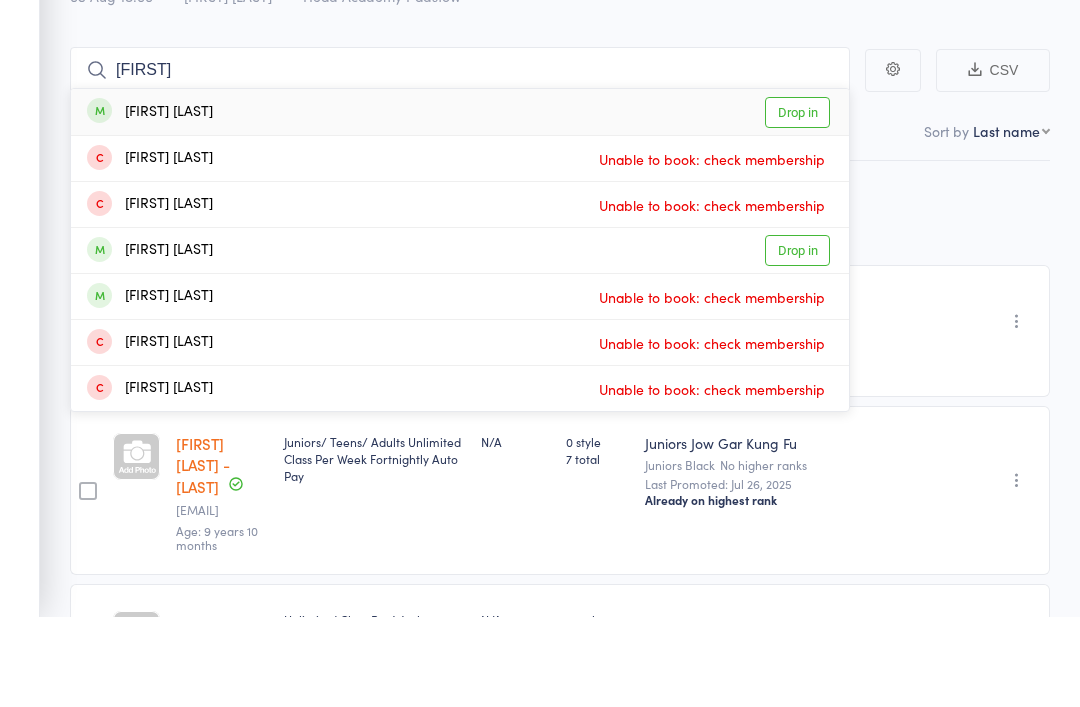 click on "[FIRST] [LAST]" at bounding box center (150, 202) 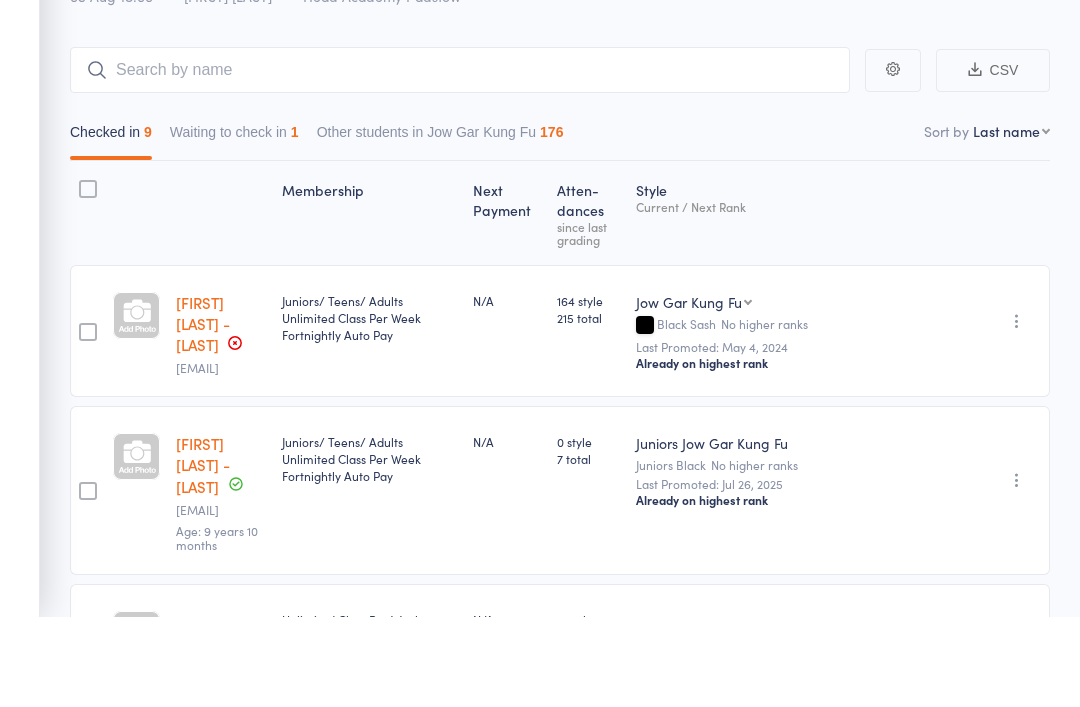 click on "Events for 5 Aug, 2025 5 Aug, 2025
August 2025
Sun Mon Tue Wed Thu Fri Sat
31
27
28
29
30
31
01
02
32
03
04
05
06
07
08
09
33
10
11
12
13
14
15
16
34
17
18
19
20
21
22
23
35
24
25
26
27
28
29
30" at bounding box center [20, 353] 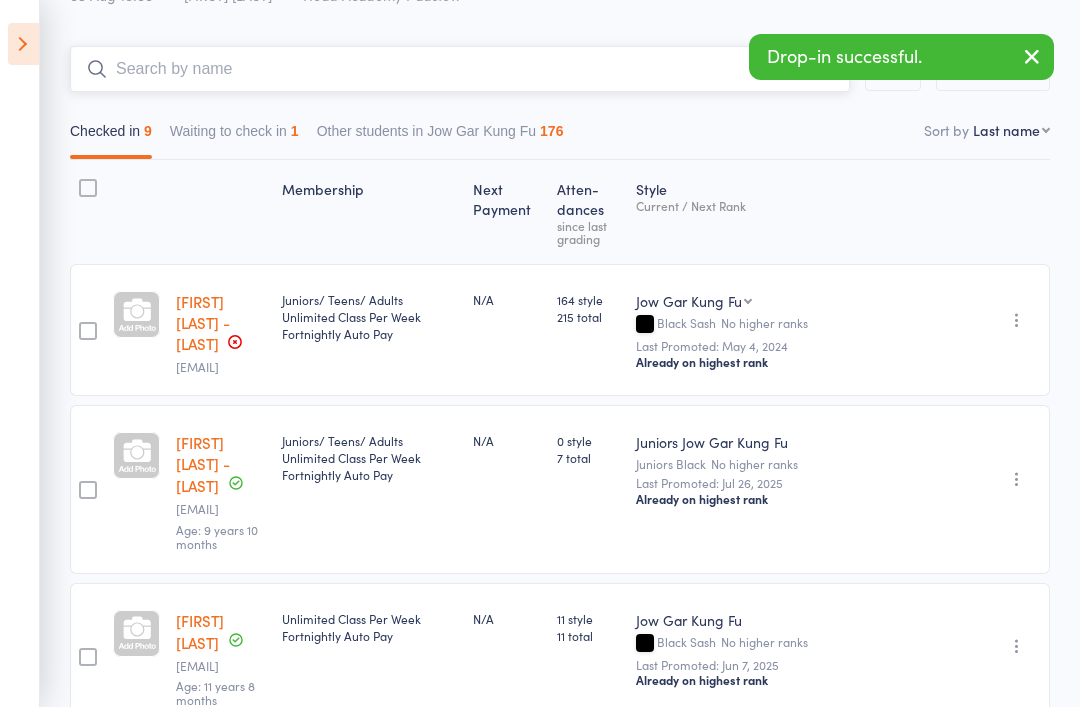 click at bounding box center (460, 69) 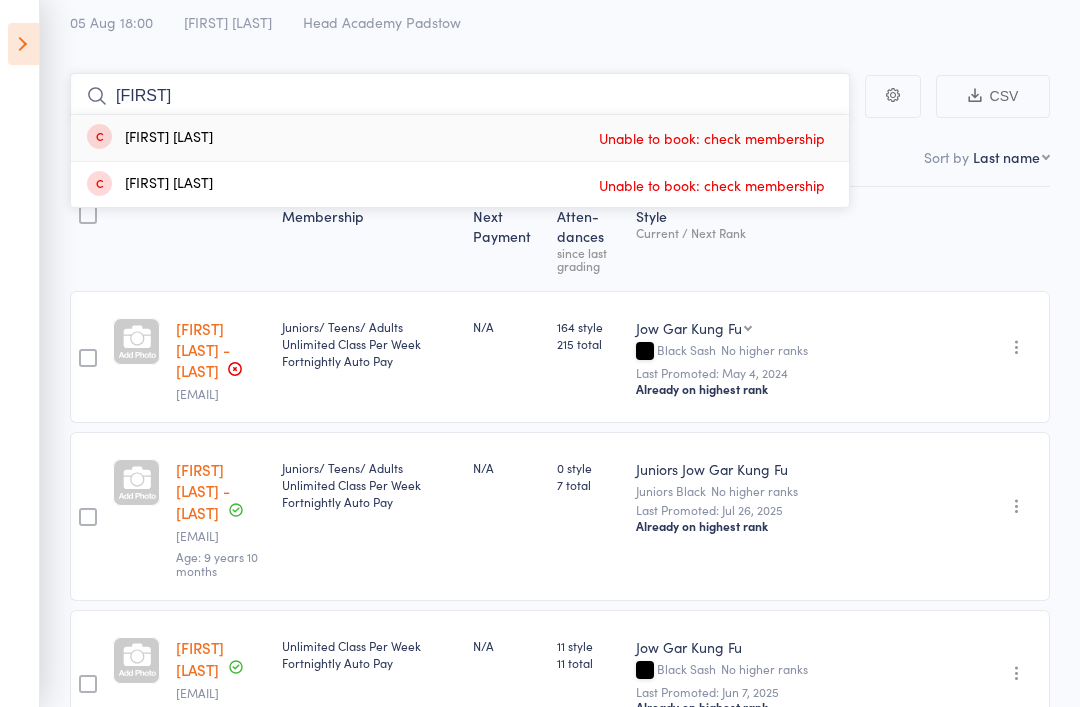 scroll, scrollTop: 116, scrollLeft: 0, axis: vertical 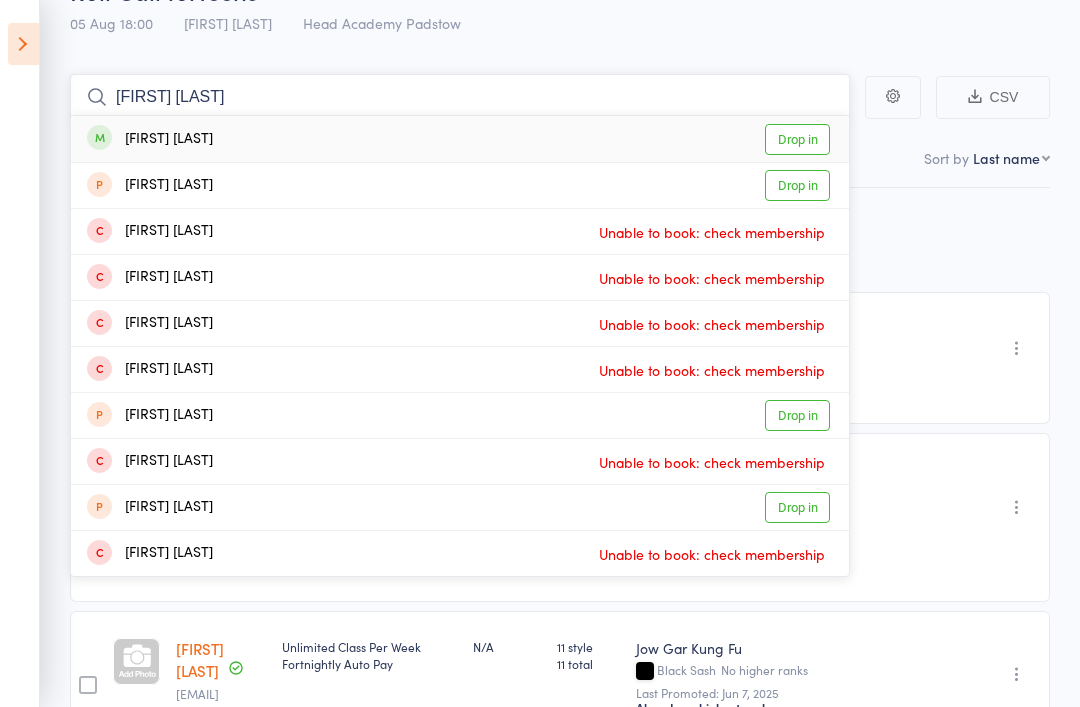 type on "[FIRST] [LAST]" 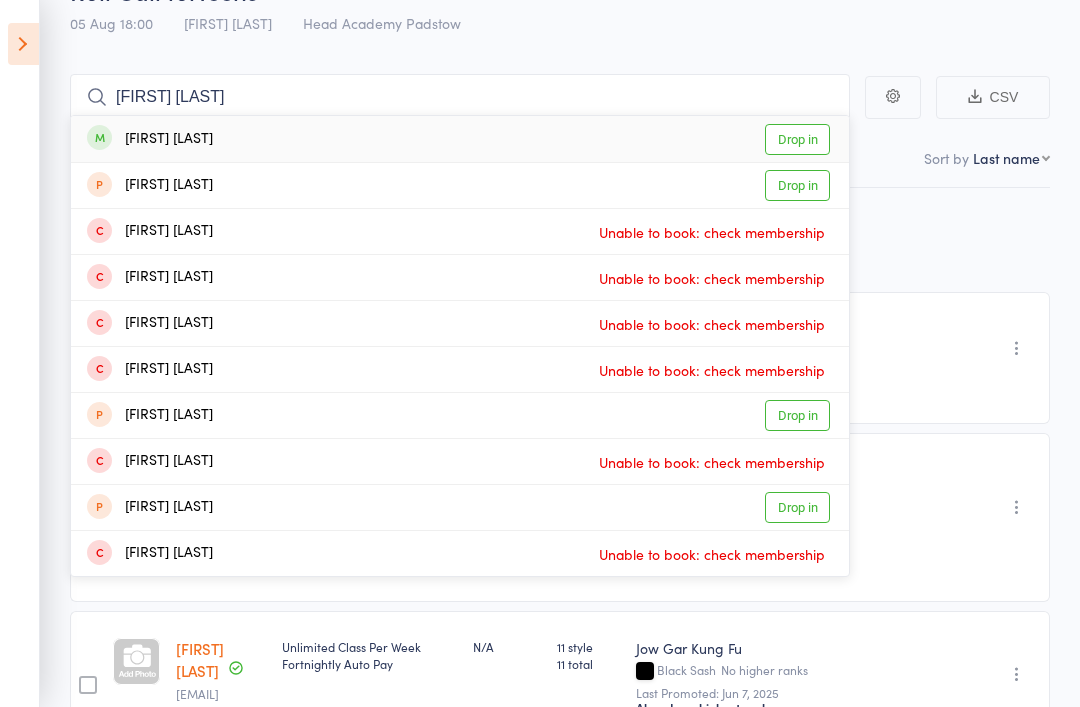 click on "[FIRST] [LAST]" at bounding box center [150, 139] 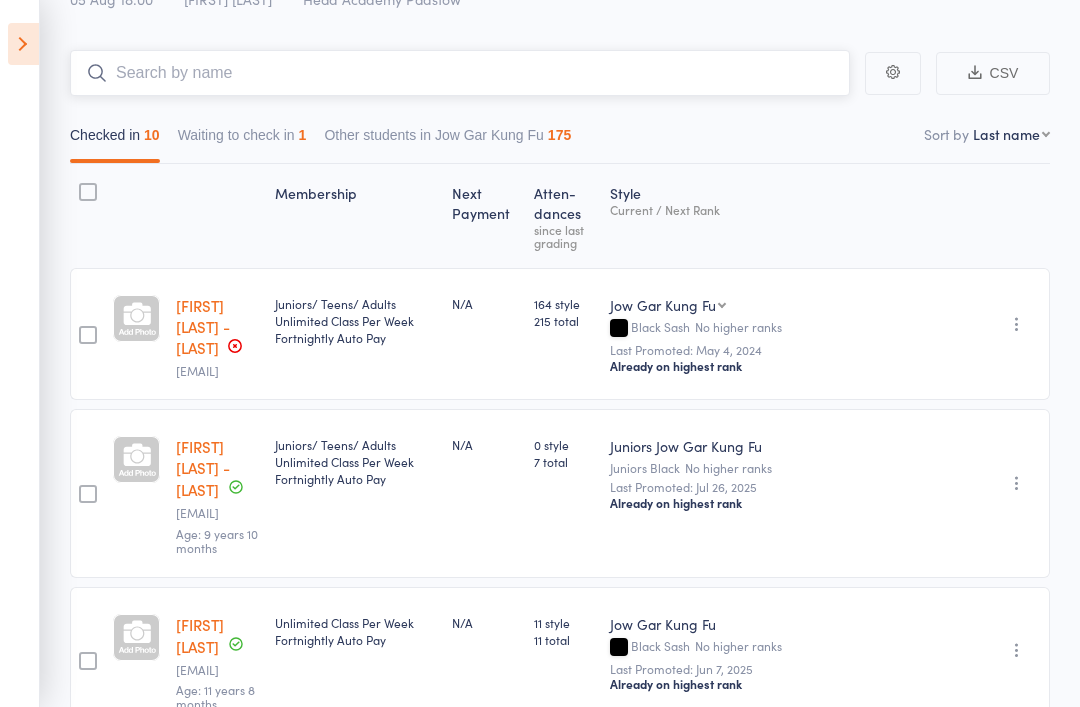 scroll, scrollTop: 10, scrollLeft: 0, axis: vertical 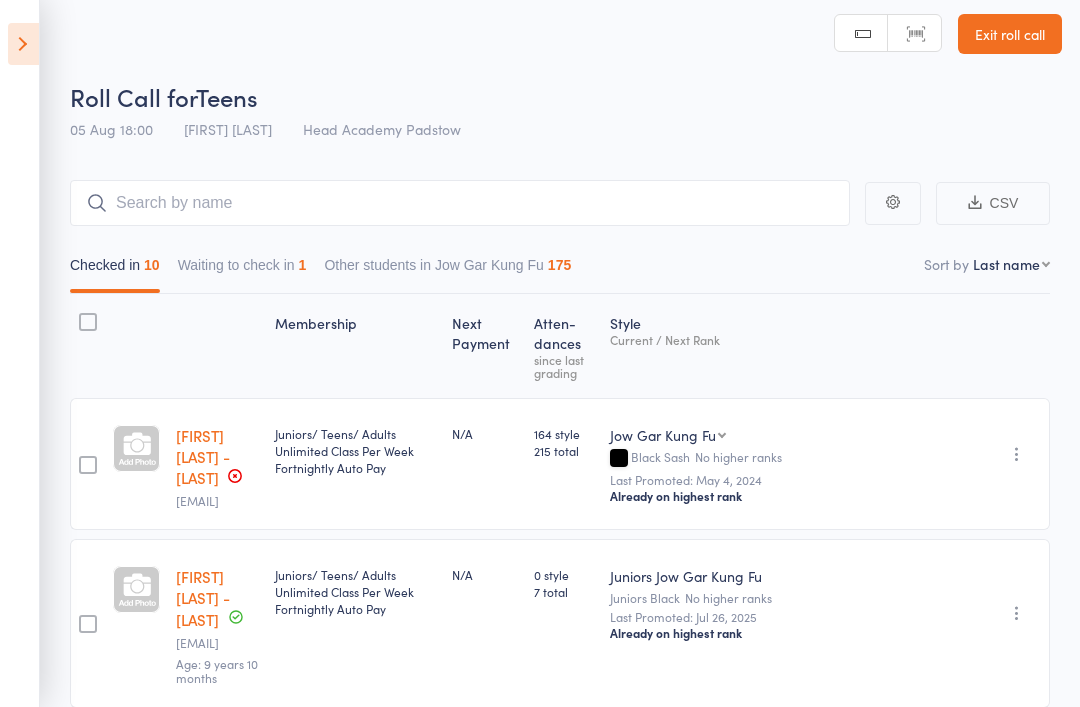 click on "Roll Call for" at bounding box center (133, 96) 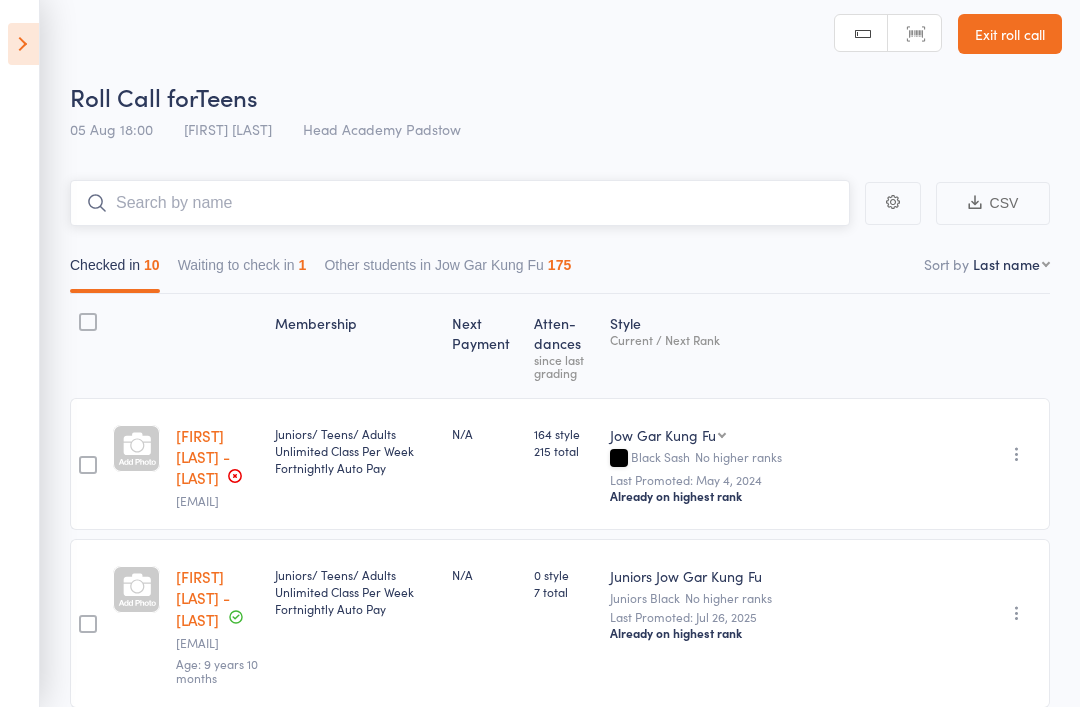 click at bounding box center (460, 203) 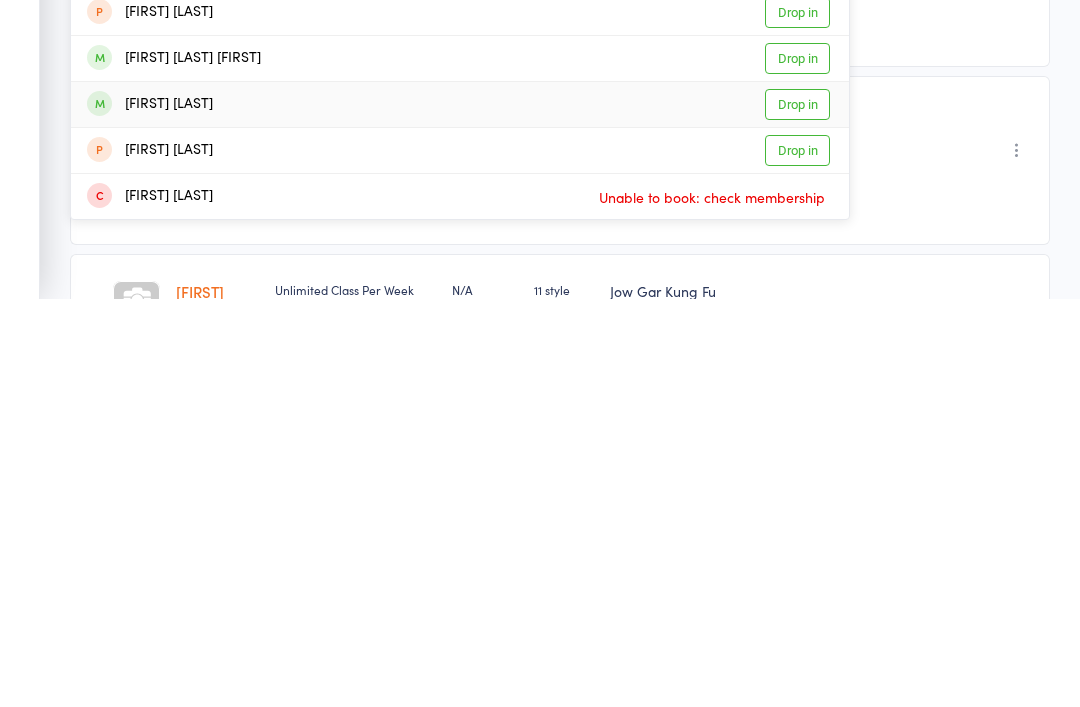 type on "Adam" 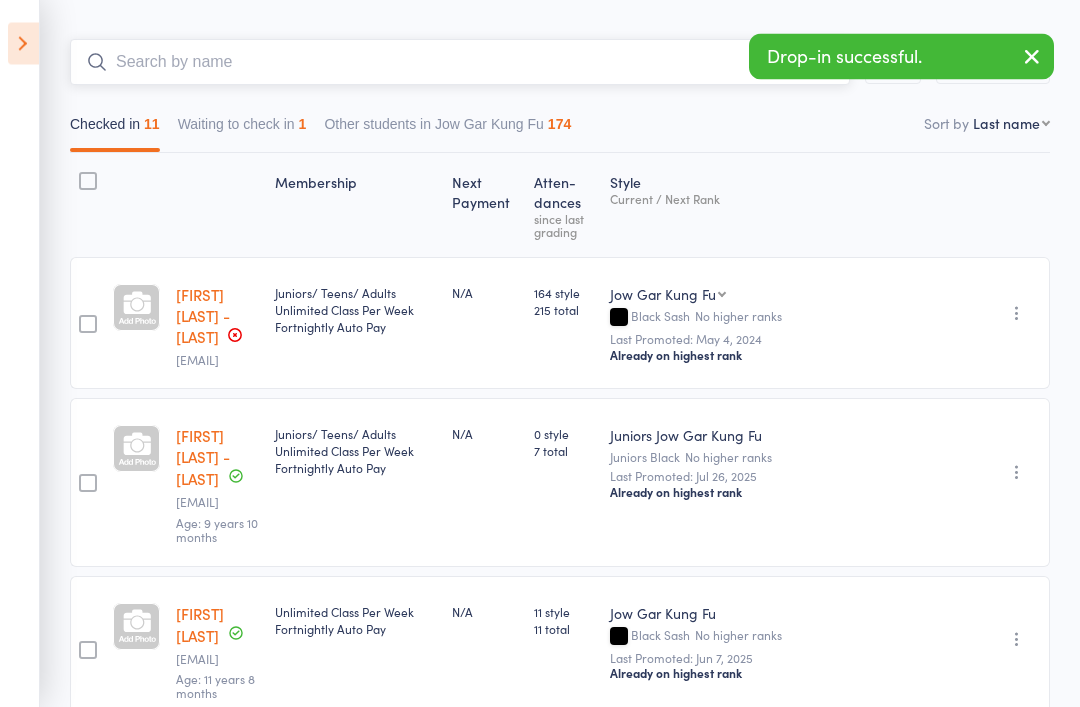 scroll, scrollTop: 129, scrollLeft: 0, axis: vertical 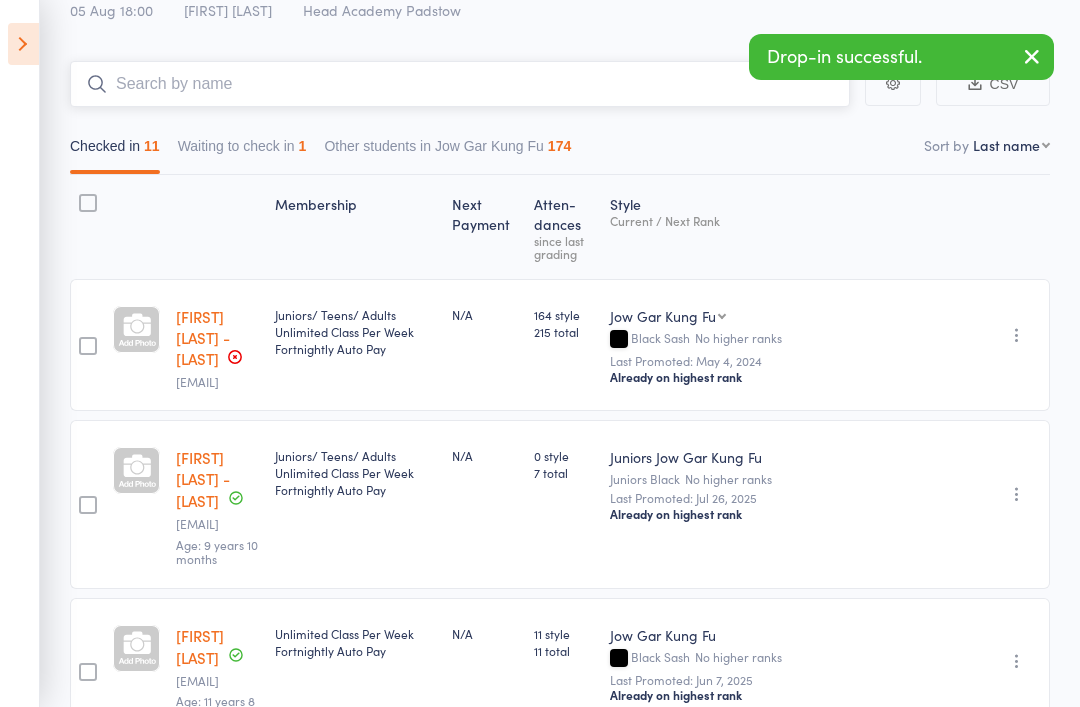 click on "Checked in  11" at bounding box center (115, 151) 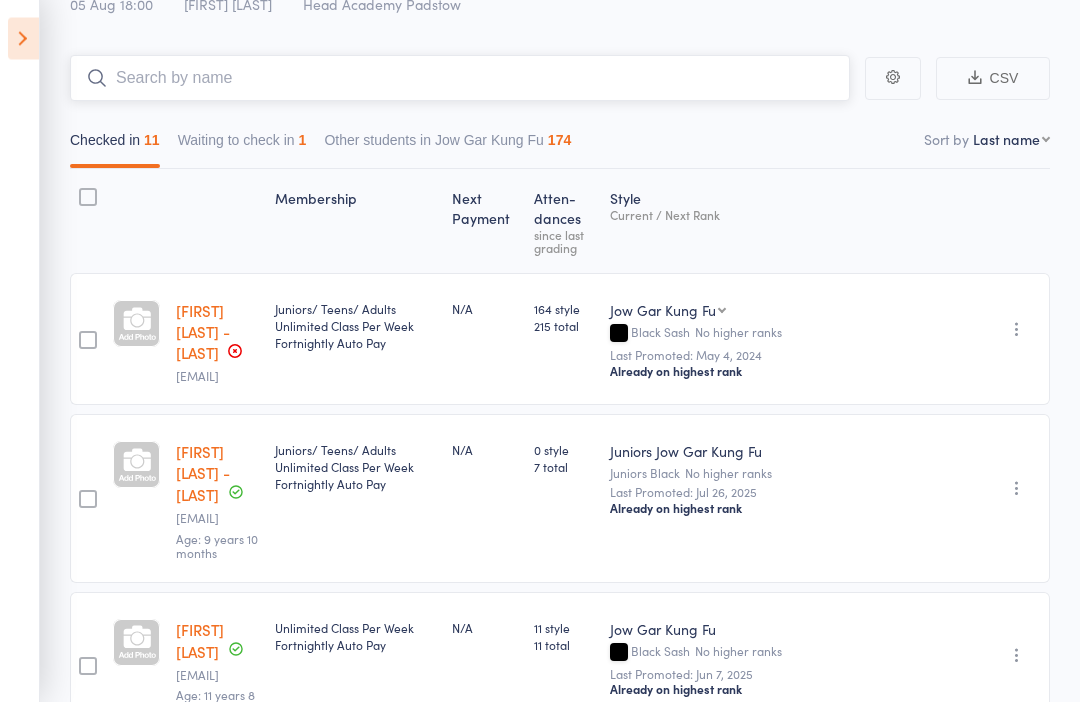 click at bounding box center [460, 84] 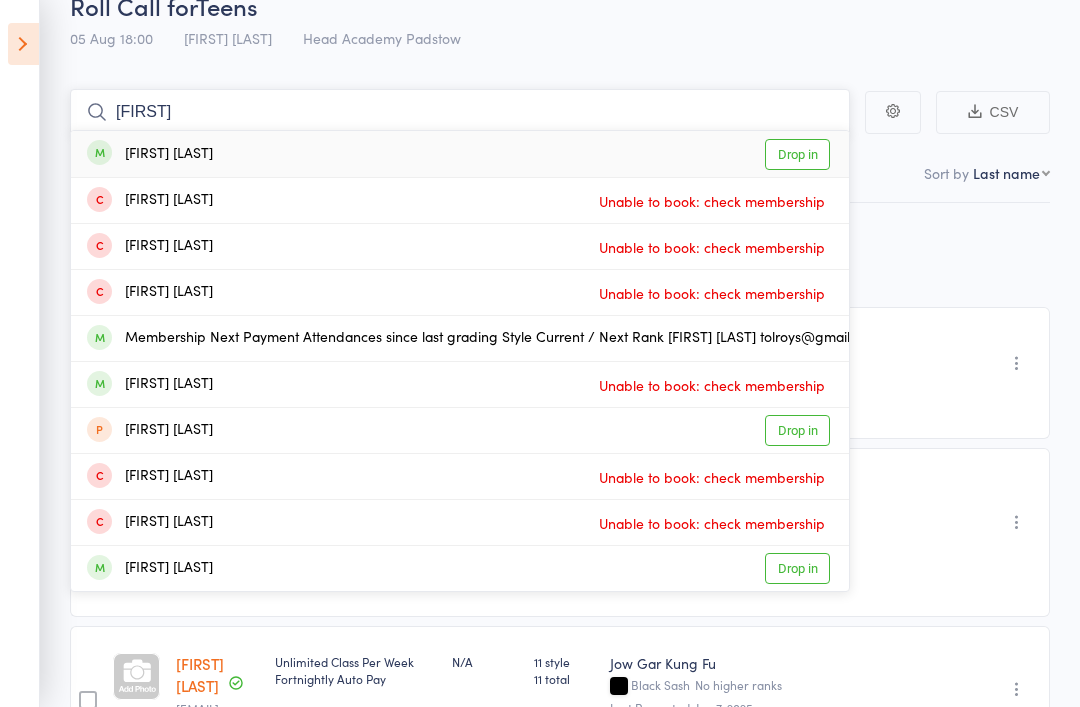 scroll, scrollTop: 97, scrollLeft: 0, axis: vertical 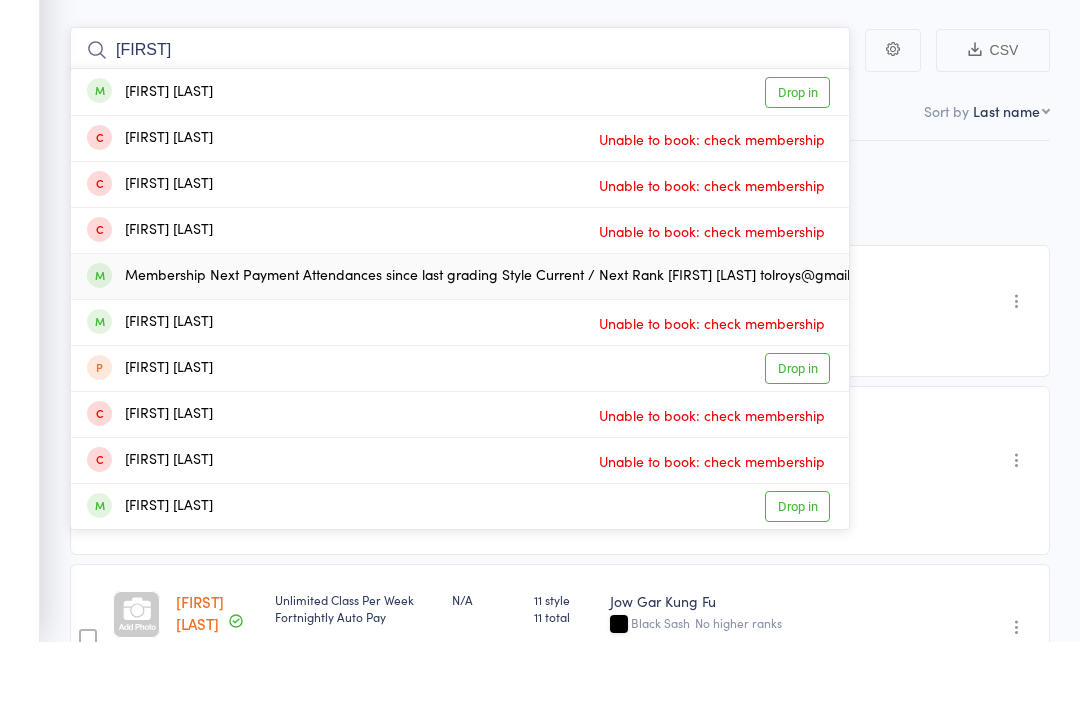 type on "[FIRST]" 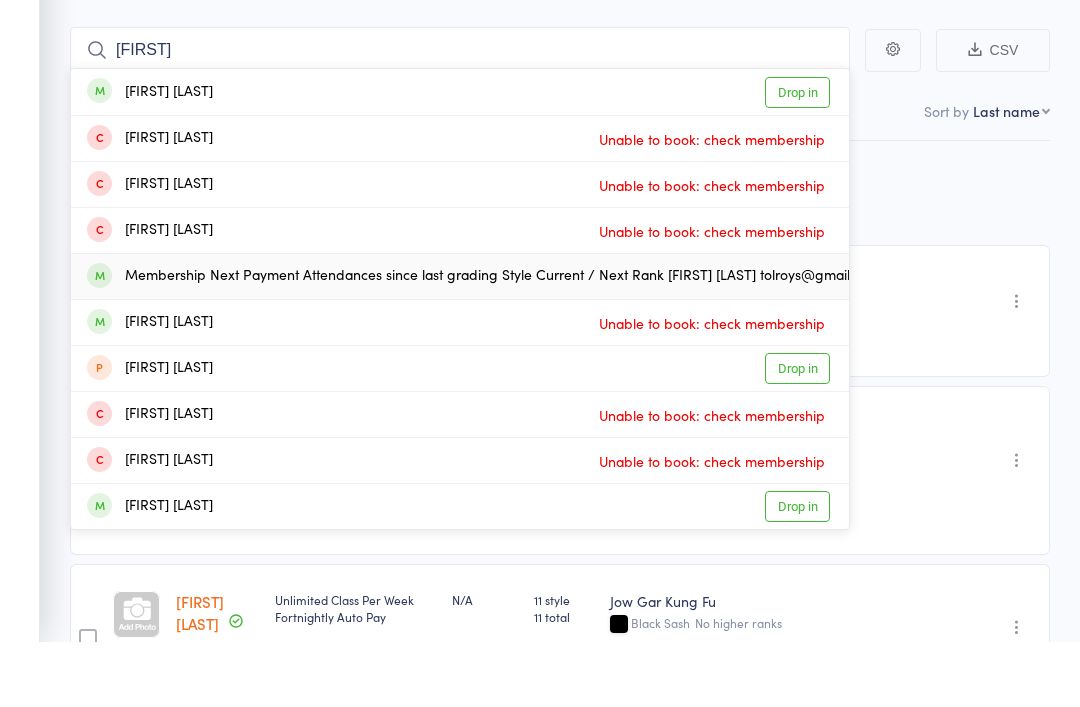 click on "Membership Next Payment Atten­dances since last grading Style Current / Next Rank [FIRST] [LAST] tolroys@gmail.com Age: 12 years 11 months Juniors/ Teens/ Adults Unlimited Class Per Week Fortnightly Auto Pay N/A 0 style 21 total Juniors Jow Gar Kung Fu Yellow- Staff Gold - Part 2 Gold - Part 2 Orange- Single Stick Light Green - Part 3 Dark Green - Spear Light Purple - Part 4 Dark Purple - Broad Sword Light Blue - Part 5 Dark Blue - Double Stick Light Brown - Part 6 Dark Brown - Double Butterfly Sword Juniors Black Last Promoted: Jun 7, 2025 Not ready to promote Promote Undo check-in Promote Send message Add Note Add Task Add Flag Remove Mark absent" at bounding box center (2246, 342) 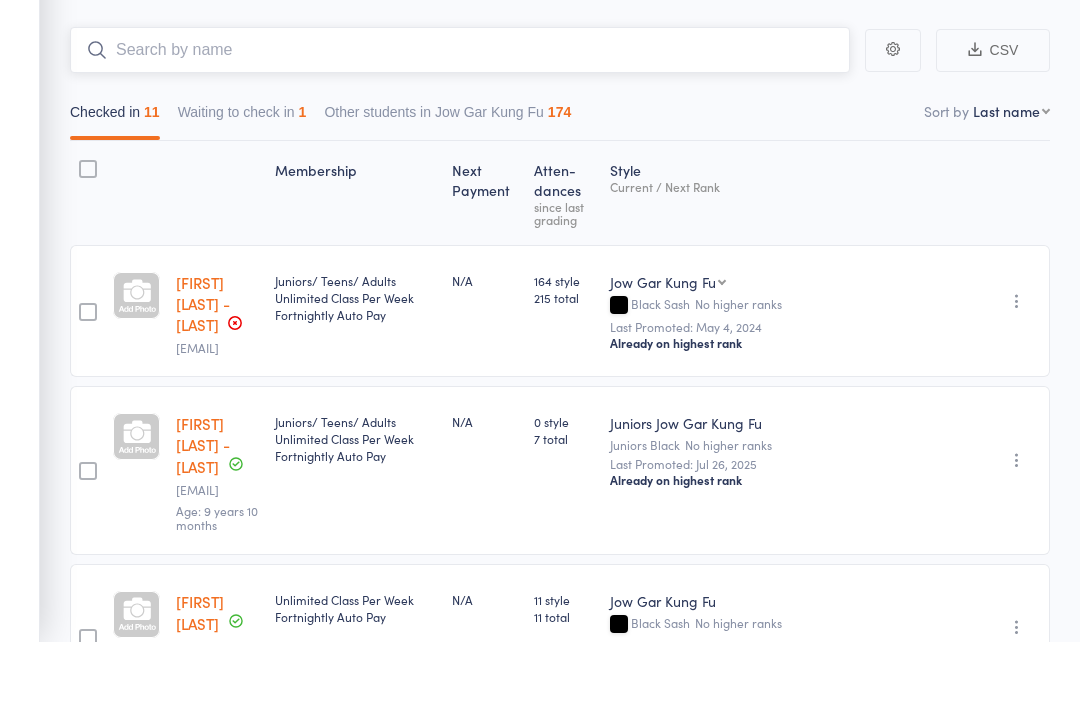 click at bounding box center (460, 116) 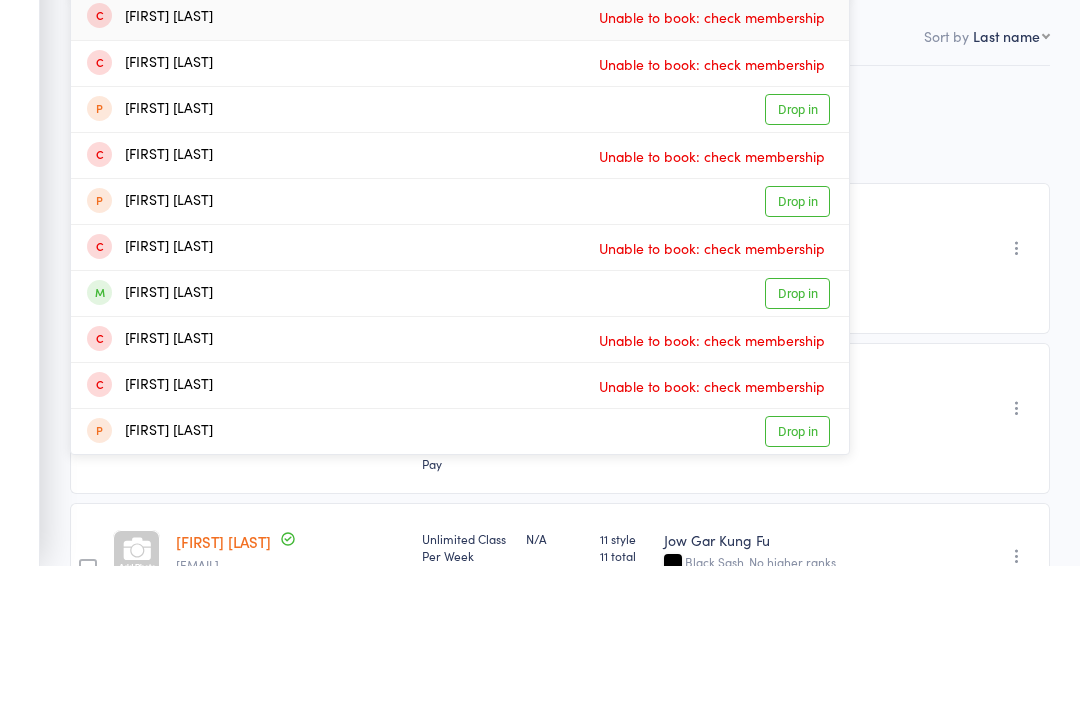 type on "[FIRST] [LAST]" 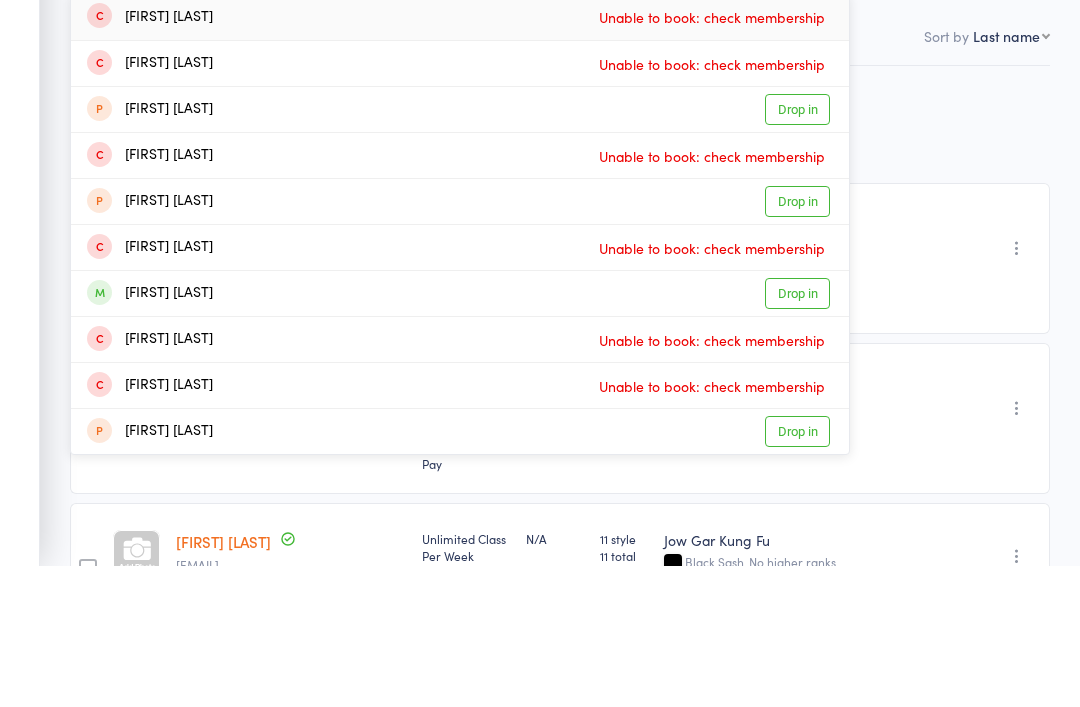 click on "[FIRST] [LAST]" at bounding box center (150, 434) 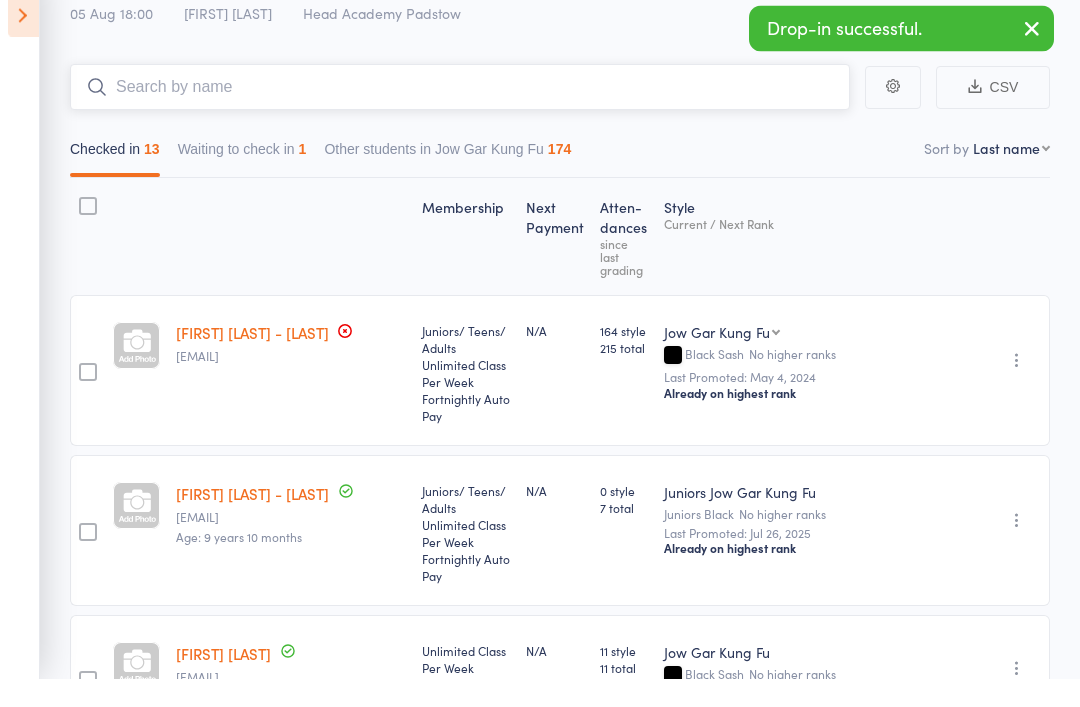 click at bounding box center [460, 116] 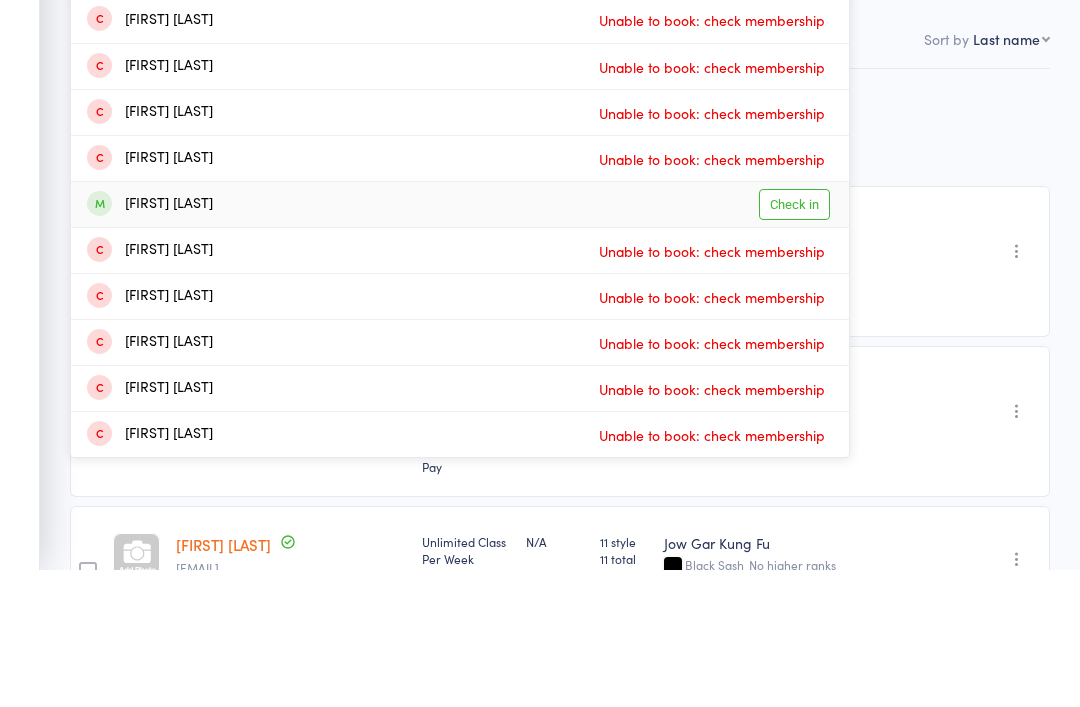 type on "[FIRST]" 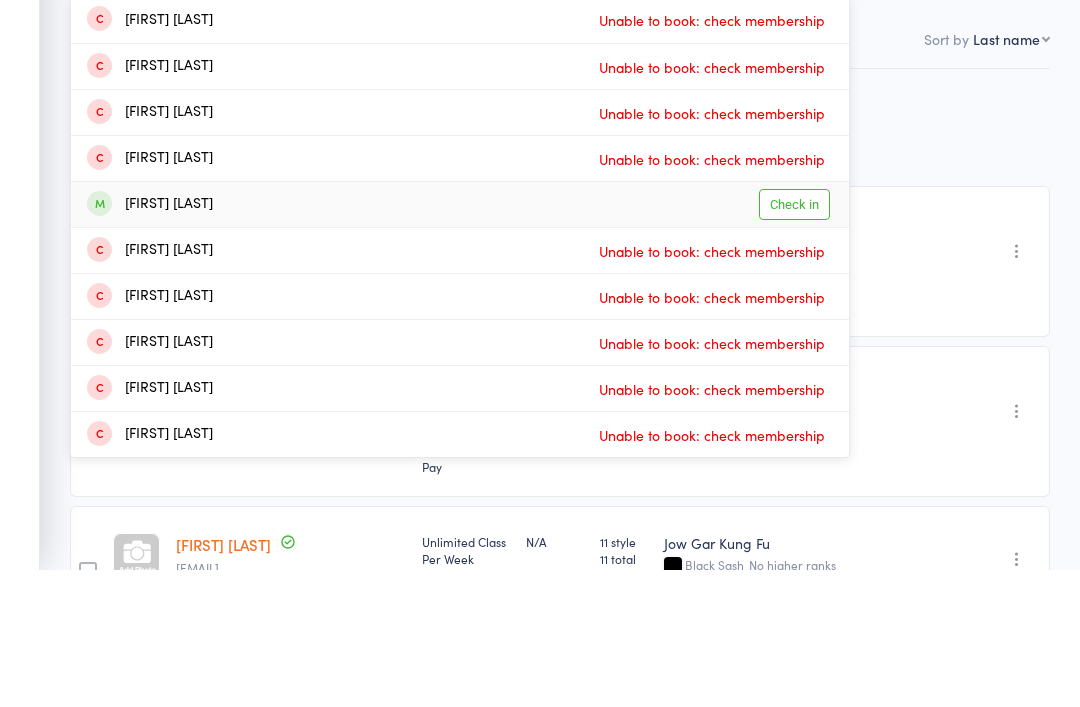 click on "[FIRST] [LAST]" at bounding box center (150, 342) 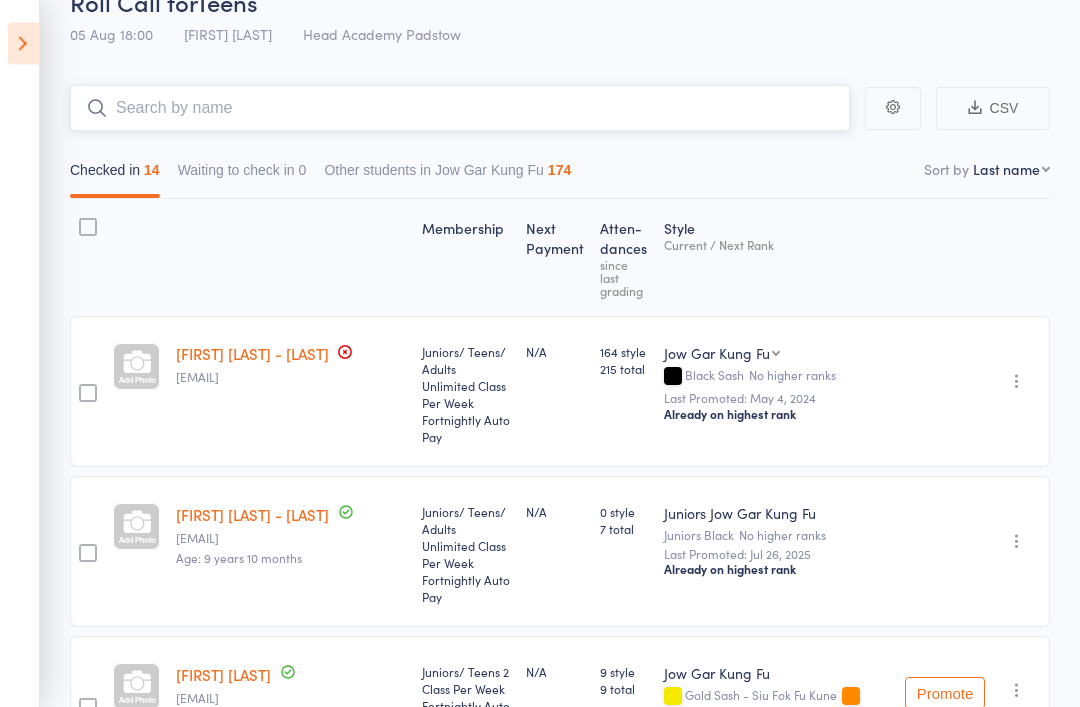 scroll, scrollTop: 105, scrollLeft: 0, axis: vertical 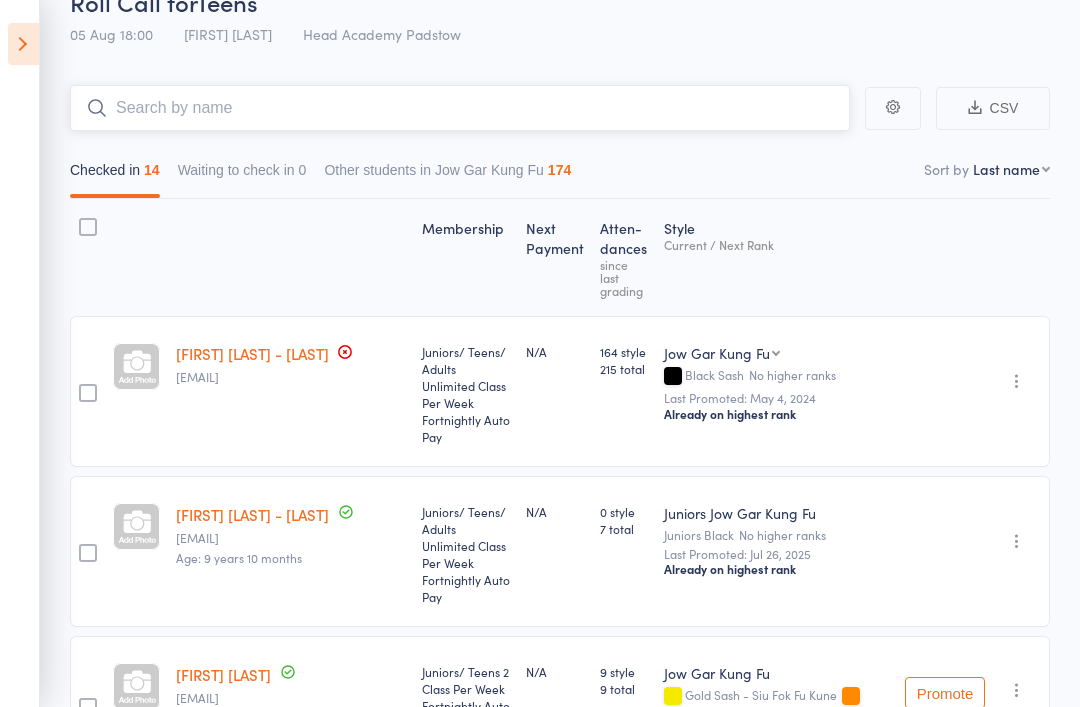 click at bounding box center [460, 108] 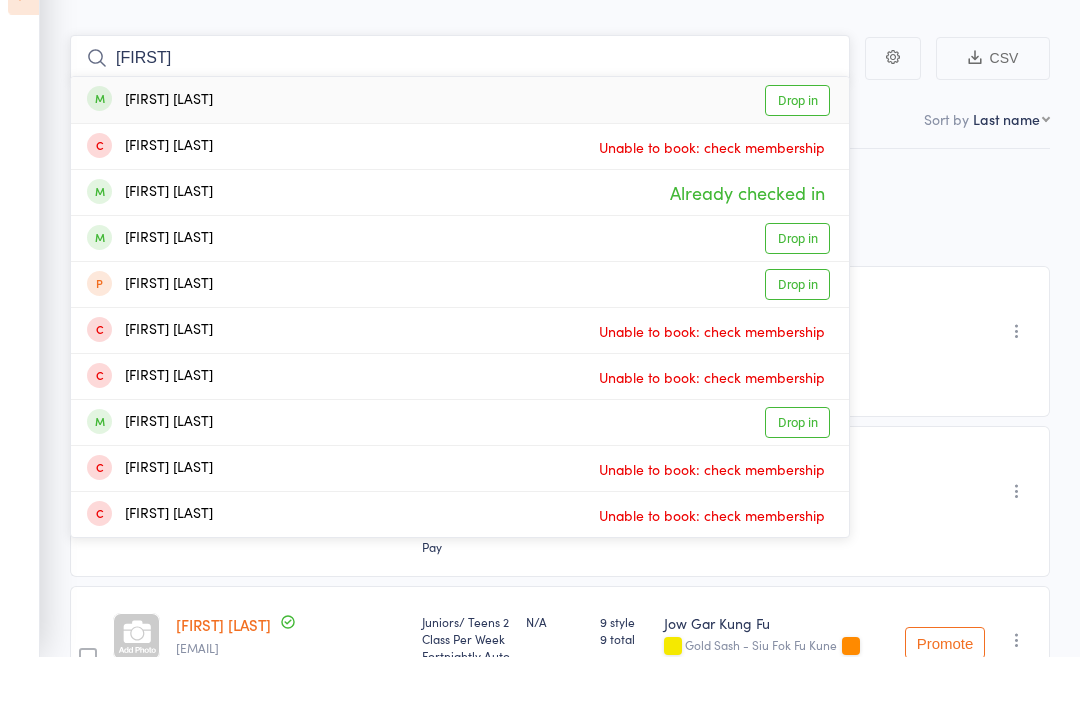 type on "[FIRST]" 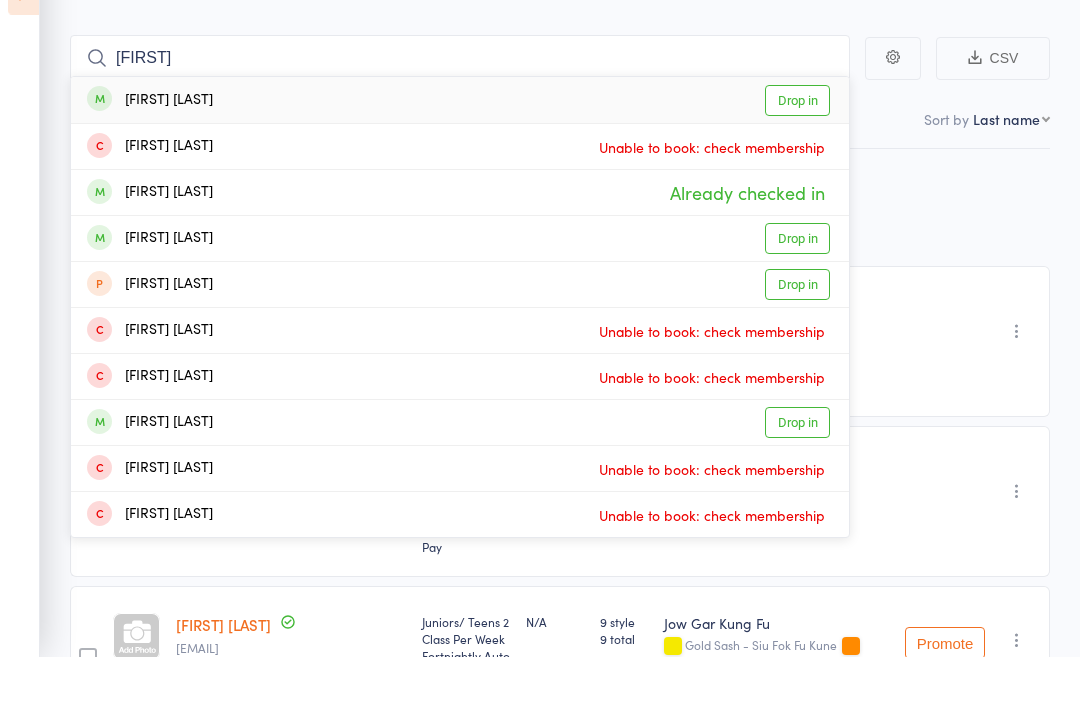 click on "Drop in" at bounding box center [797, 151] 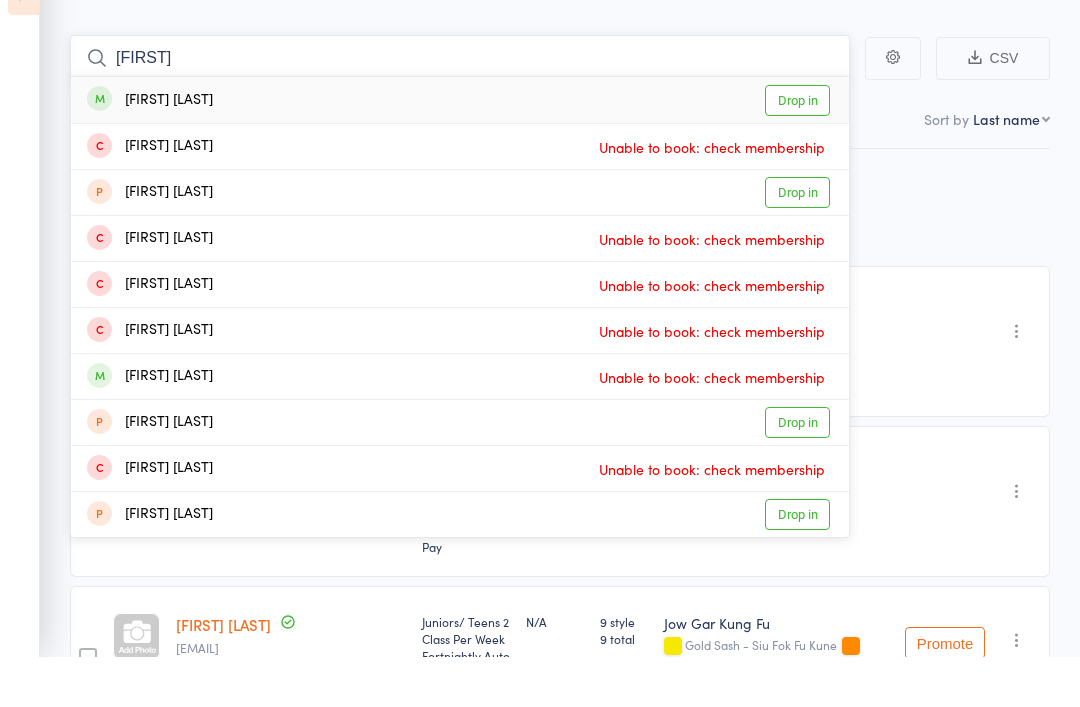 type on "[FIRST]" 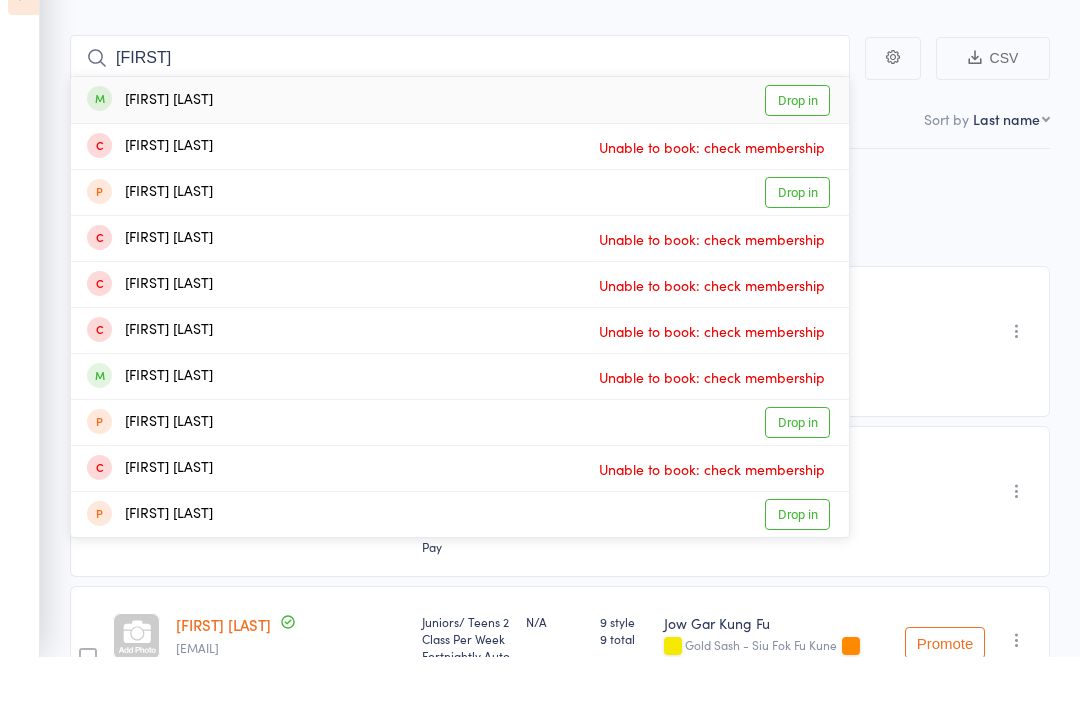 click on "Drop in" at bounding box center (797, 151) 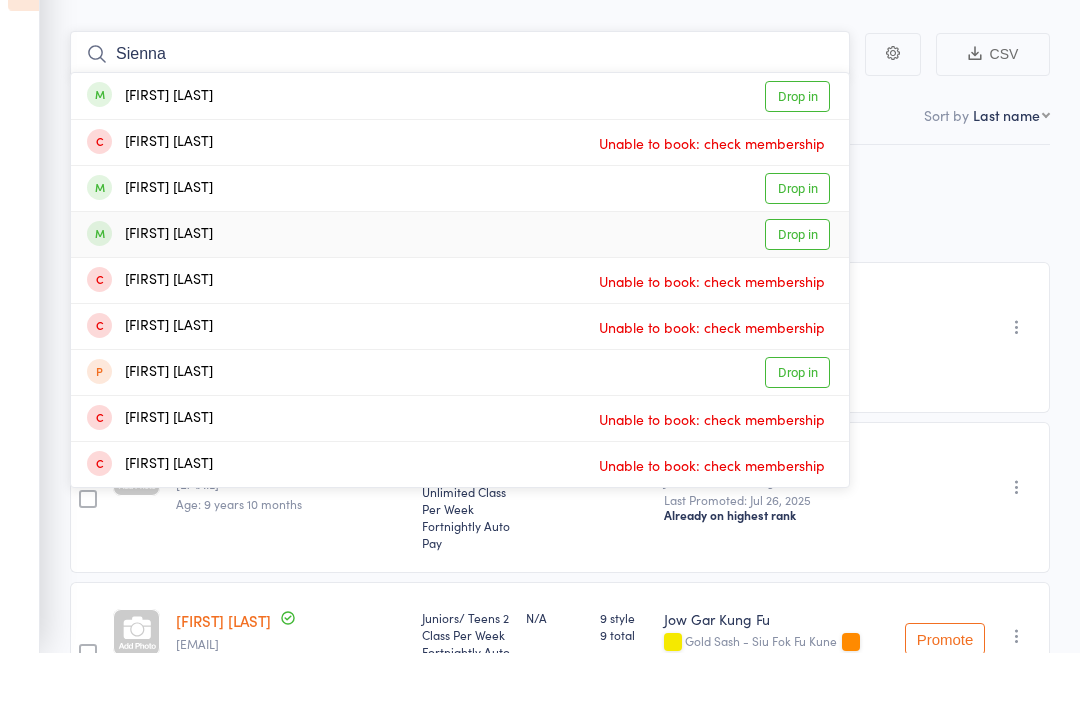 type on "Sienna" 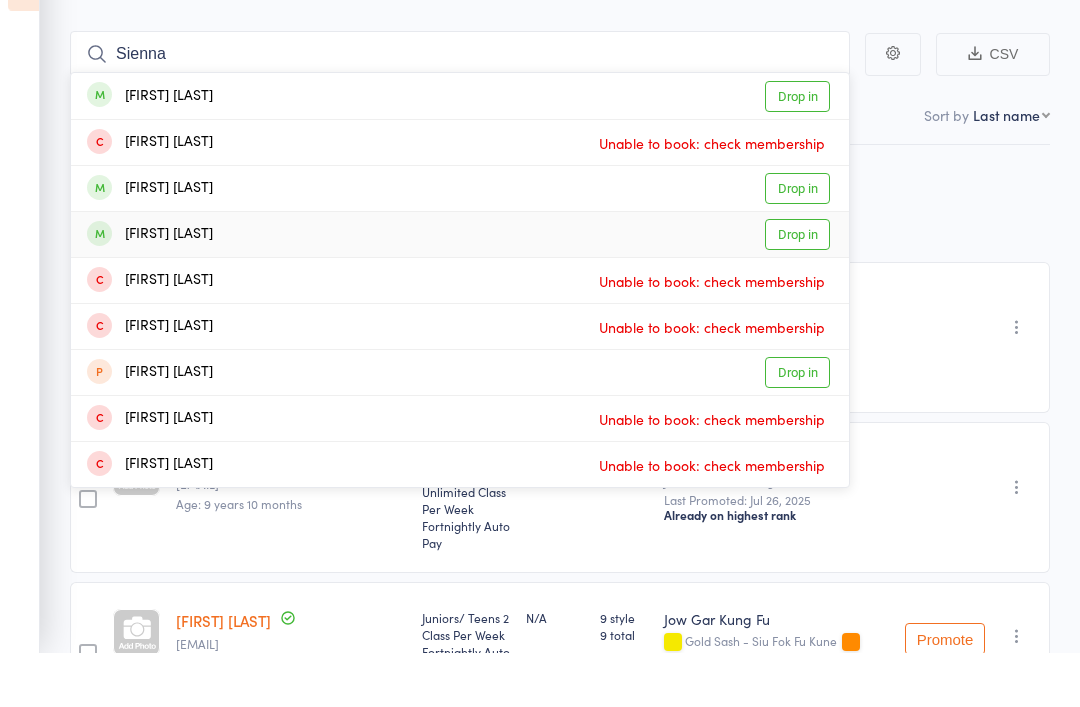 click on "[FIRST] [LAST]" at bounding box center [150, 289] 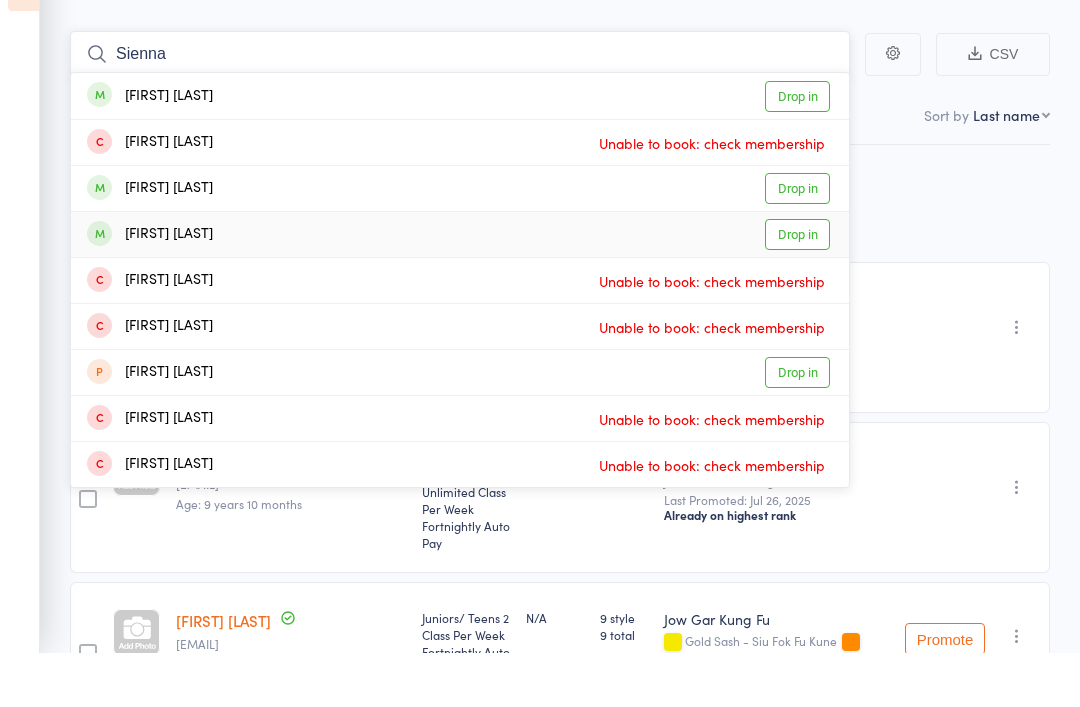 type 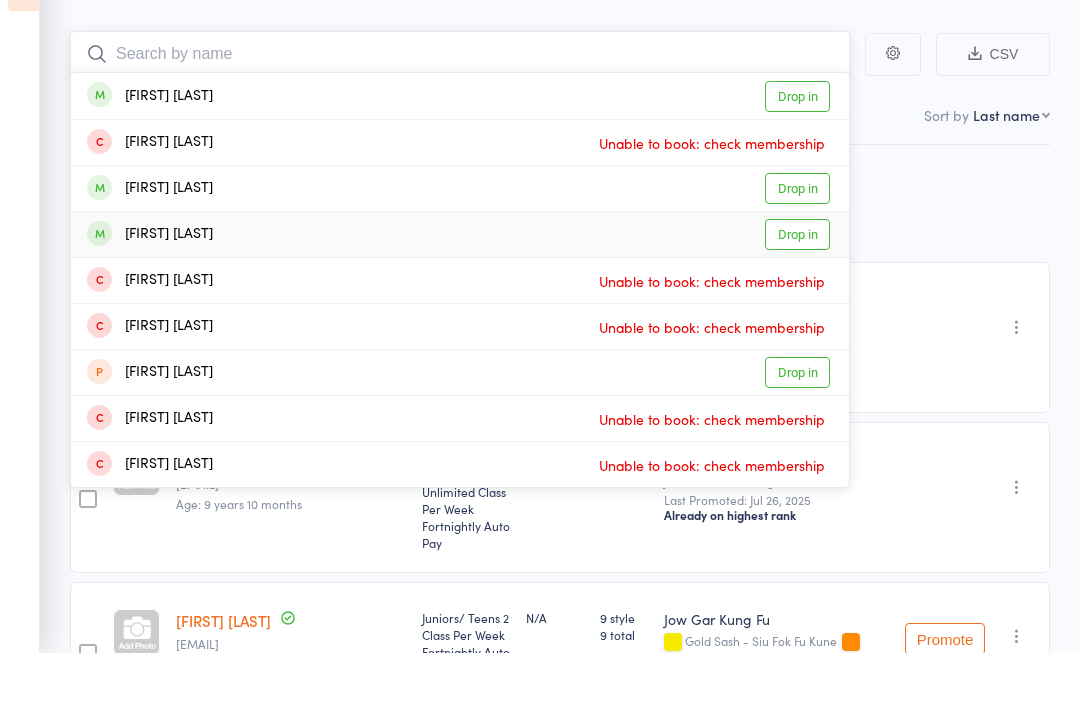 scroll, scrollTop: 159, scrollLeft: 0, axis: vertical 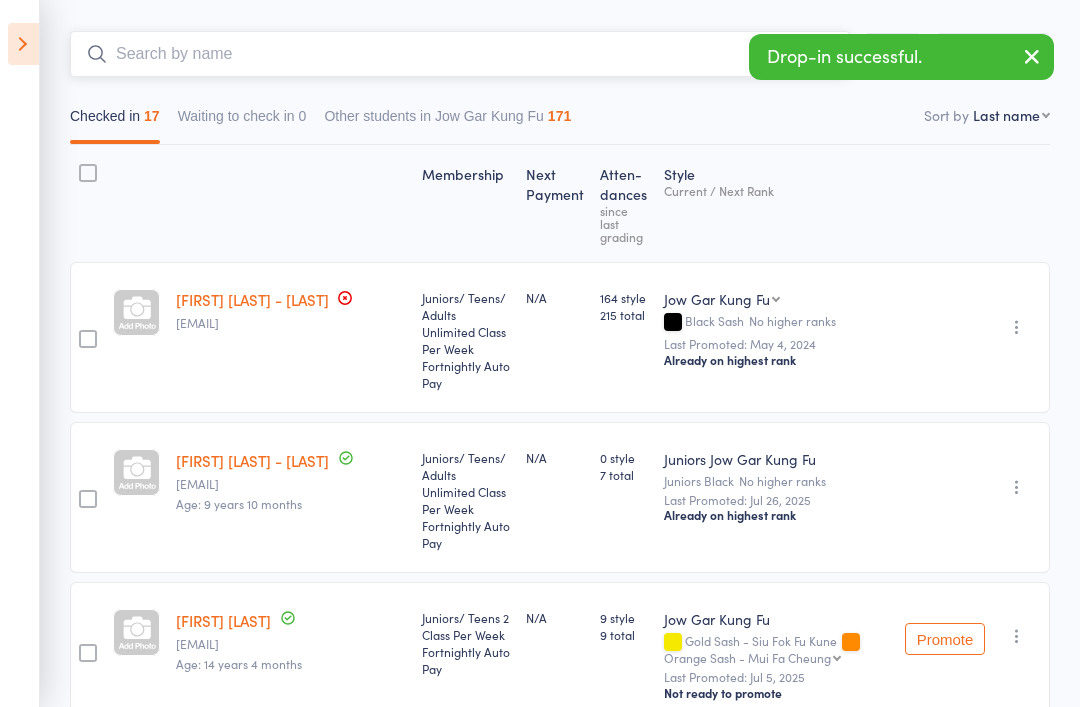 click at bounding box center (460, 54) 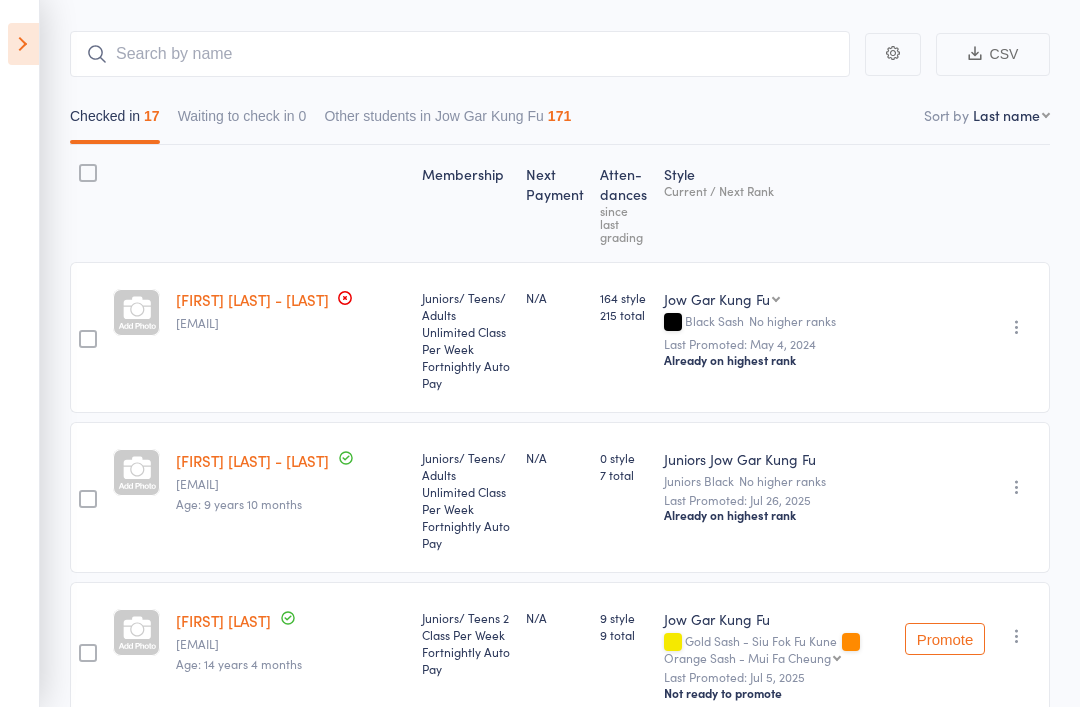 click on "CSV
Checked in  [NUMBER] Waiting to check in  [NUMBER] Other students in Jow Gar Kung Fu  [NUMBER]
Sort by   Last name First name Last name Birthday today? Behind on payments? Check in time Next payment date Next payment amount Membership name Membership expires Ready to grade Style and Rank Style attendance count All attendance count Last Promoted Membership Next Payment Atten­dances since last grading Style Current / Next Rank [FIRST] [LAST] - [LAST]    [EMAIL] Juniors/ Teens/ Adults Unlimited Class Per Week Fortnightly Auto Pay N/A [NUMBER] style [NUMBER] total Jow Gar Kung Fu Juniors Jow Gar Kung Fu Jow Gar Kung Fu Black Sash  No higher ranks Last Promoted: [DATE] Already on highest rank Undo check-in Send message Add Note Add Task Add Flag Remove Mark absent
[FIRST] [LAST] - [LAST]    [EMAIL] Age: [NUMBER] years [NUMBER] months Juniors/ Teens/ Adults Unlimited Class Per Week Fortnightly Auto Pay N/A [NUMBER] style [NUMBER] total Juniors Jow Gar Kung Fu Juniors Black  No higher ranks Undo check-in Add Note" at bounding box center [540, 1665] 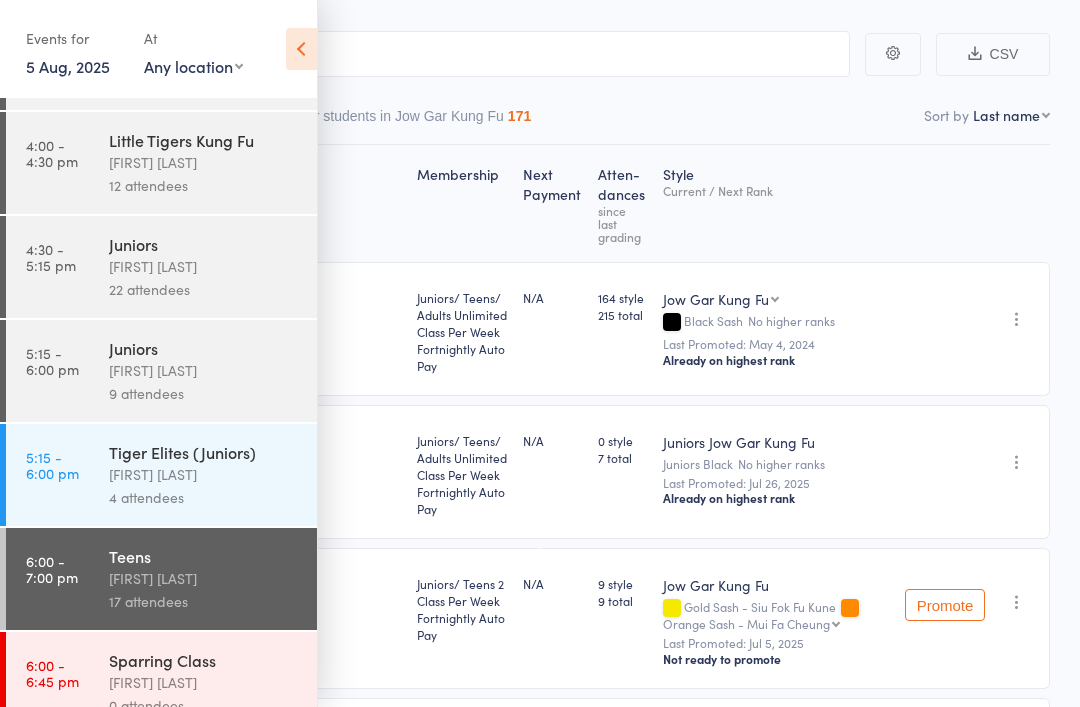 scroll, scrollTop: 152, scrollLeft: 0, axis: vertical 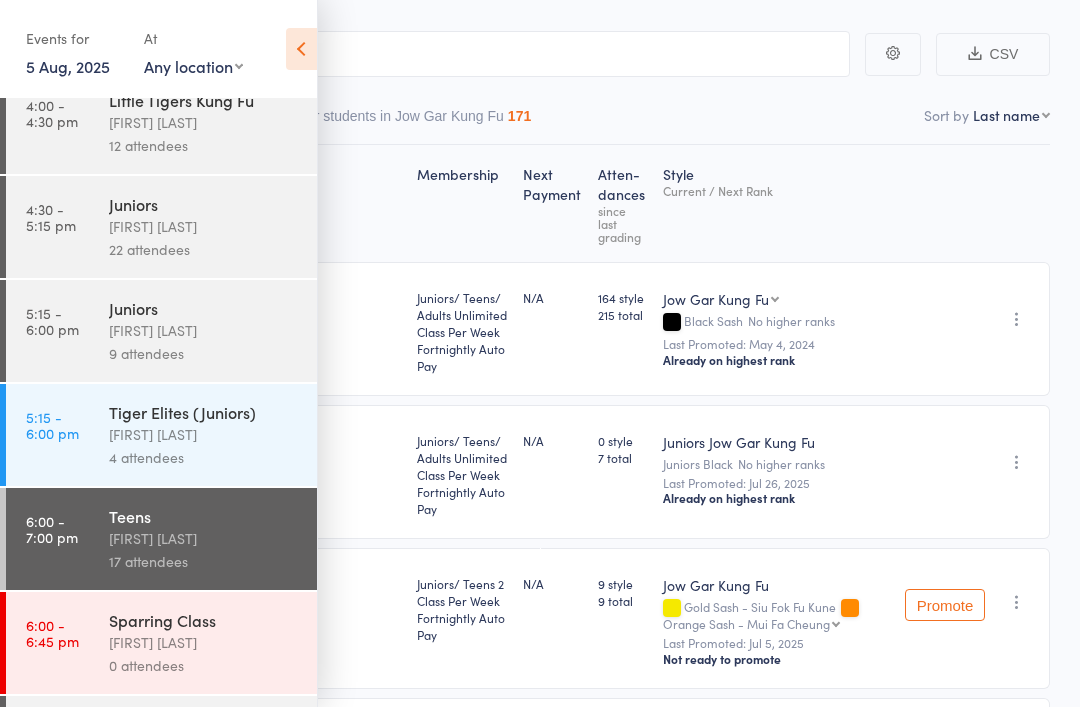 click on "6:00 - 7:00 pm Teens [FIRST] [LAST] 17 attendees" at bounding box center [161, 539] 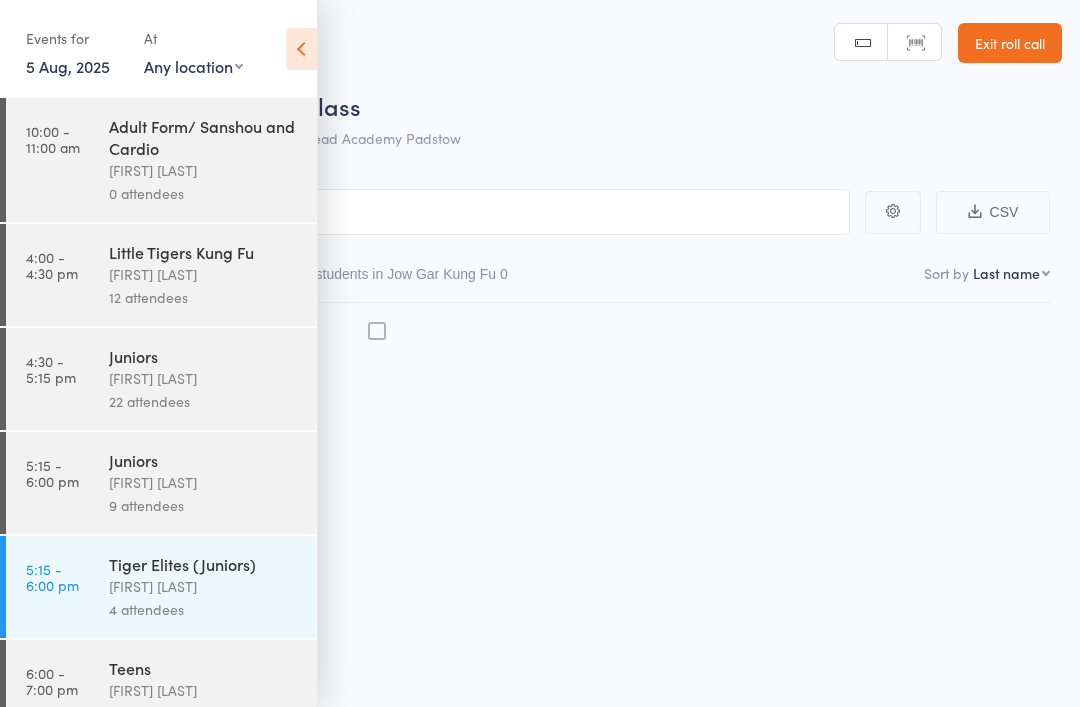 scroll, scrollTop: 14, scrollLeft: 0, axis: vertical 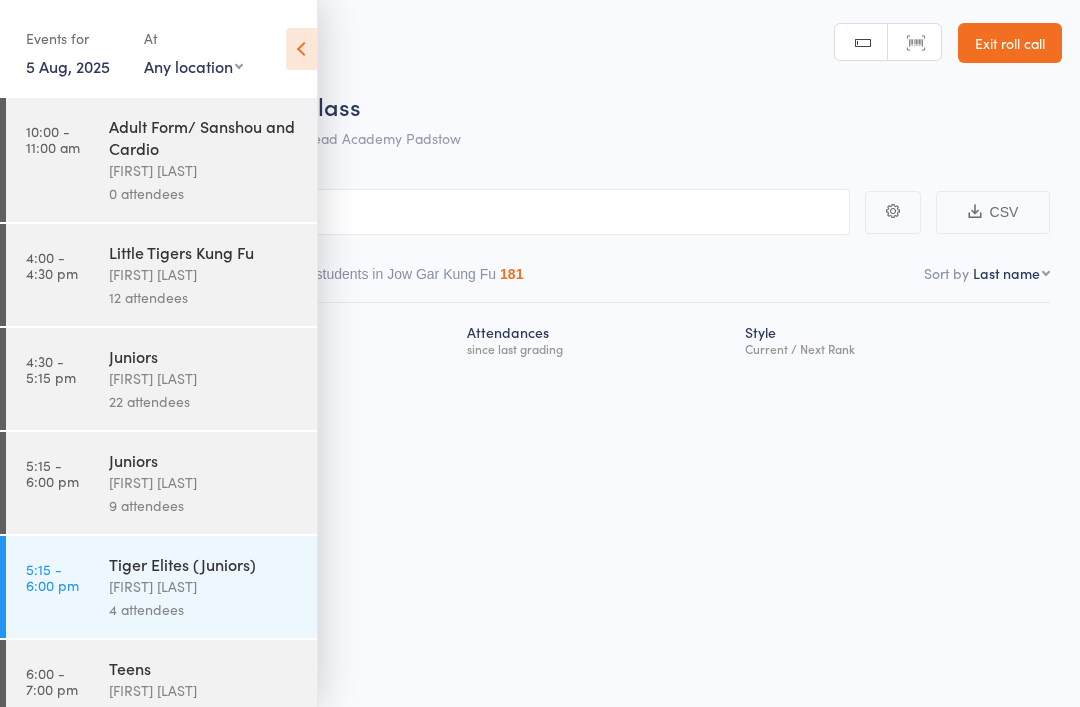 click at bounding box center (301, 49) 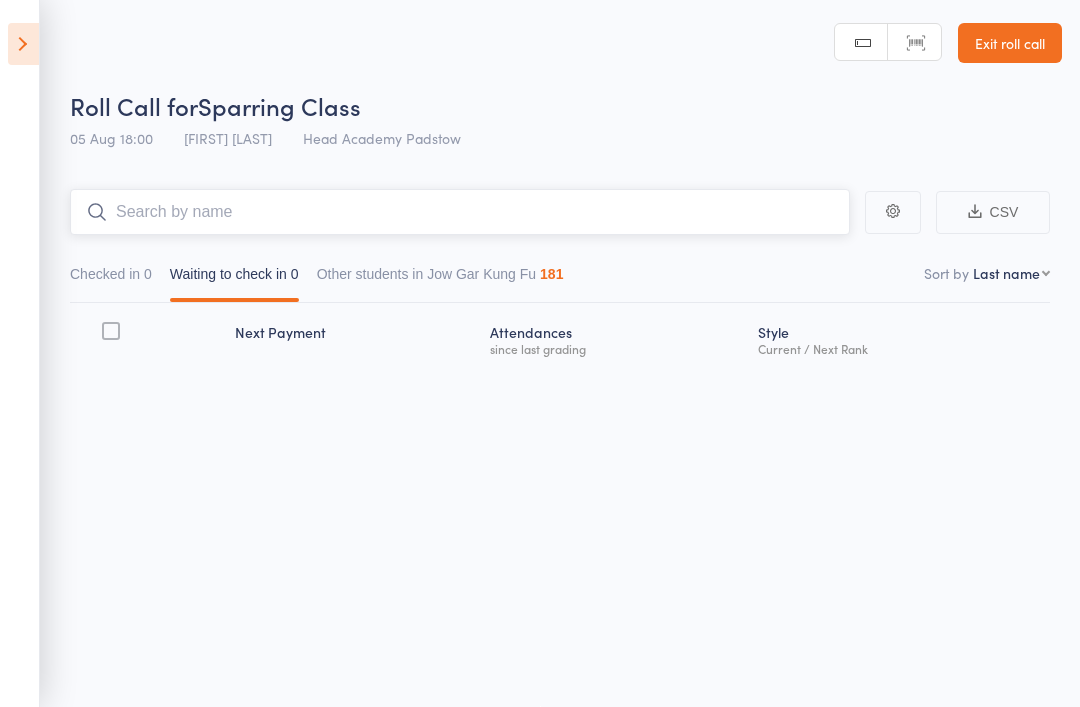 click at bounding box center [460, 212] 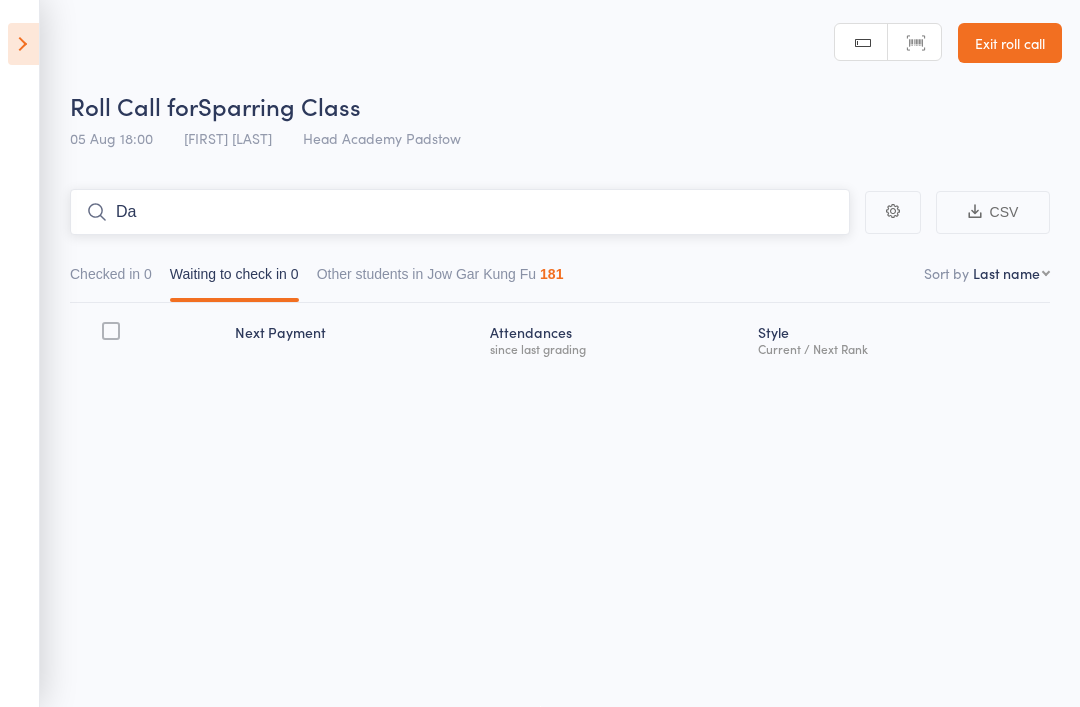 type on "D" 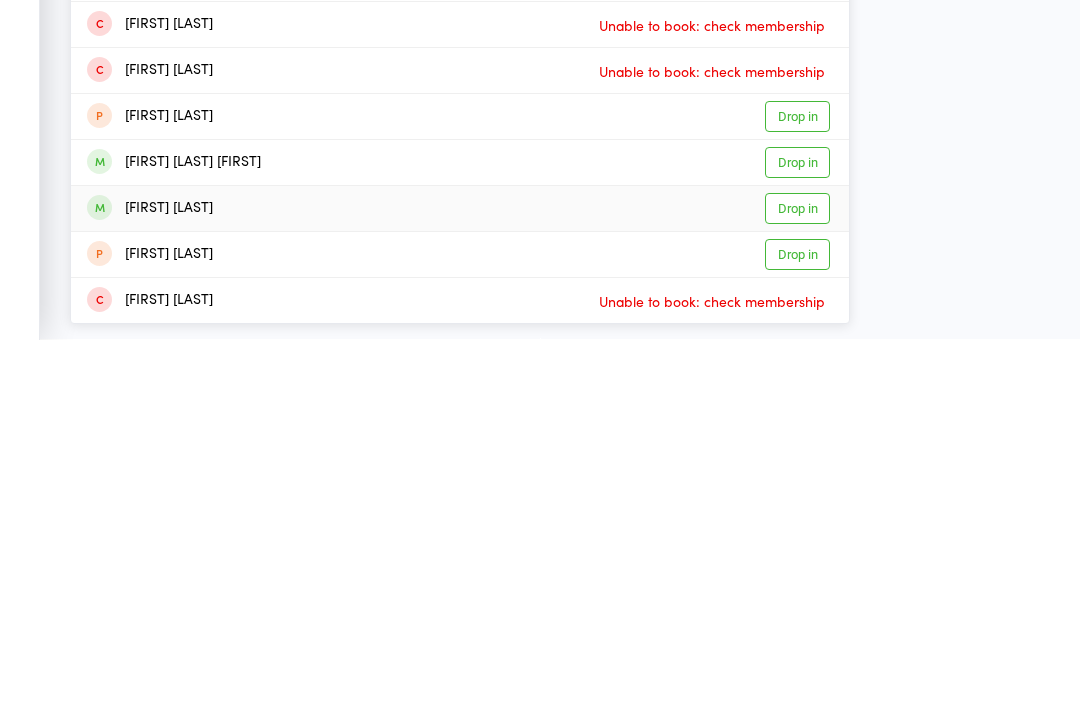 type on "Adam" 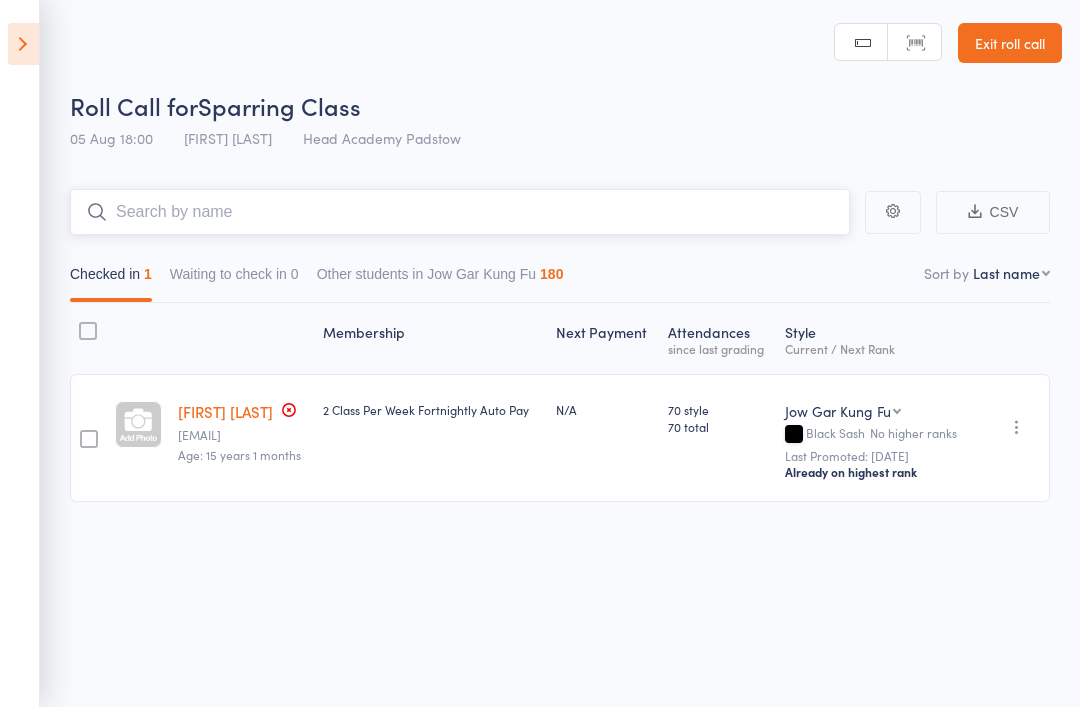 click at bounding box center (460, 212) 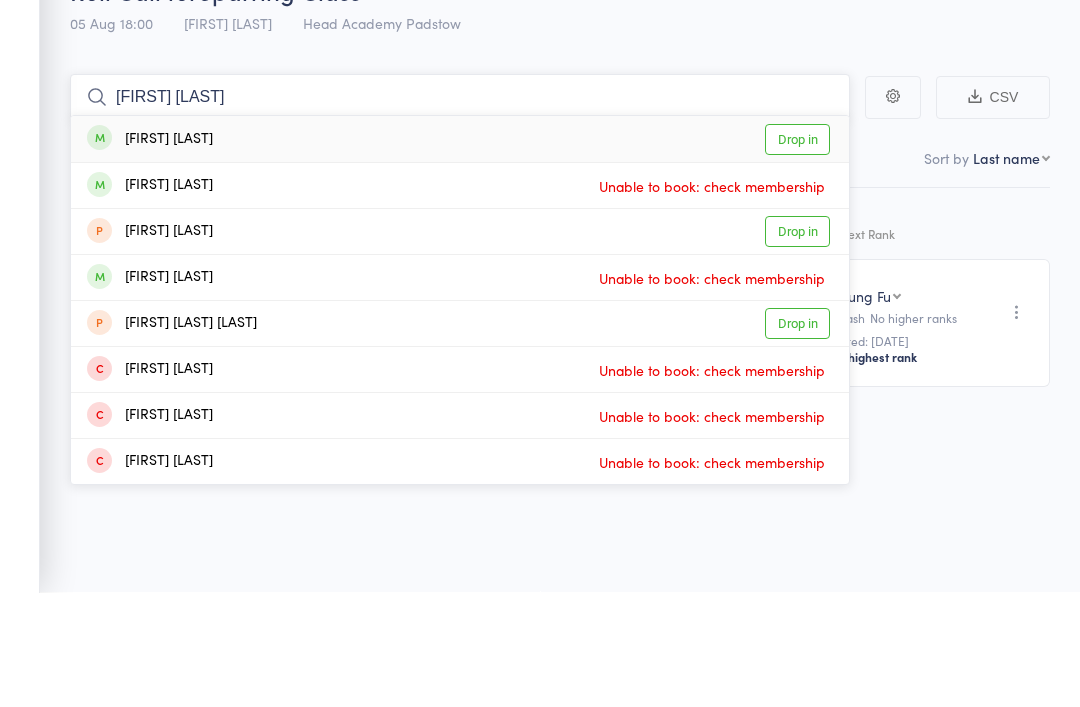 type on "[FIRST] [LAST]" 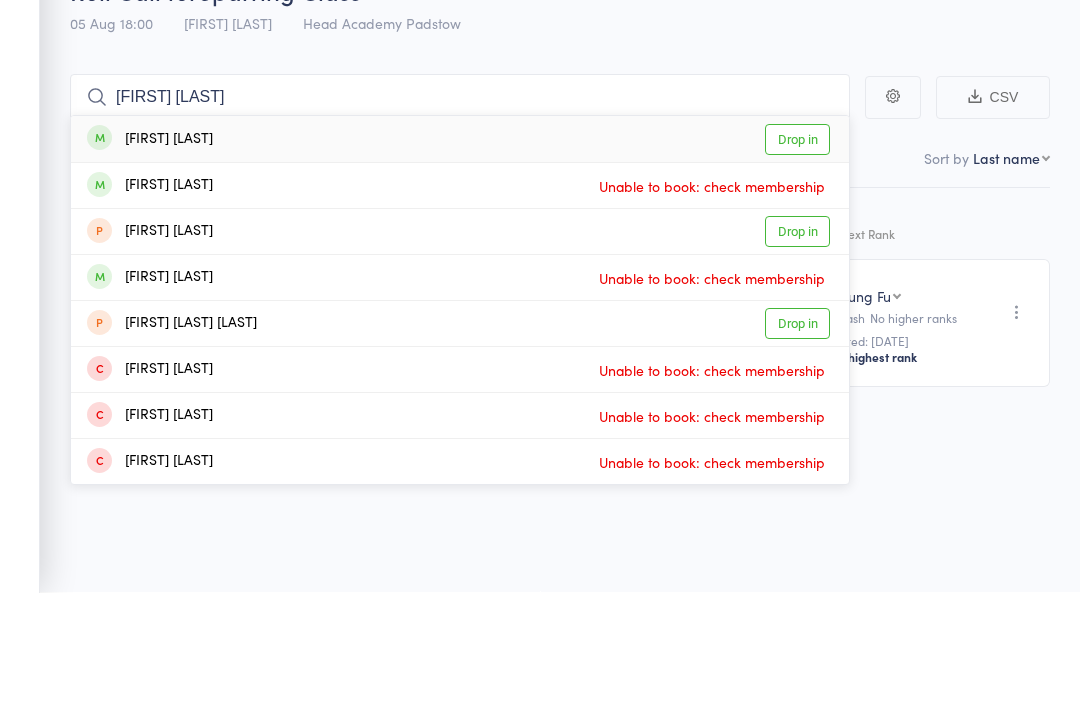 click on "[FIRST] [LAST]" at bounding box center (150, 254) 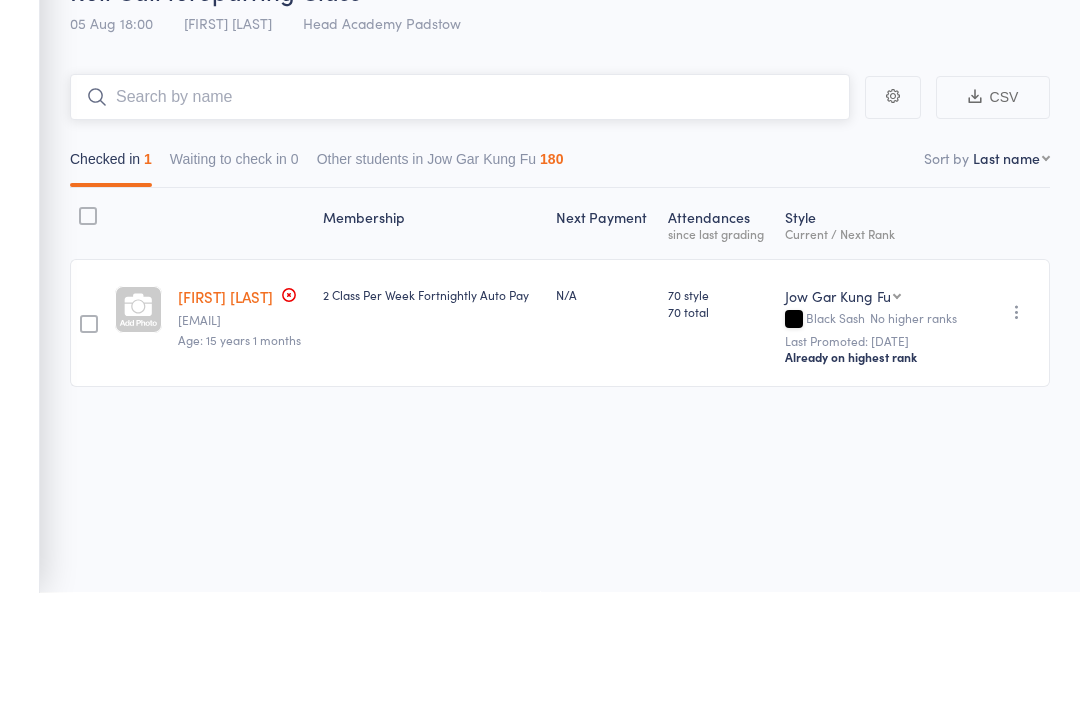 click at bounding box center (460, 212) 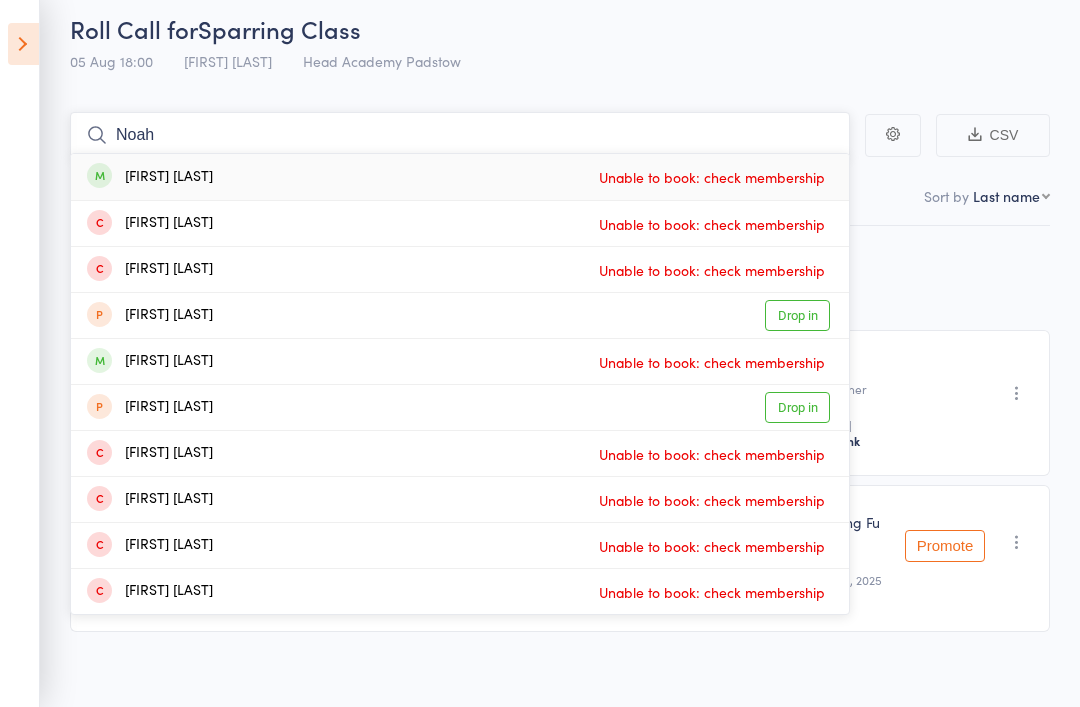 scroll, scrollTop: 71, scrollLeft: 0, axis: vertical 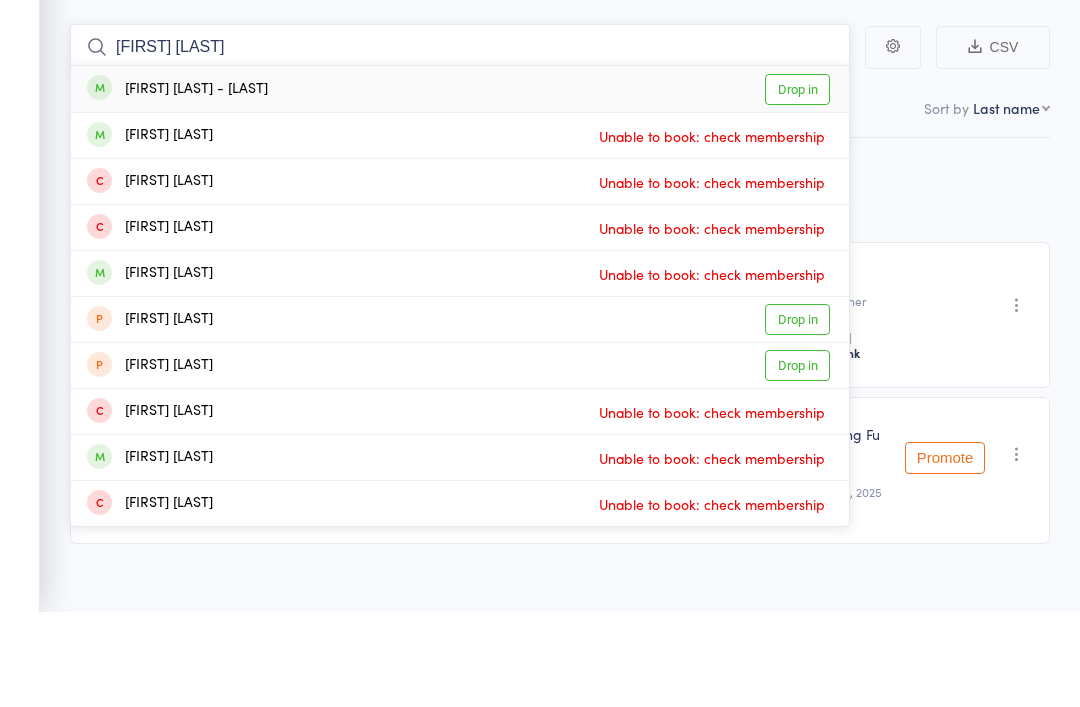 type on "[FIRST] [LAST]" 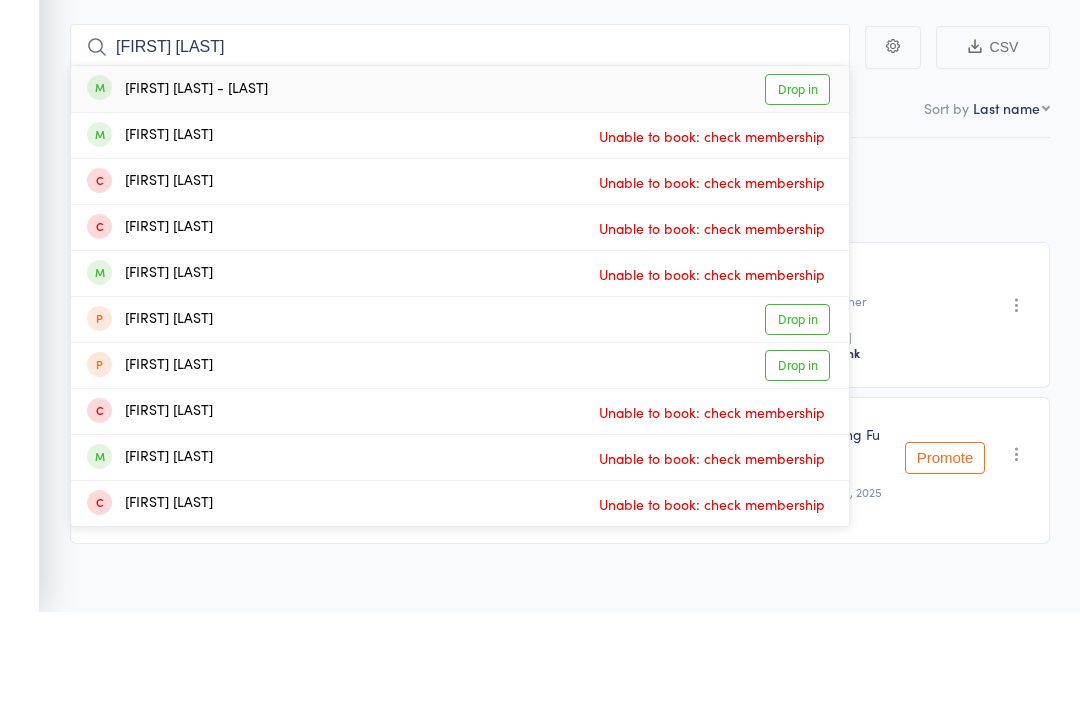 click on "[FIRST] [LAST] - [LAST]" at bounding box center [177, 184] 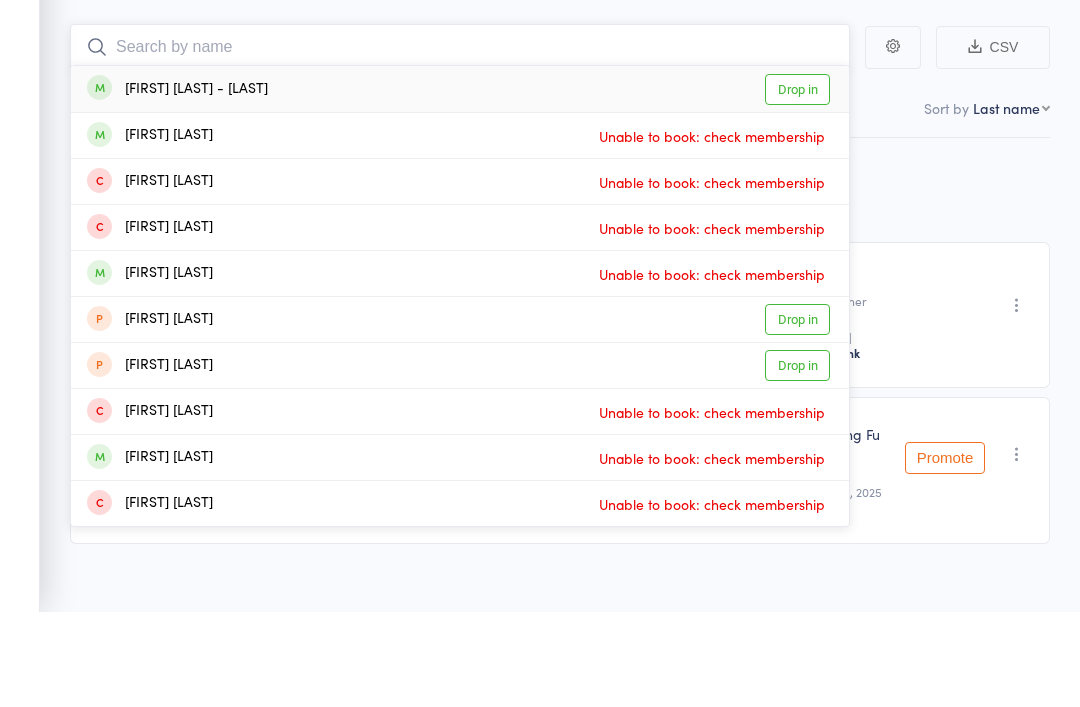 scroll, scrollTop: 132, scrollLeft: 0, axis: vertical 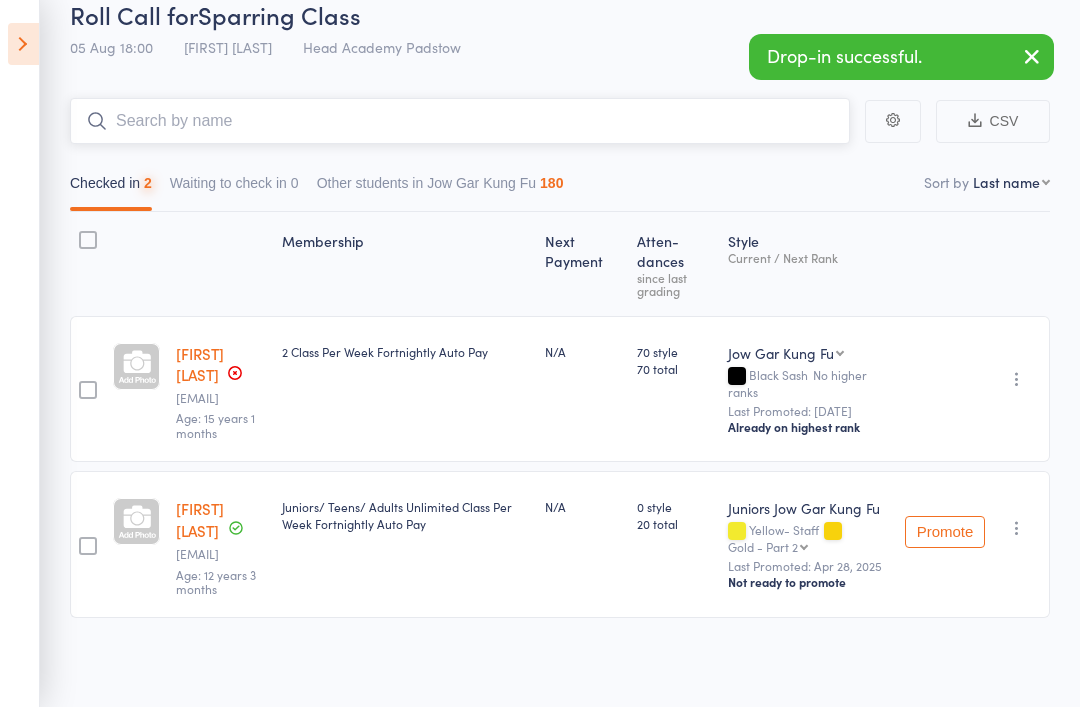 click at bounding box center [460, 121] 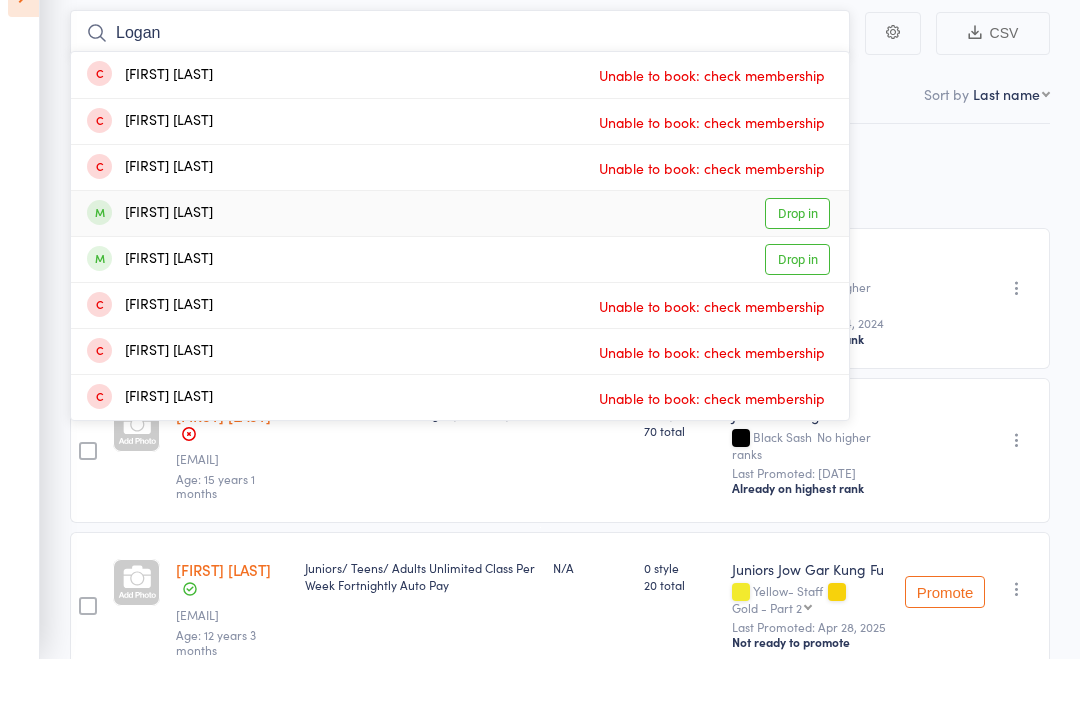 type on "Logan" 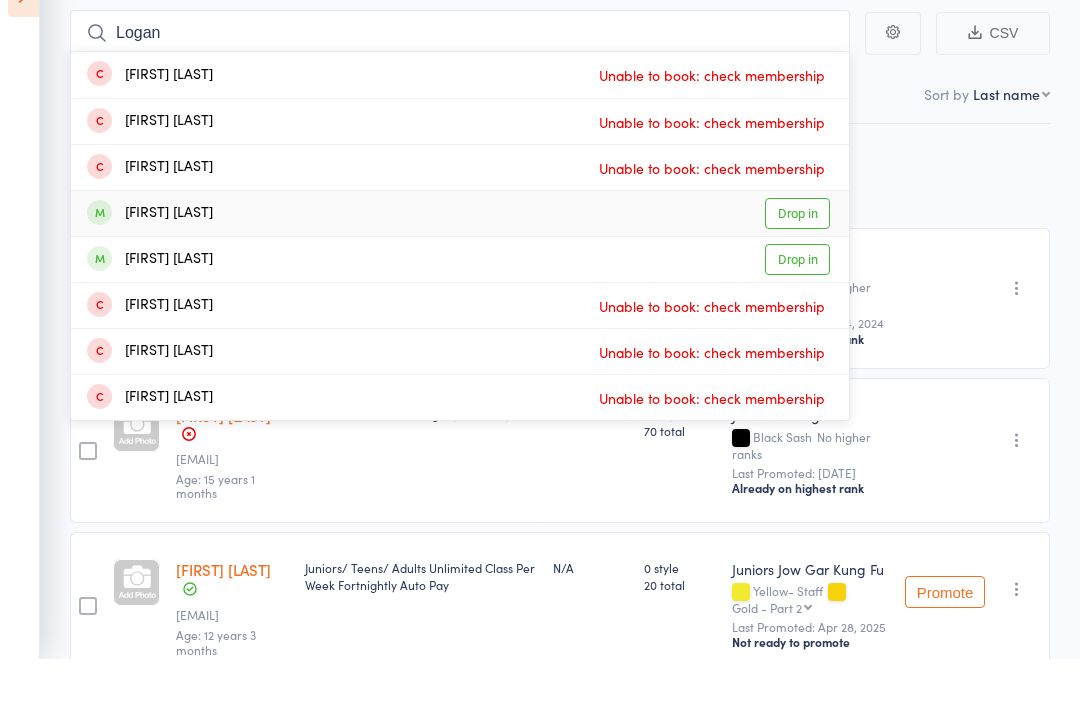 click on "[FIRST] [LAST]" at bounding box center (150, 261) 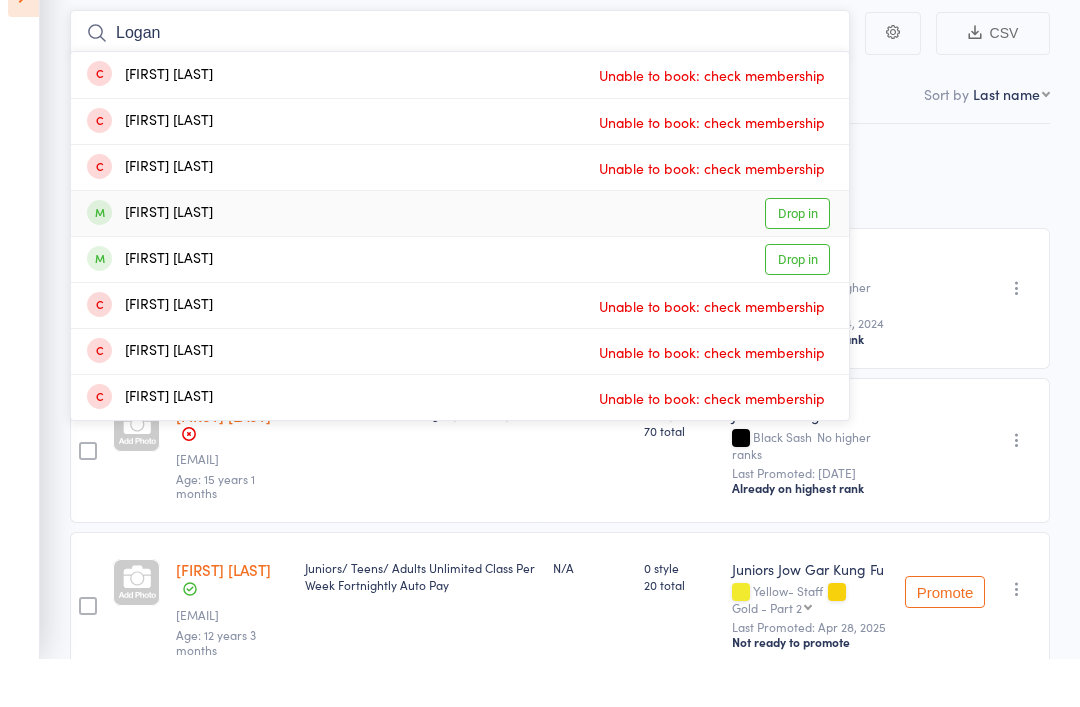type 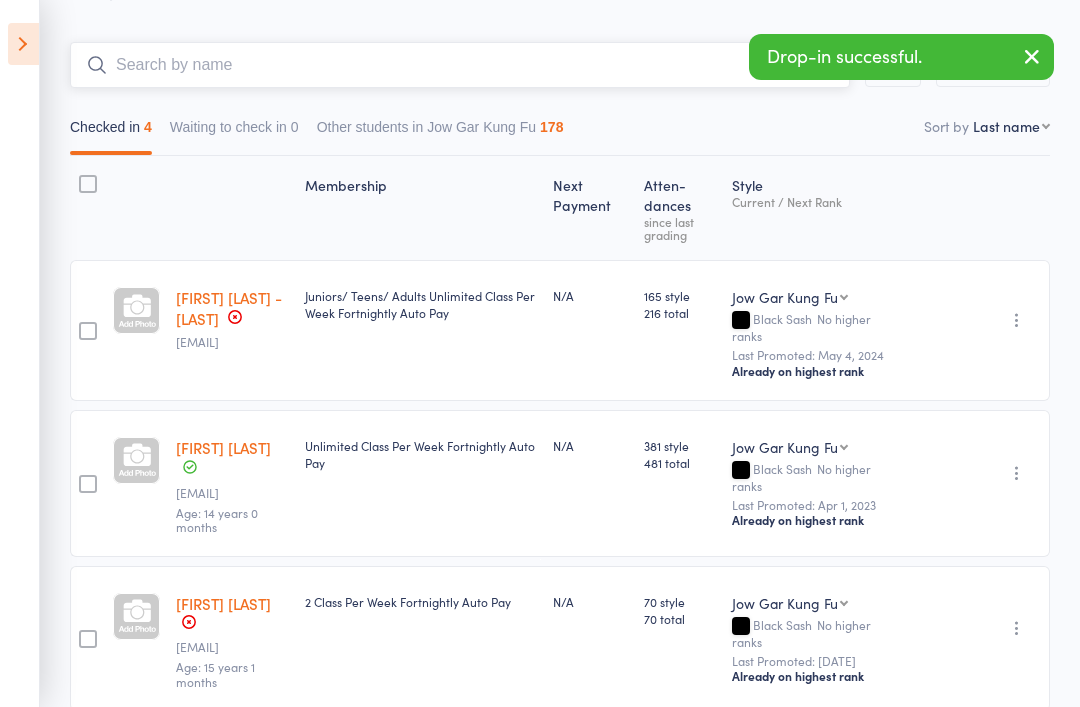 scroll, scrollTop: 146, scrollLeft: 0, axis: vertical 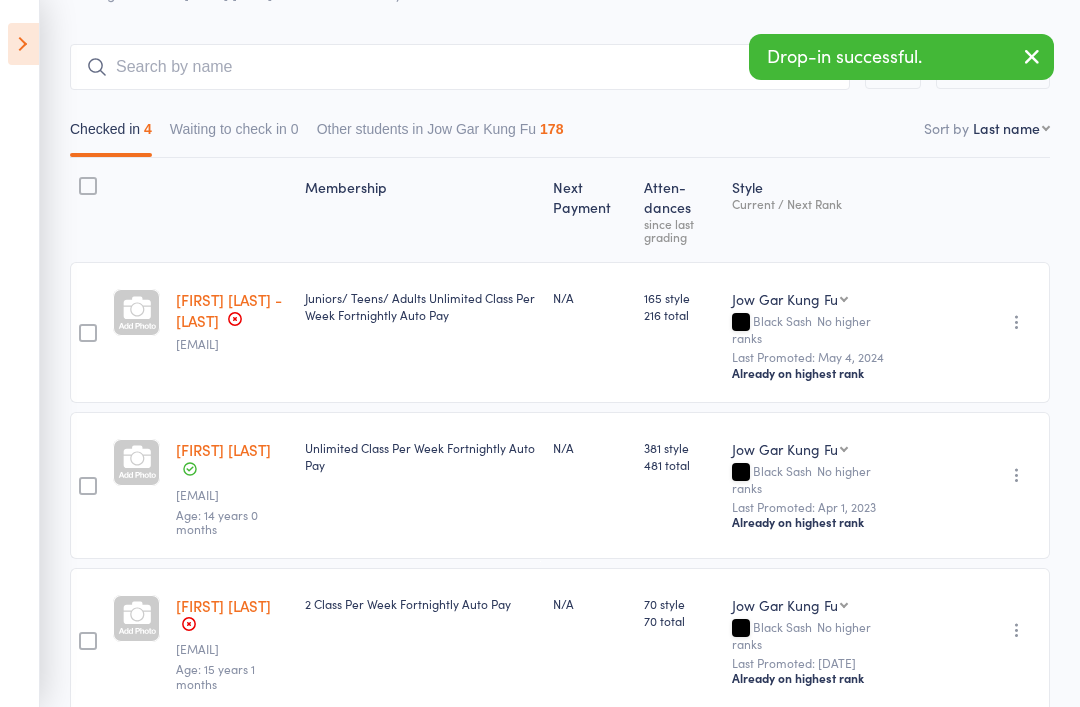 click at bounding box center (23, 44) 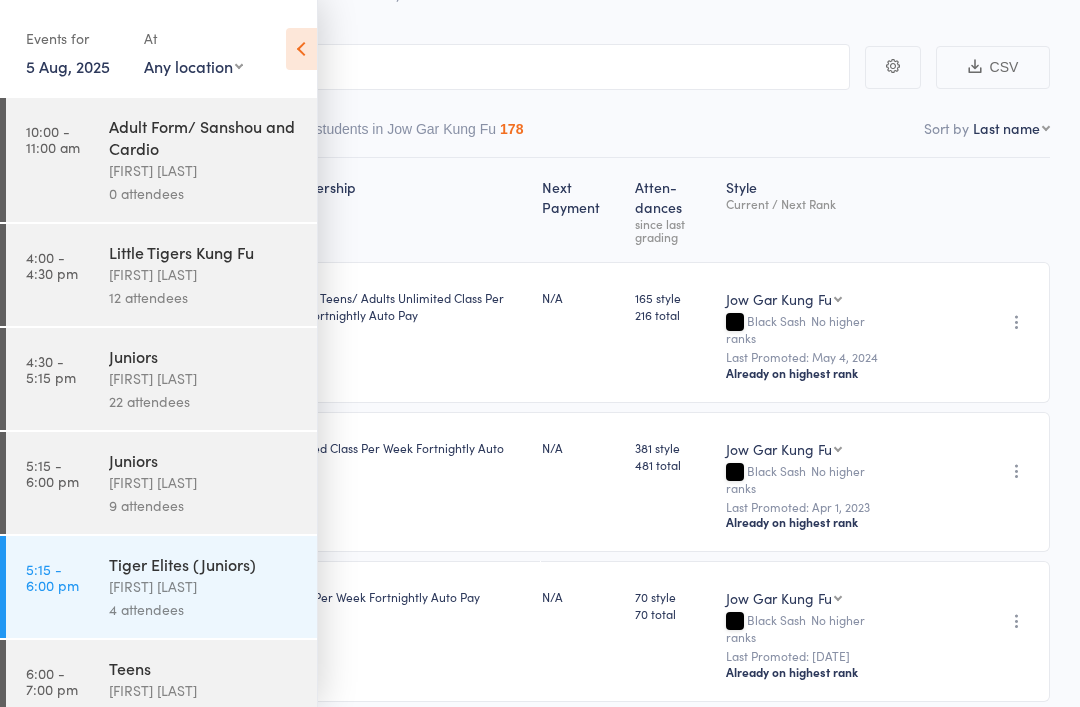 click on "6:00 - 7:00 pm Teens [FIRST] [LAST] 17 attendees" at bounding box center [161, 691] 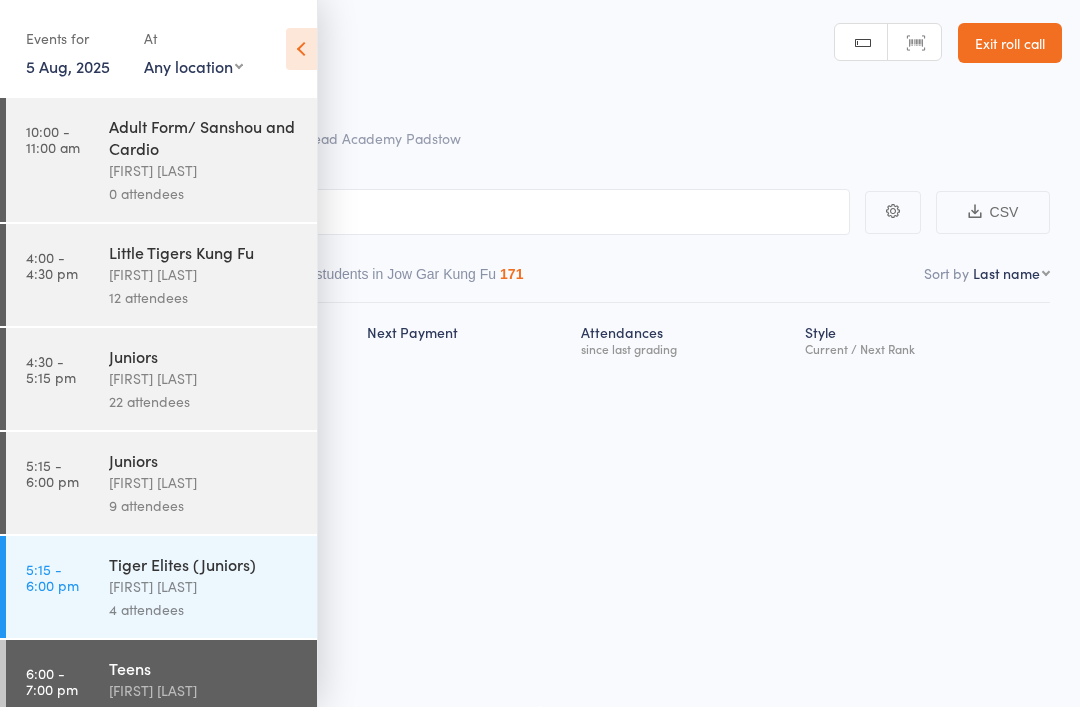 click at bounding box center [301, 49] 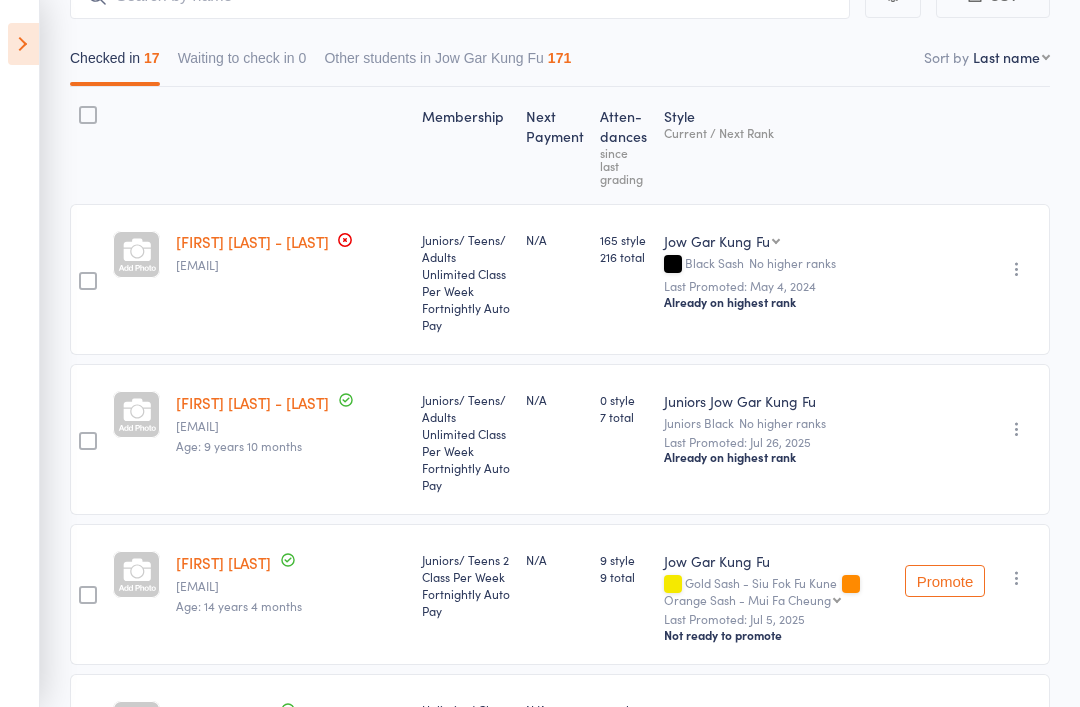 click at bounding box center [88, 281] 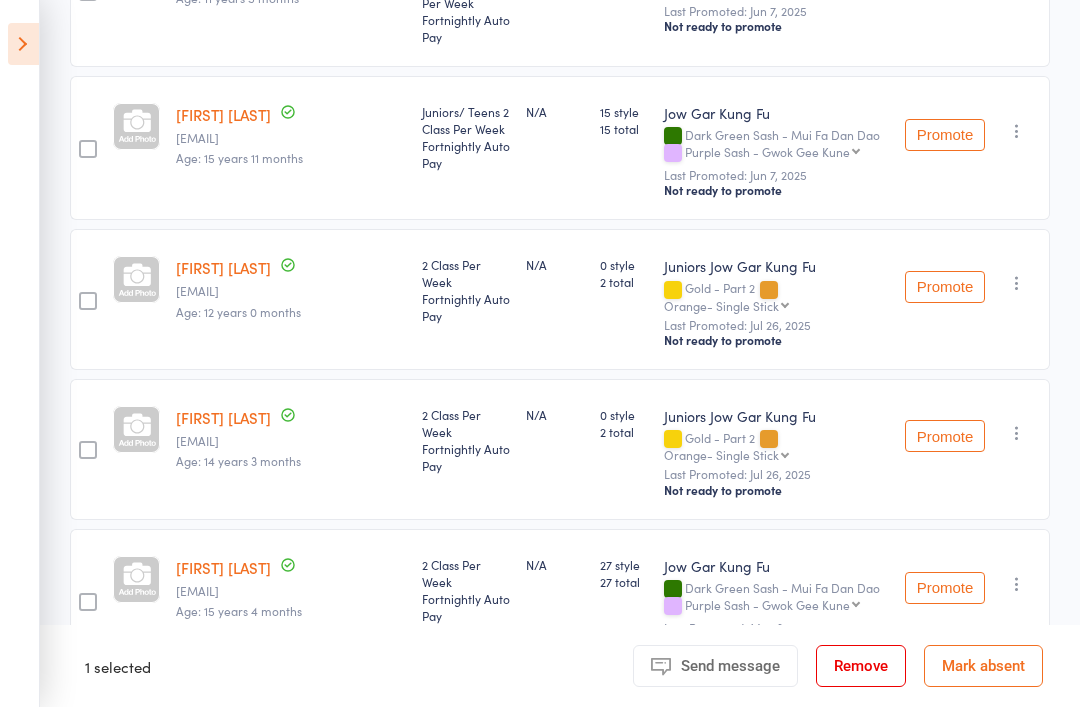 click at bounding box center (88, 747) 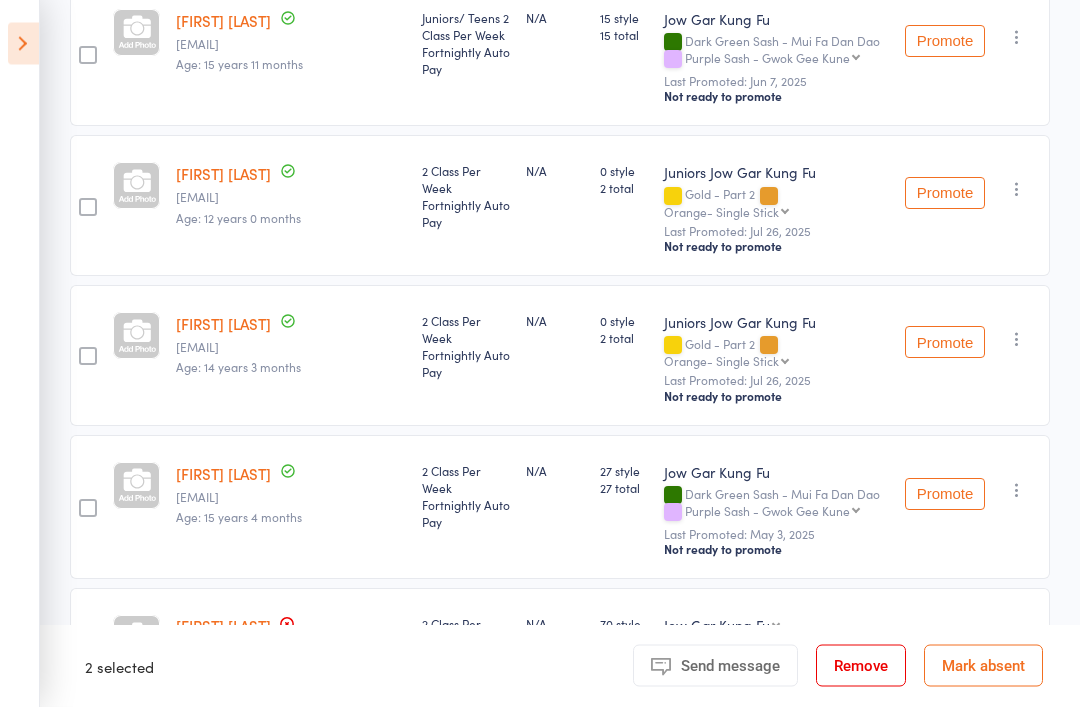 scroll, scrollTop: 2240, scrollLeft: 0, axis: vertical 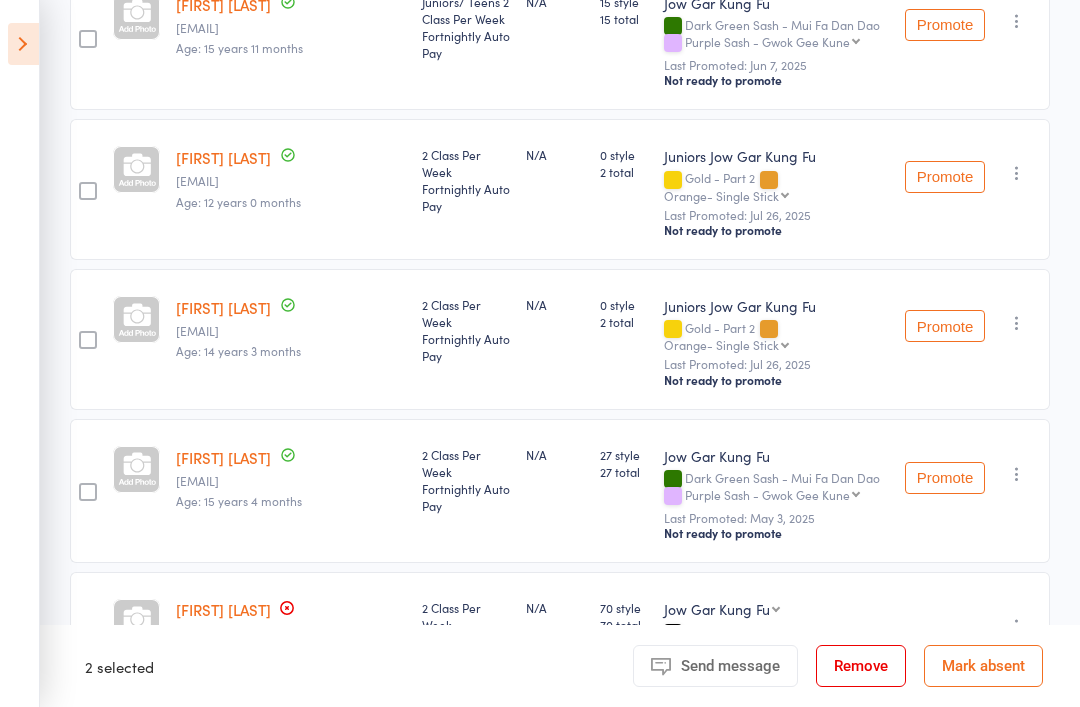 click at bounding box center (88, 785) 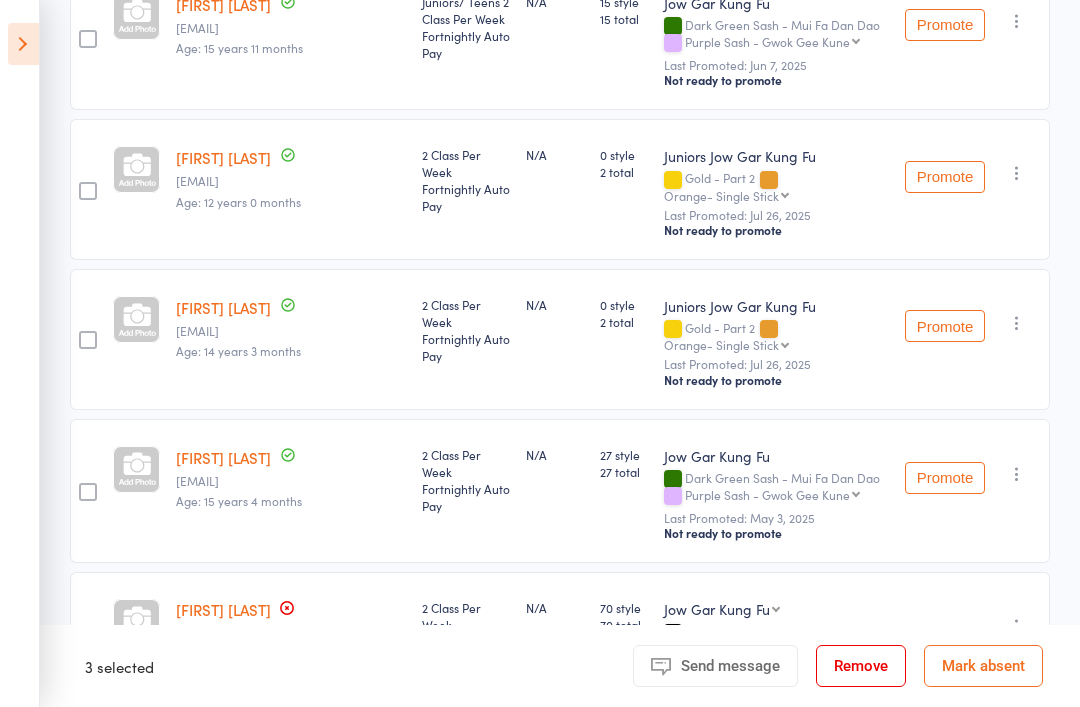 click on "Remove" at bounding box center (861, 666) 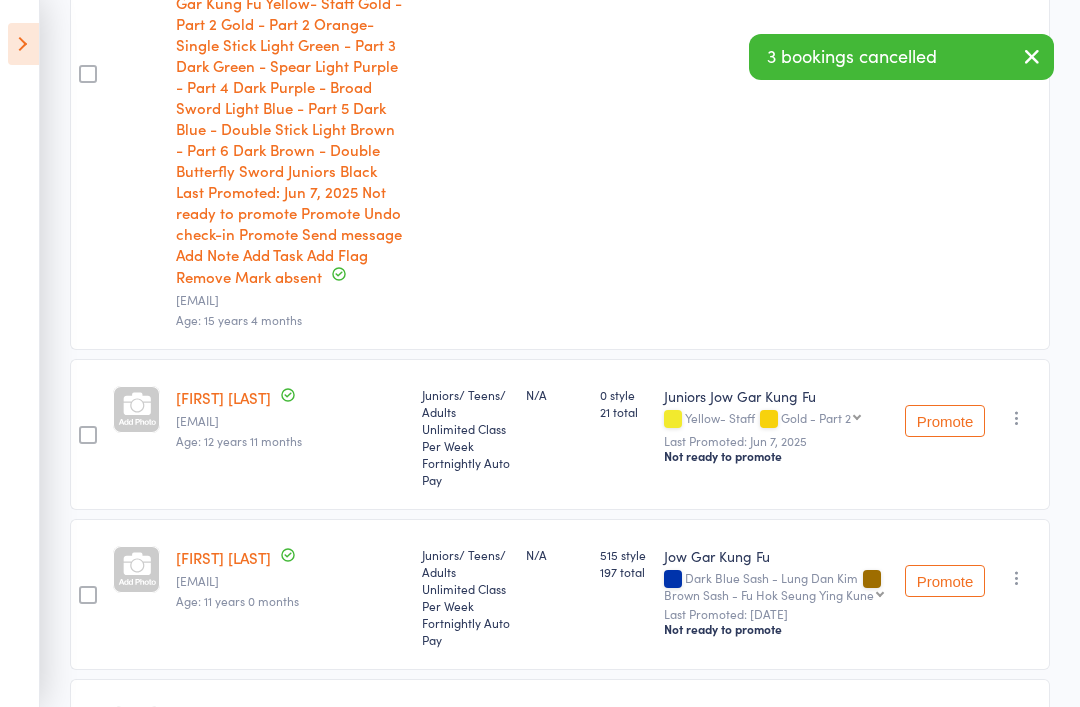 scroll, scrollTop: 1045, scrollLeft: 0, axis: vertical 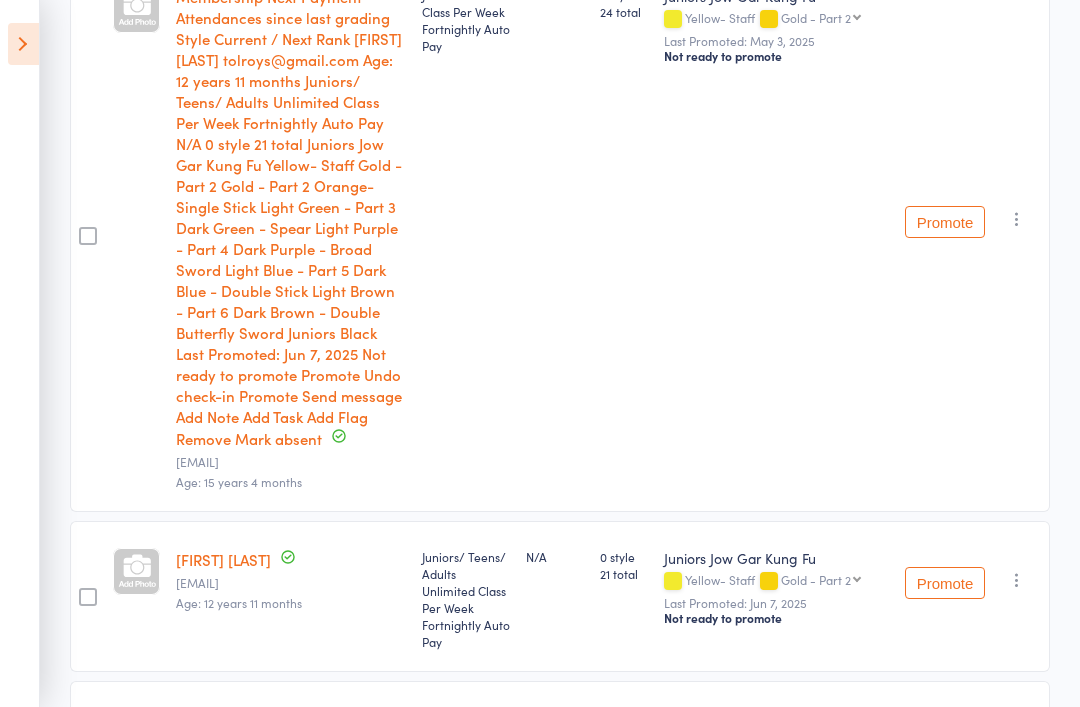 click at bounding box center (23, 44) 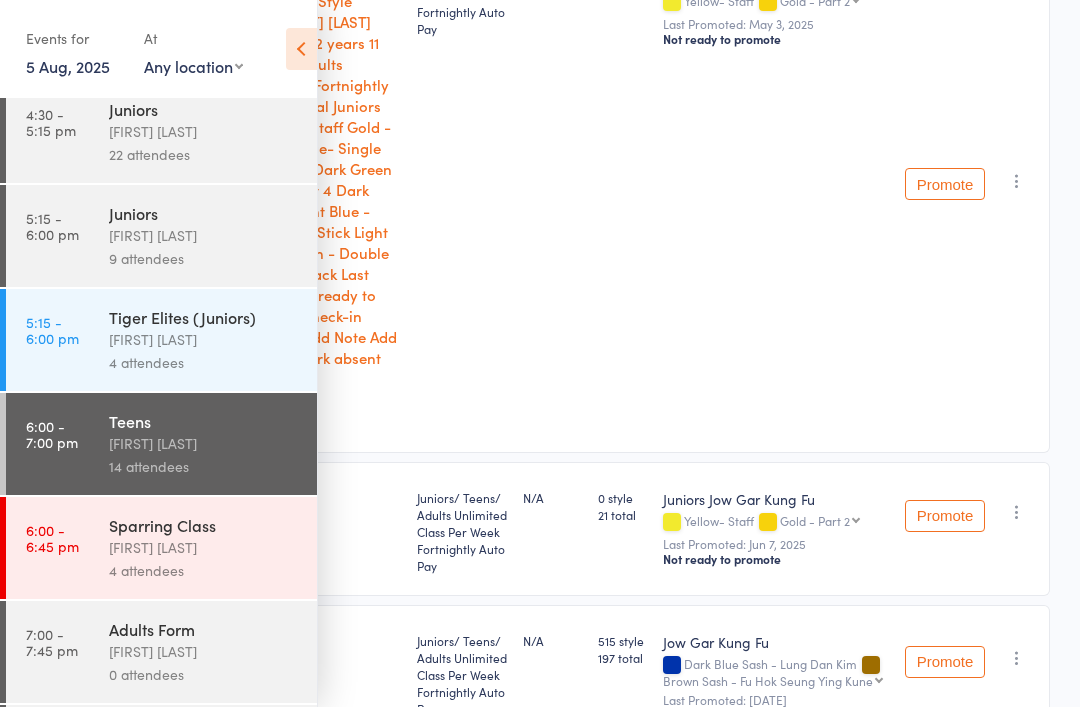 scroll, scrollTop: 249, scrollLeft: 0, axis: vertical 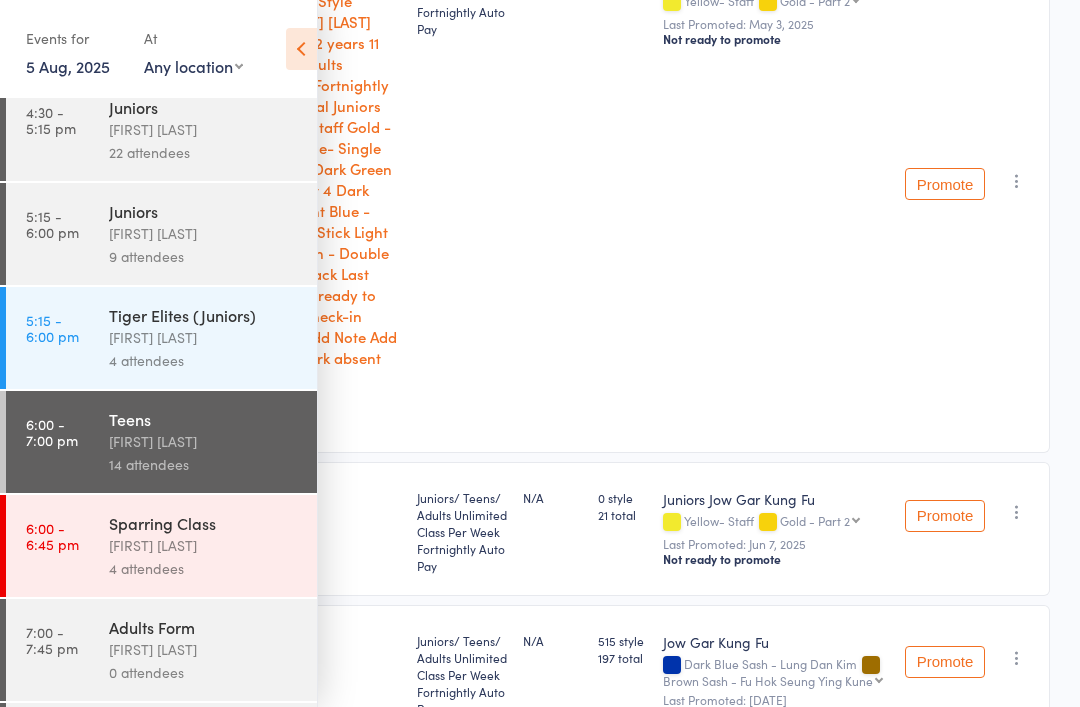click on "6:00 - 6:45 pm" at bounding box center [52, 536] 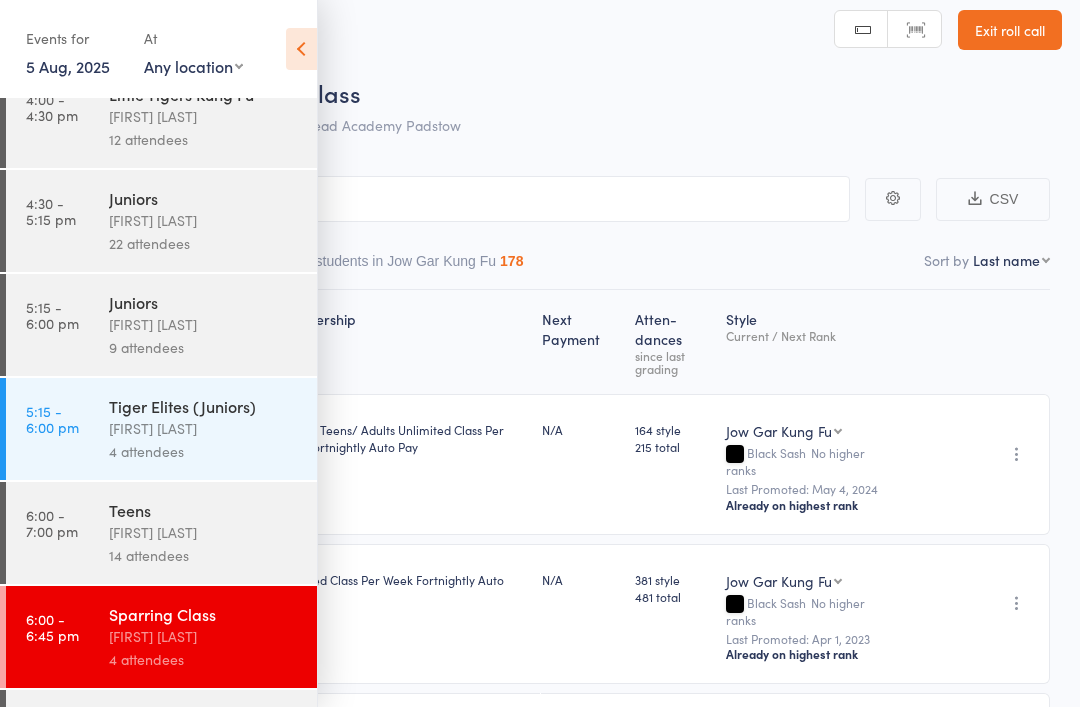 scroll, scrollTop: 184, scrollLeft: 0, axis: vertical 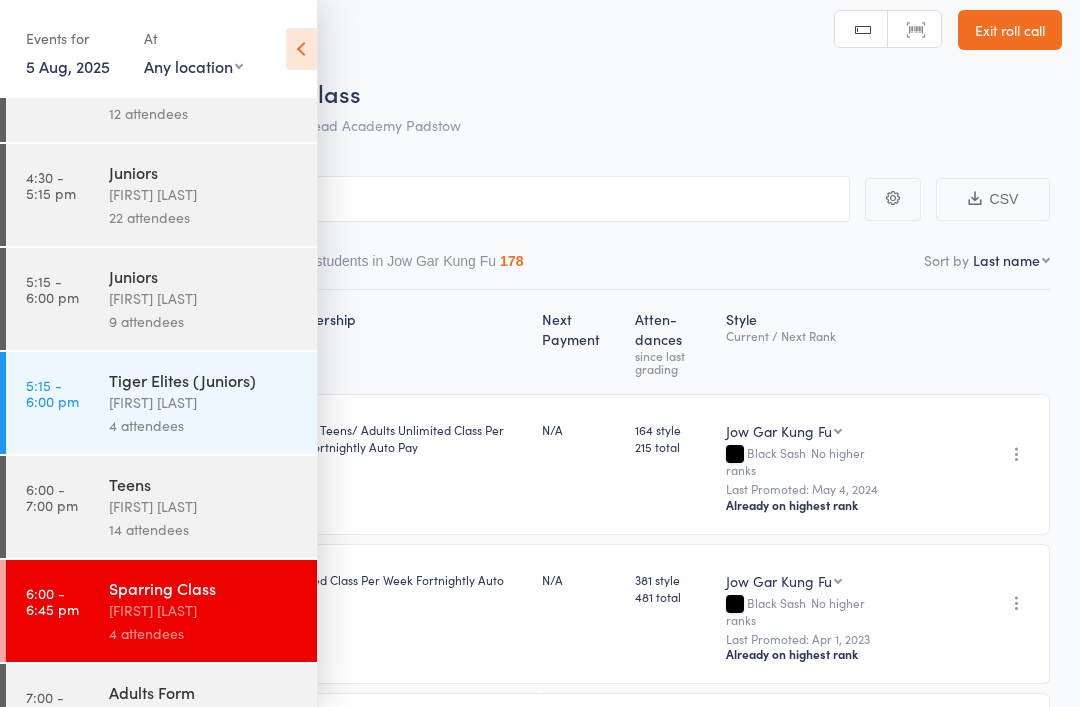 click on "6:00 - 7:00 pm" at bounding box center (52, 497) 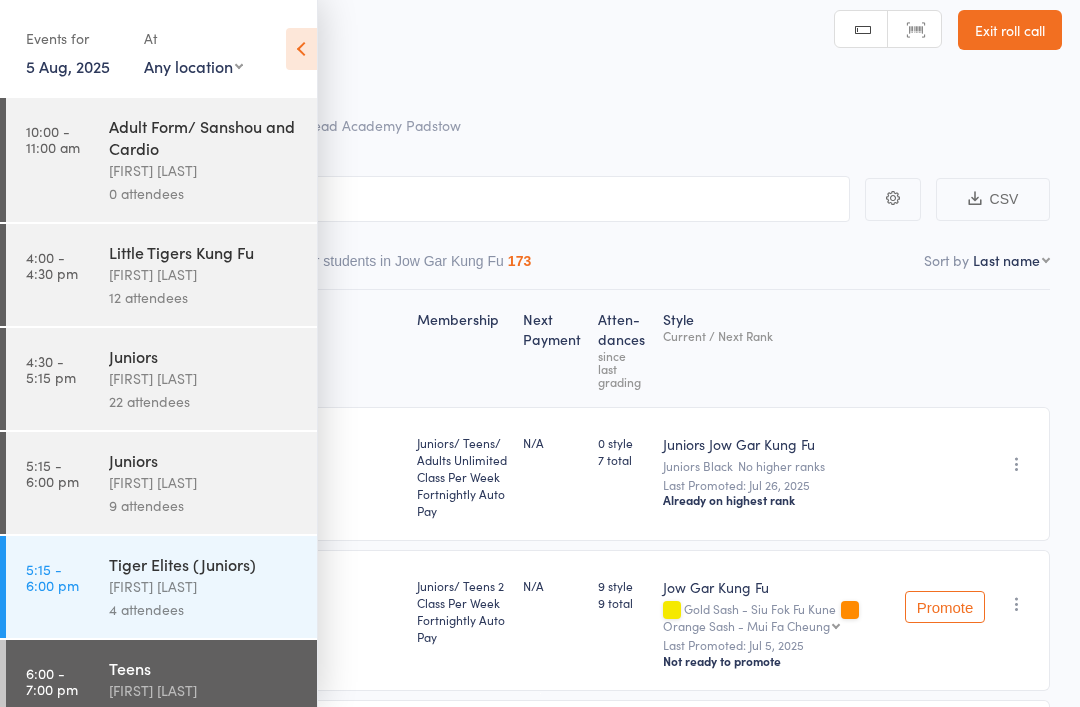 click at bounding box center [301, 49] 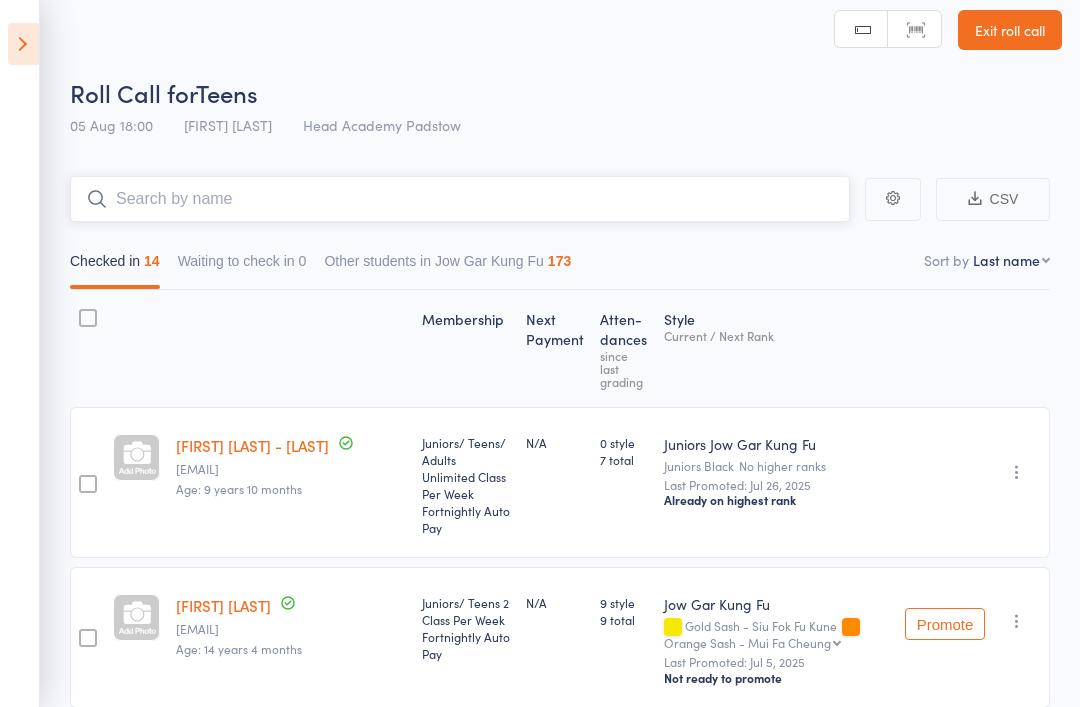 click at bounding box center (460, 199) 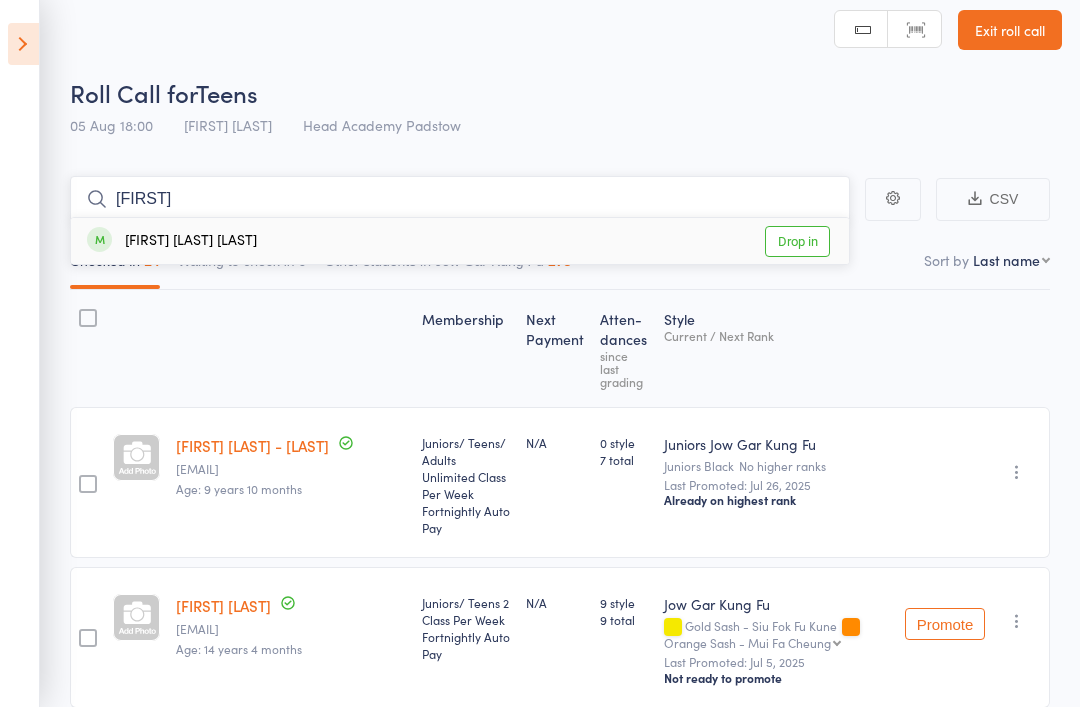 type on "[FIRST]" 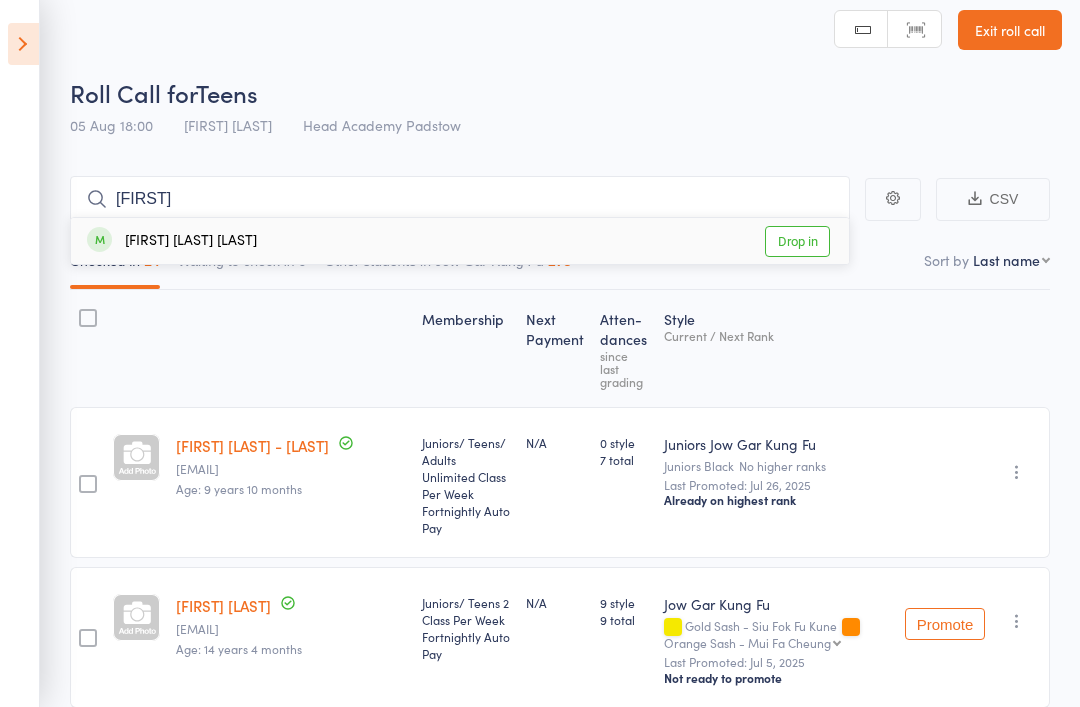 click on "Drop in" at bounding box center [797, 241] 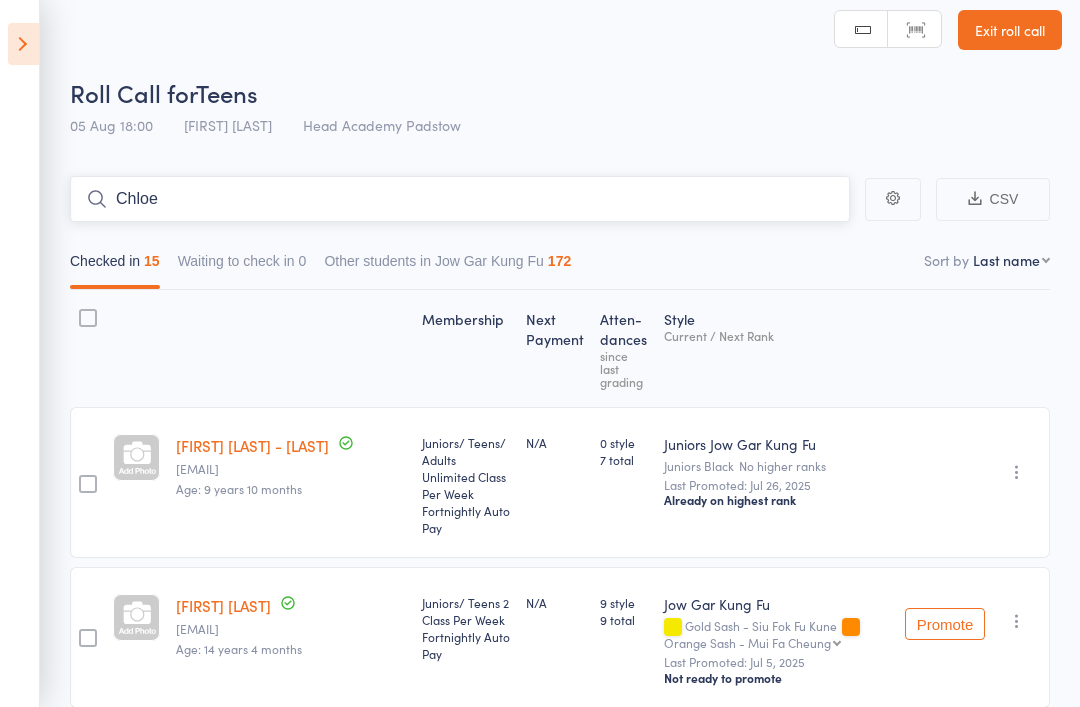 scroll, scrollTop: 11, scrollLeft: 0, axis: vertical 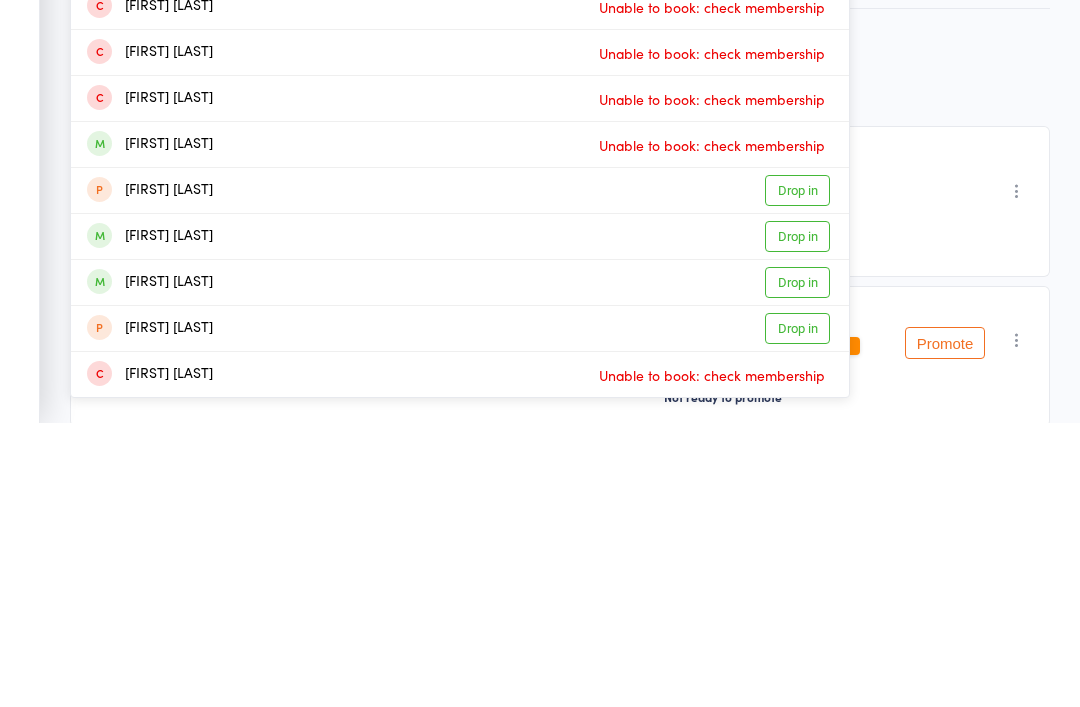 type on "Chloe" 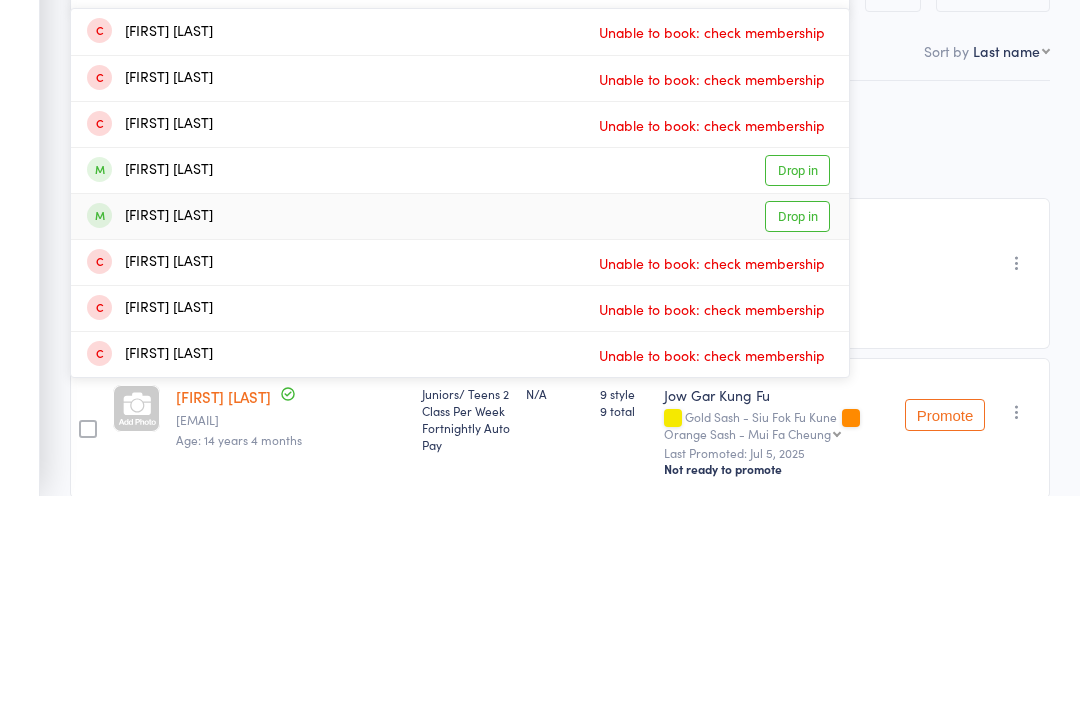 type on "Logan" 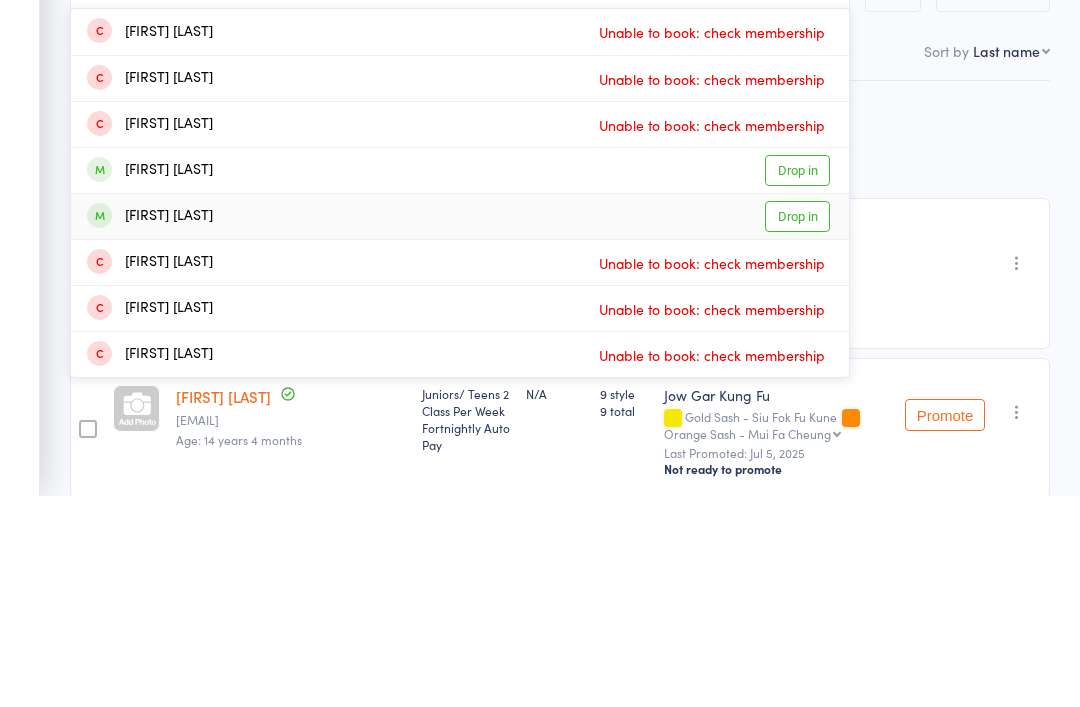 click on "[FIRST] [LAST]" at bounding box center (150, 428) 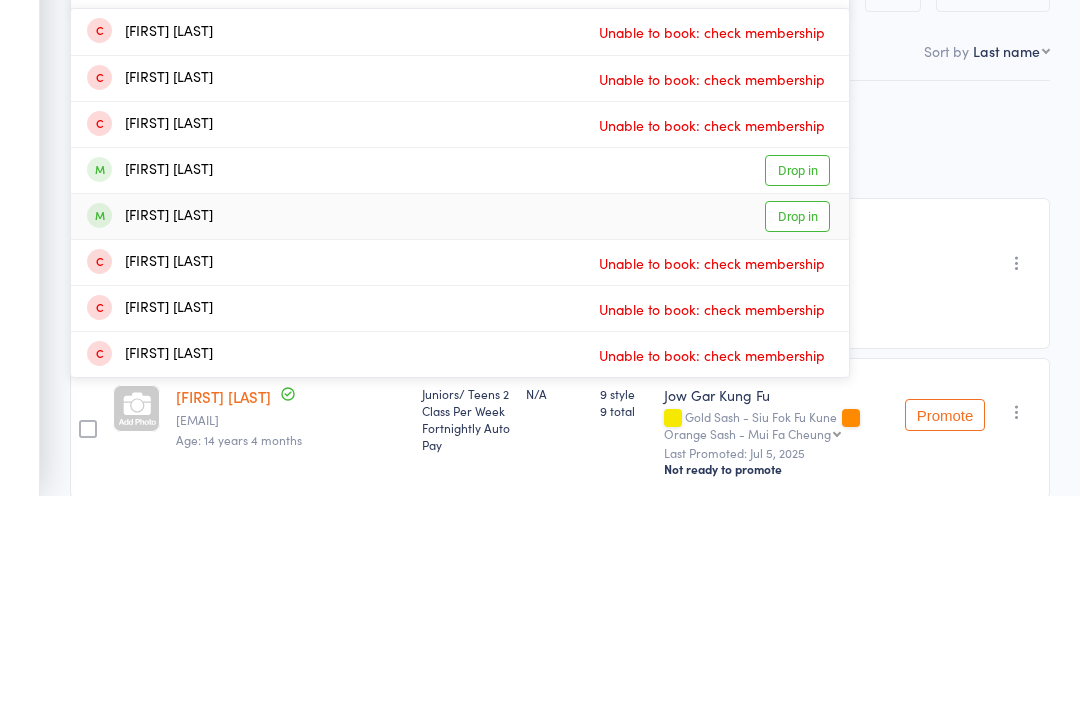 type 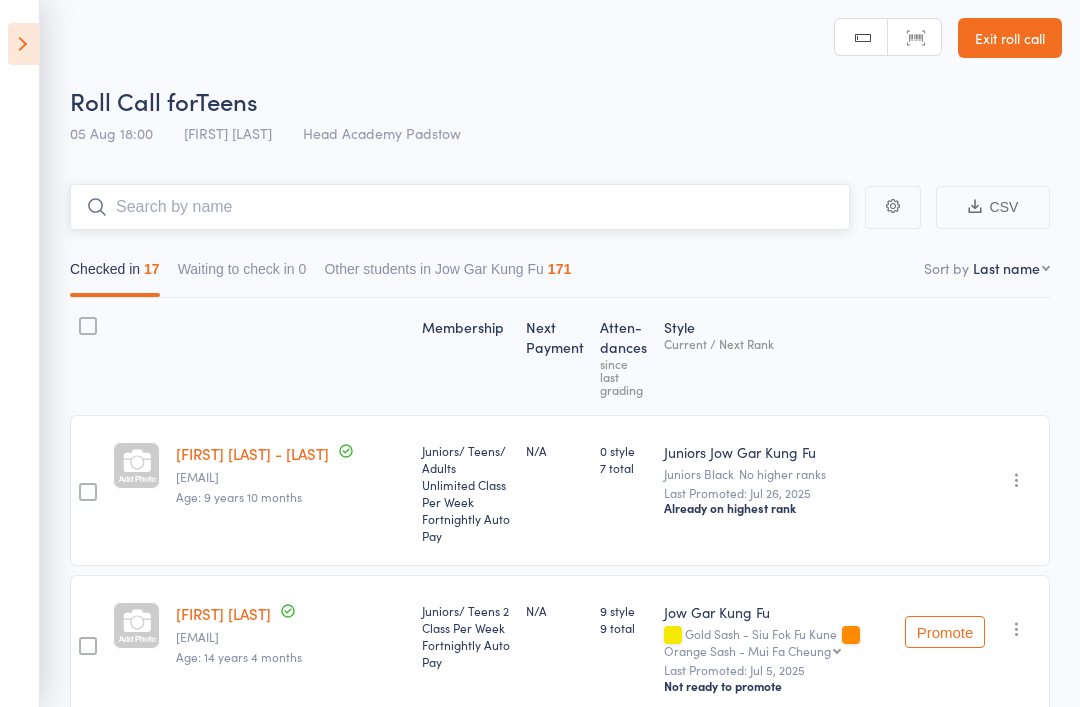 scroll, scrollTop: 0, scrollLeft: 0, axis: both 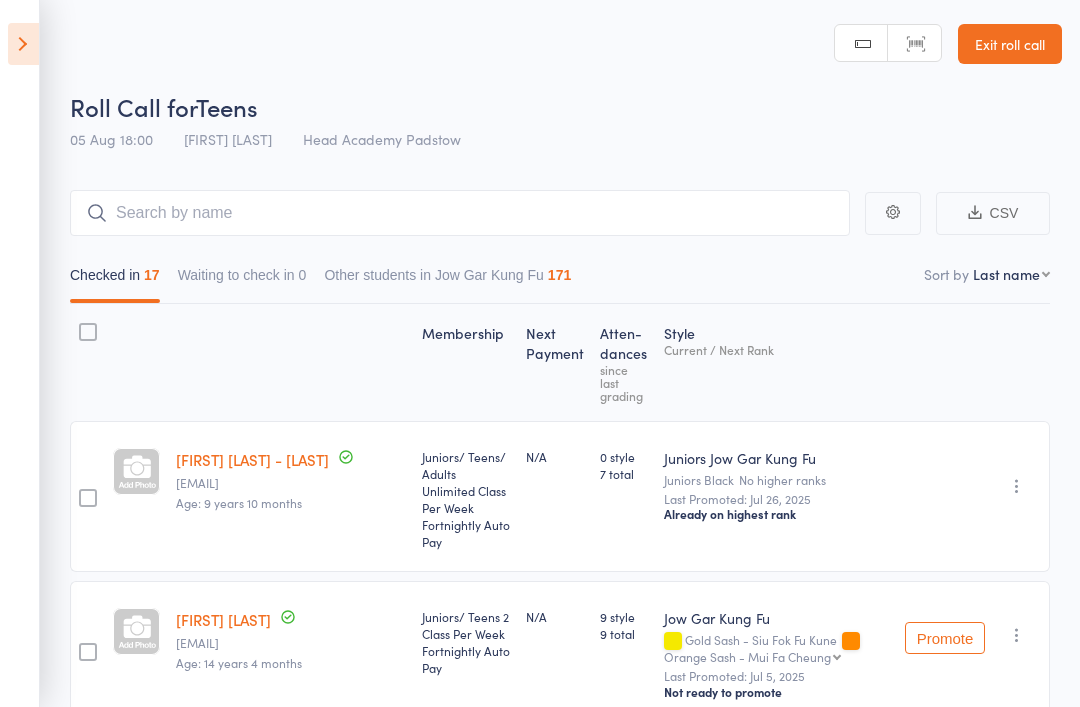 click at bounding box center [23, 44] 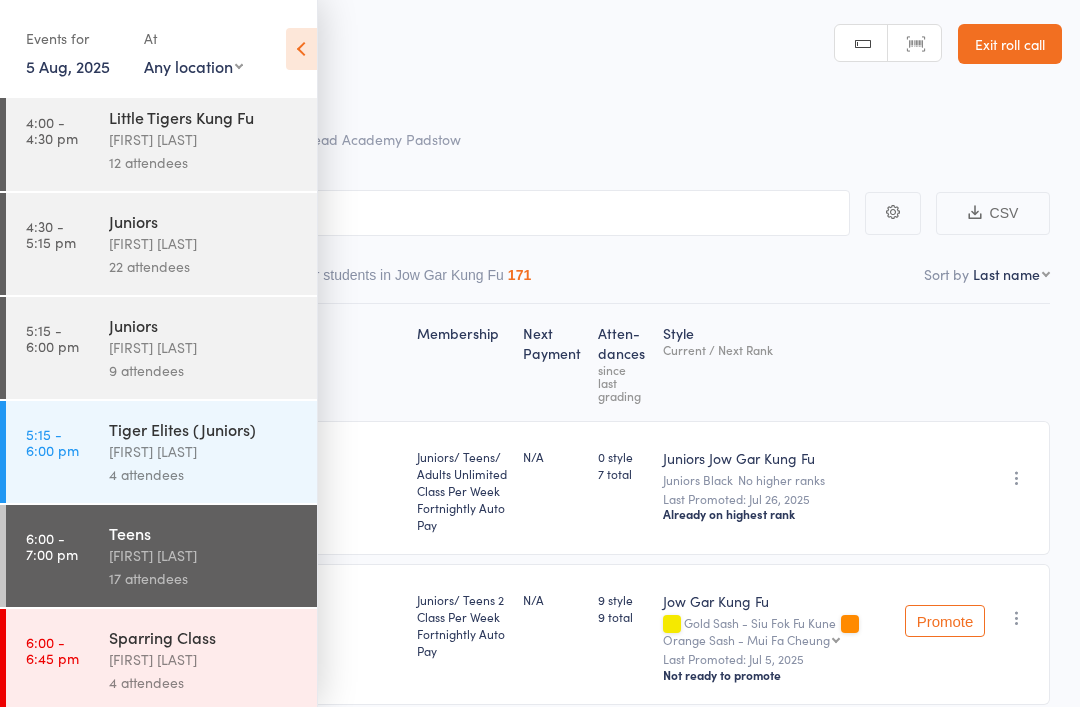 scroll, scrollTop: 174, scrollLeft: 0, axis: vertical 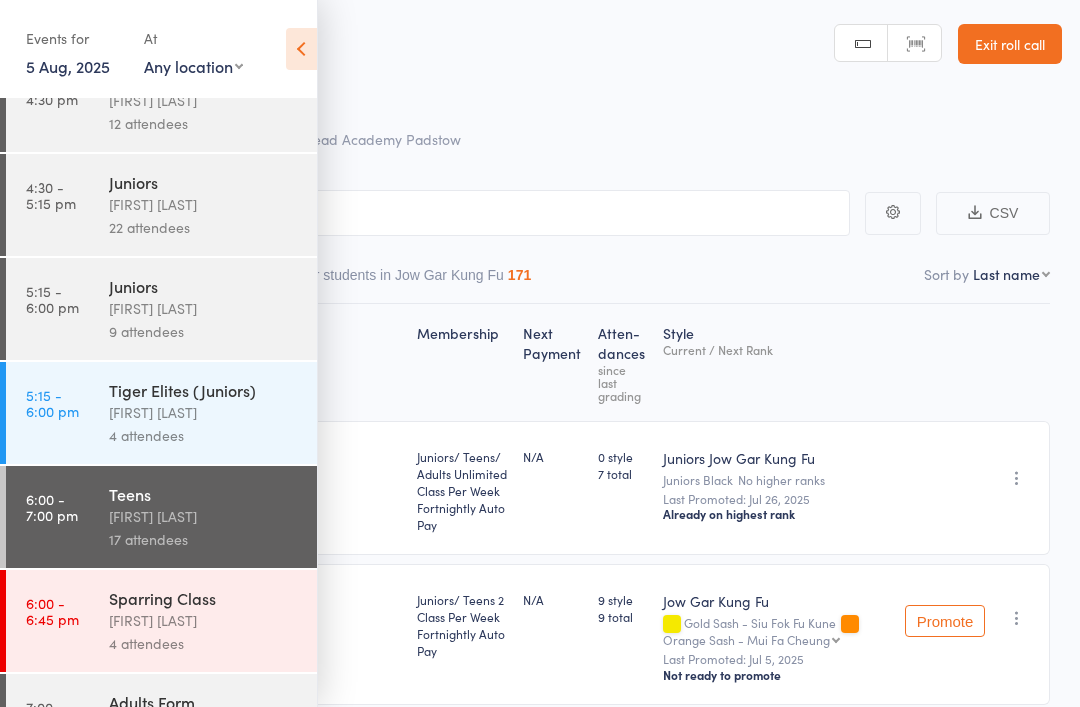 click on "6:00 - 6:45 pm Sparring Class [FIRST] [LAST] 4 attendees" at bounding box center [161, 621] 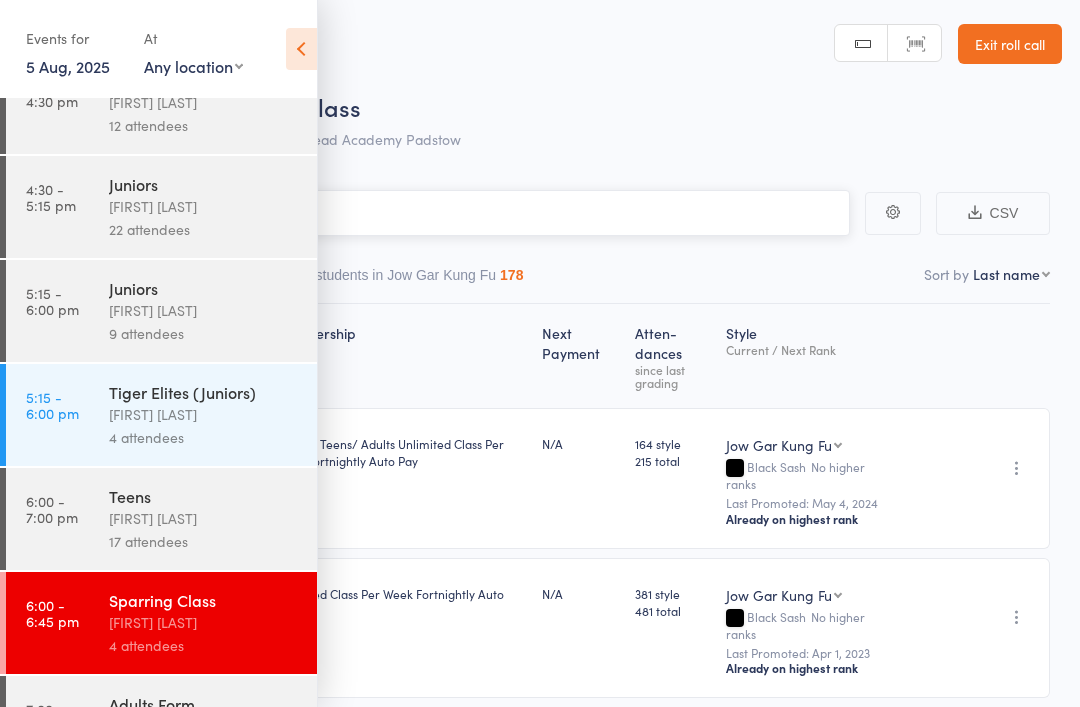 scroll, scrollTop: 200, scrollLeft: 0, axis: vertical 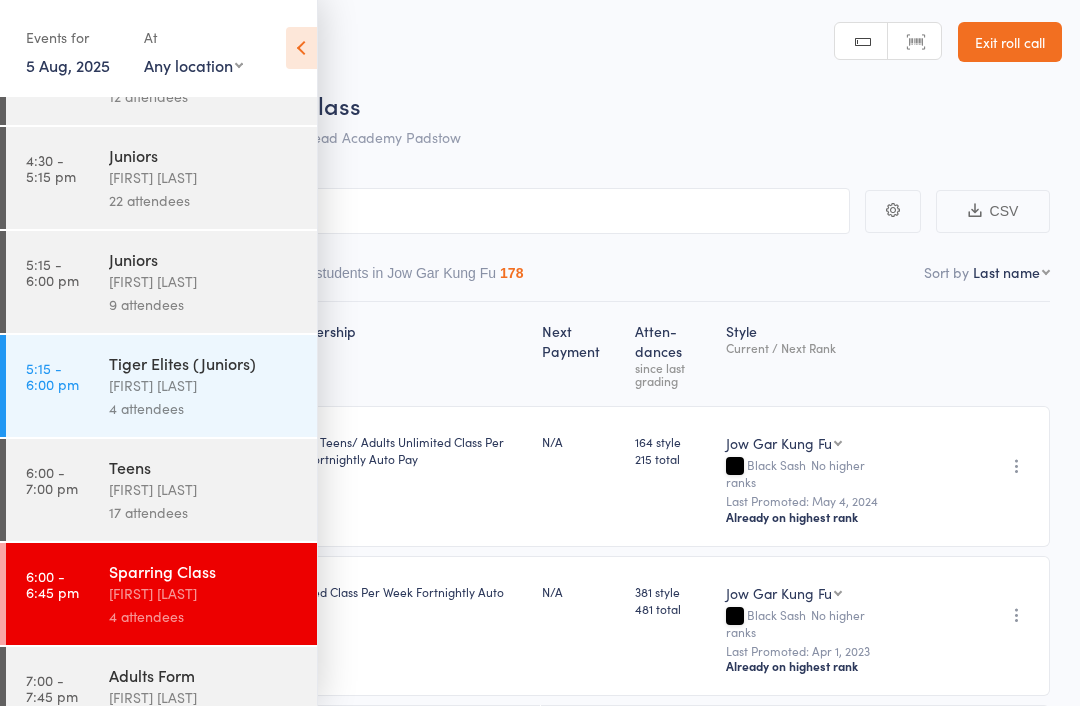 click at bounding box center (301, 49) 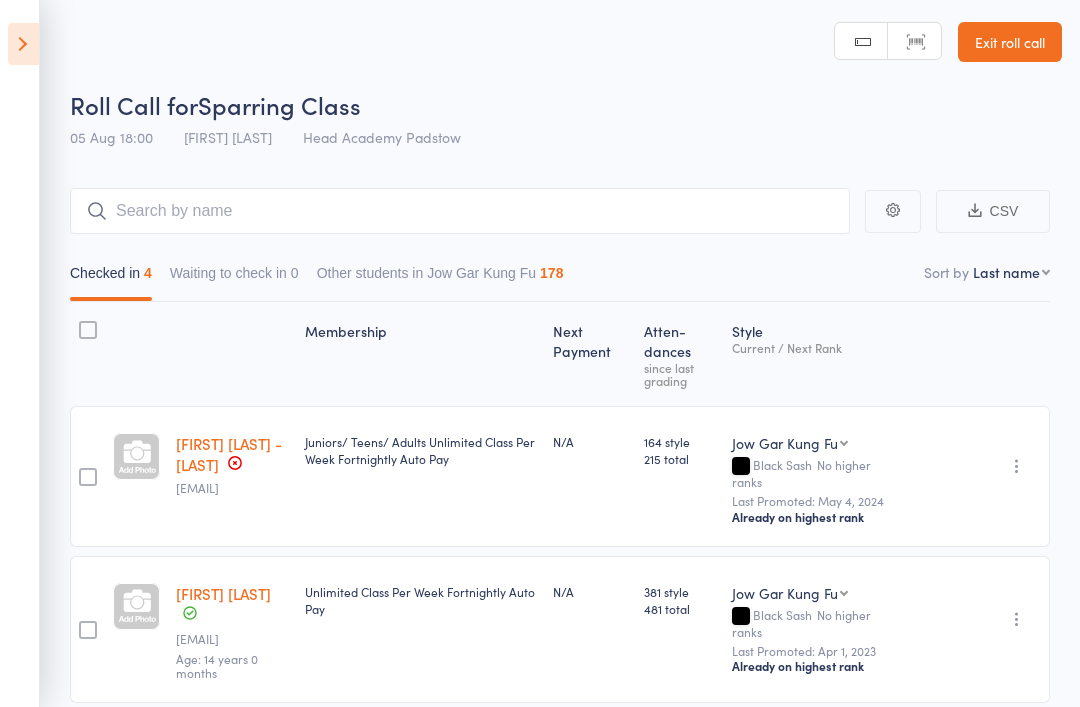 click at bounding box center (23, 44) 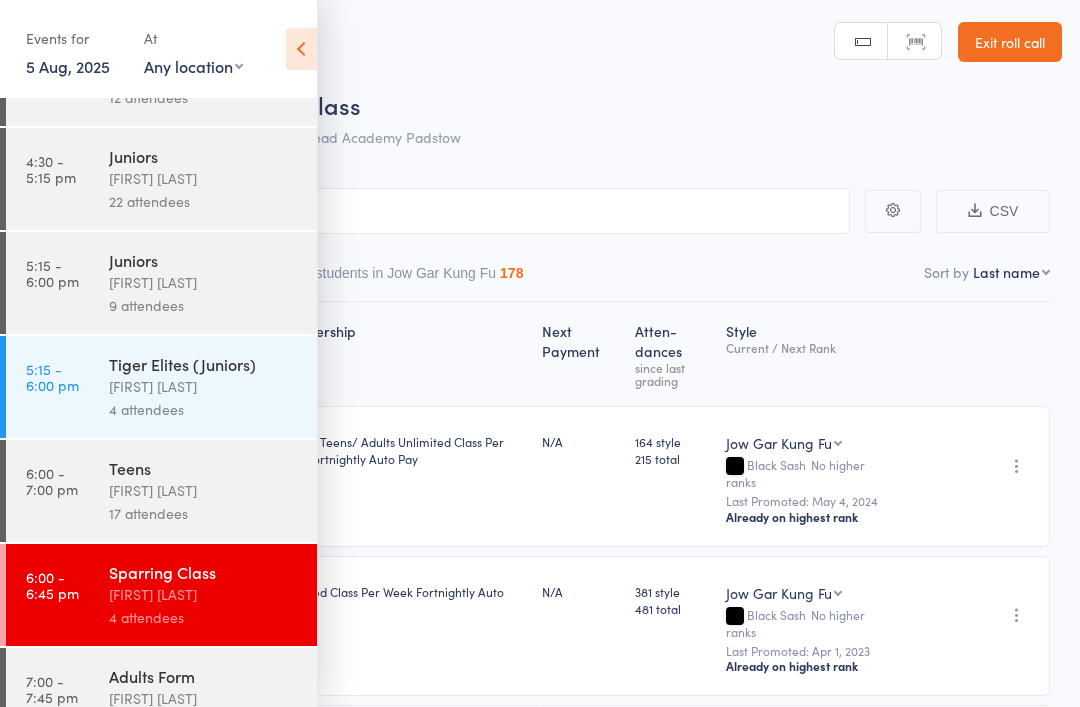 click on "6:00 - 7:00 pm Teens [FIRST] [LAST] 17 attendees" at bounding box center (161, 491) 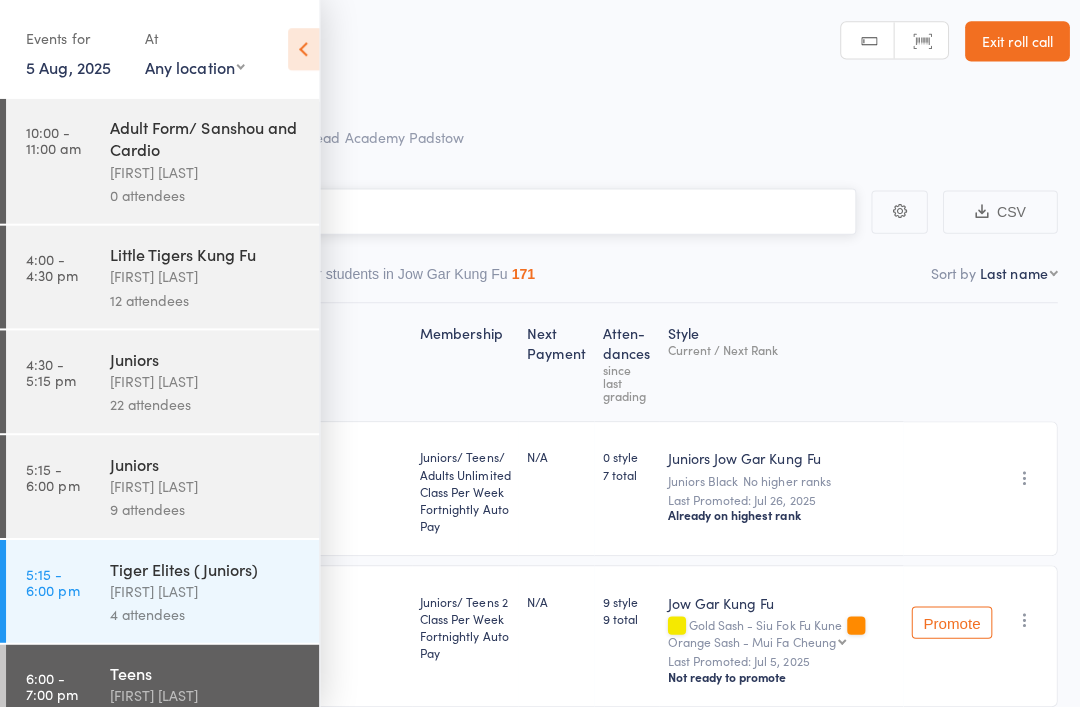 scroll, scrollTop: 32, scrollLeft: 0, axis: vertical 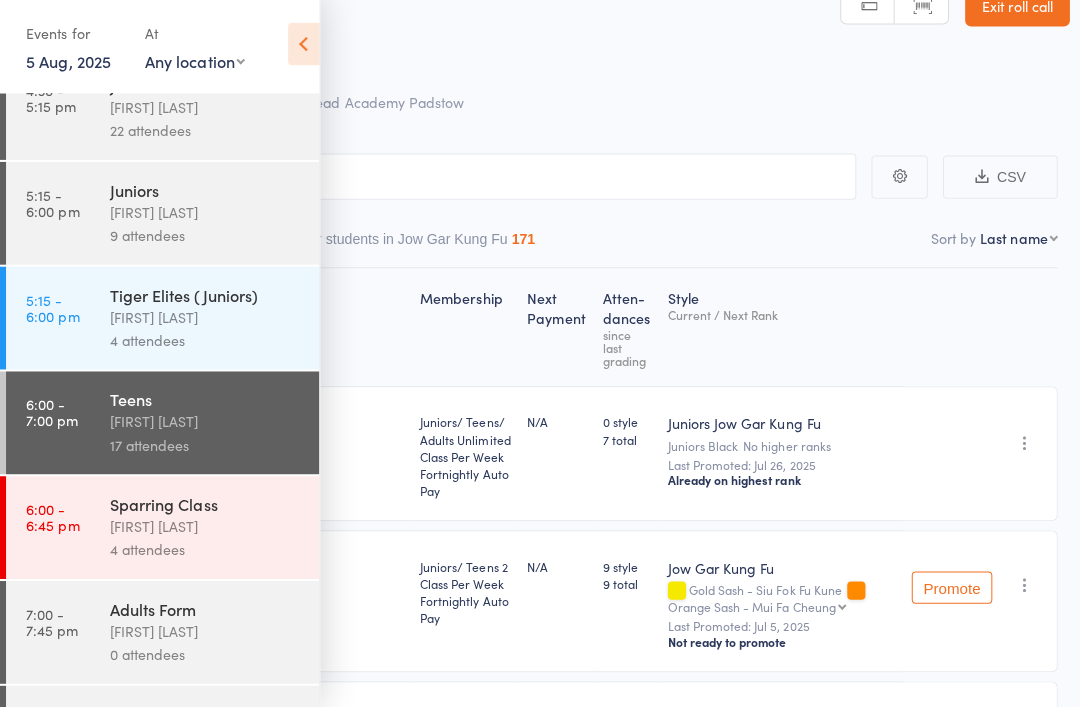 click on "6:00 - 6:45 pm Sparring Class [FIRST] [LAST] 4 attendees" at bounding box center (161, 529) 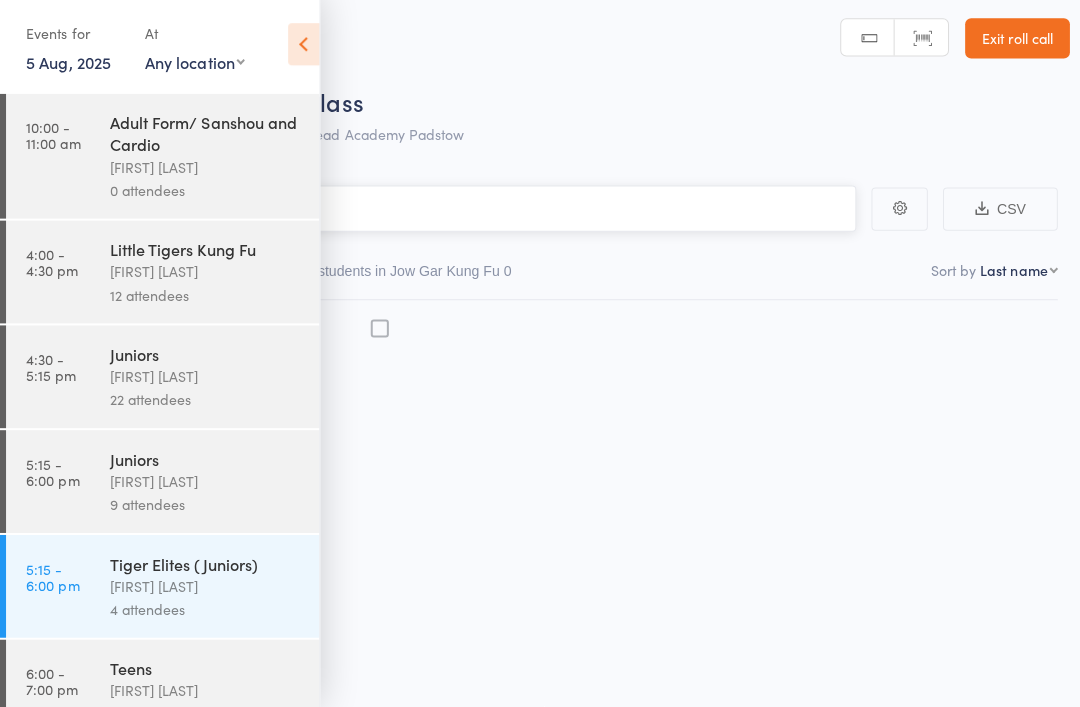 scroll, scrollTop: 14, scrollLeft: 0, axis: vertical 